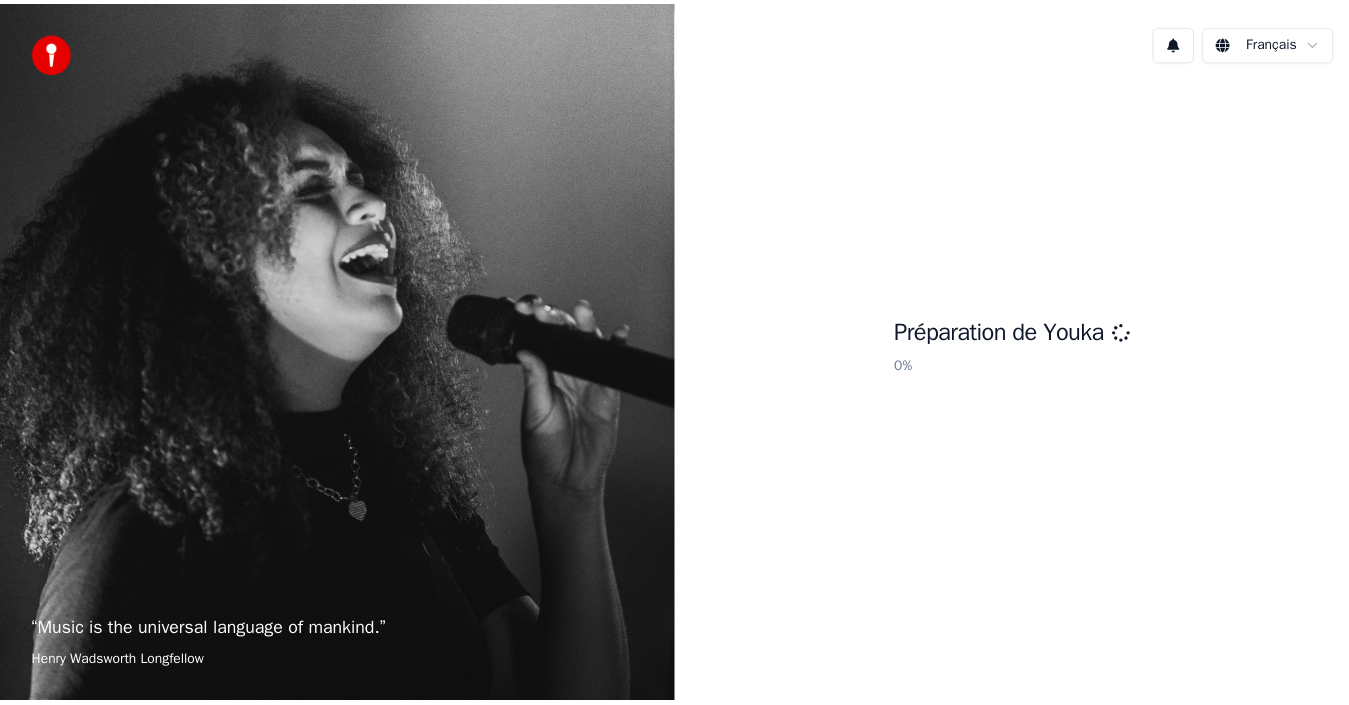 scroll, scrollTop: 0, scrollLeft: 0, axis: both 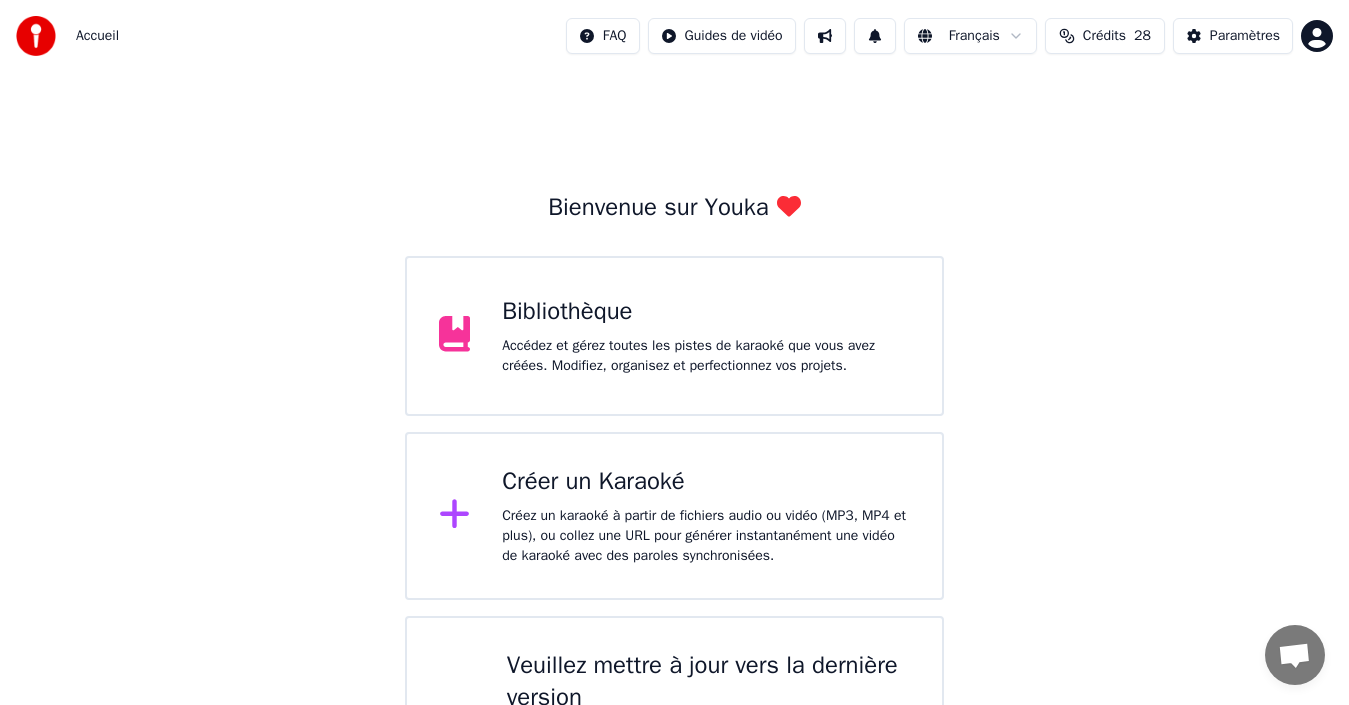 click on "Veuillez mettre à jour vers la dernière version" at bounding box center (709, 682) 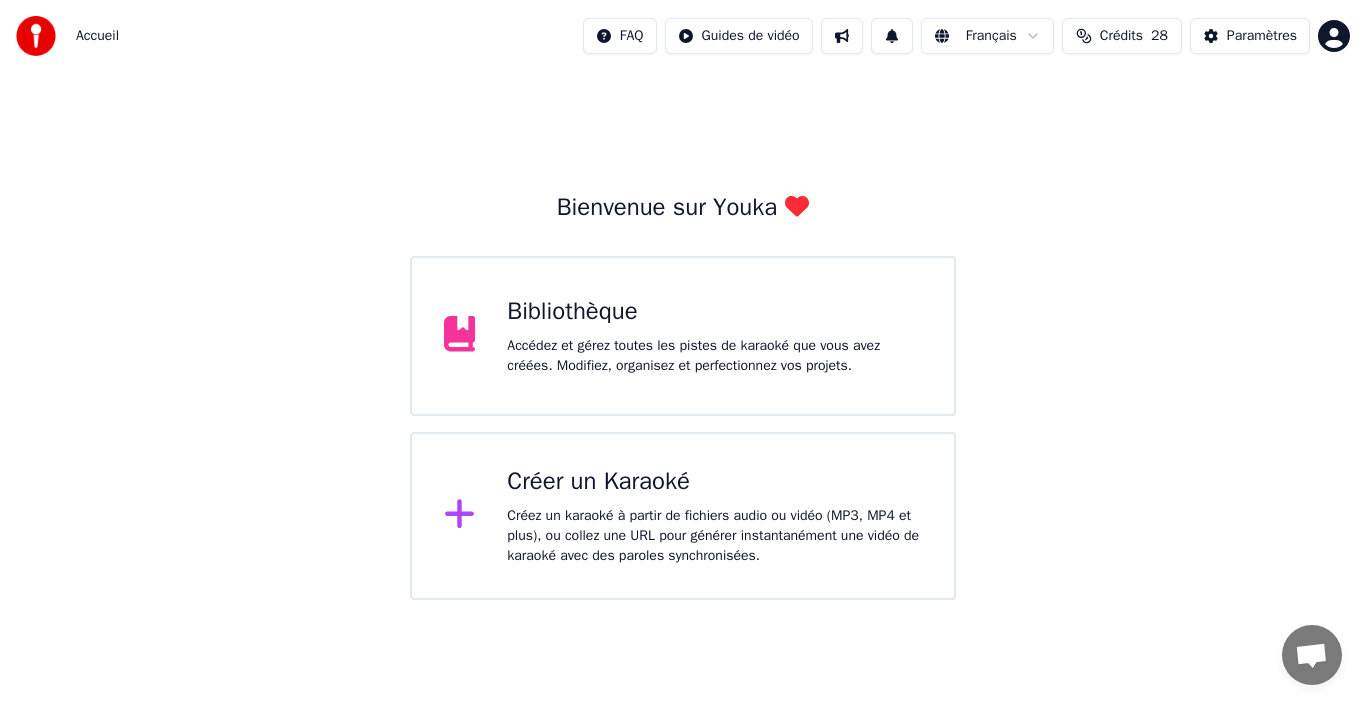 click on "Accédez et gérez toutes les pistes de karaoké que vous avez créées. Modifiez, organisez et perfectionnez vos projets." at bounding box center [714, 356] 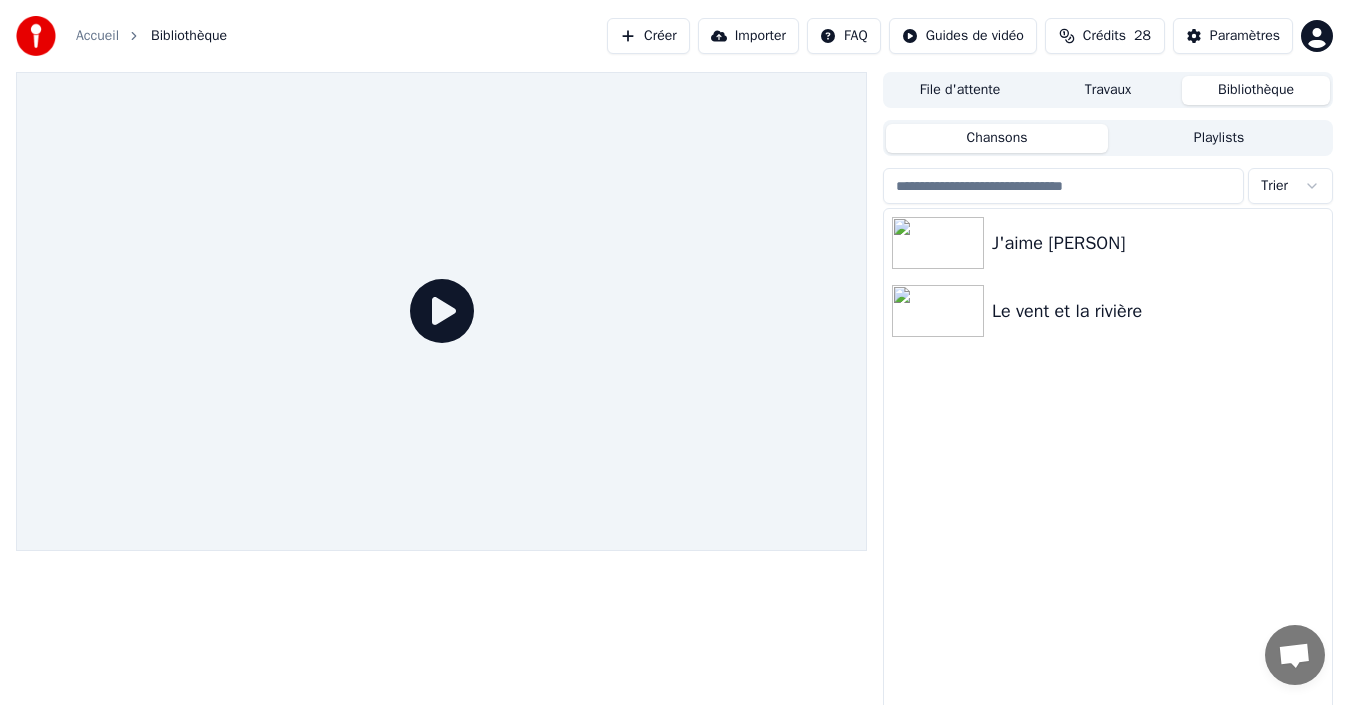 click on "Importer" at bounding box center [748, 36] 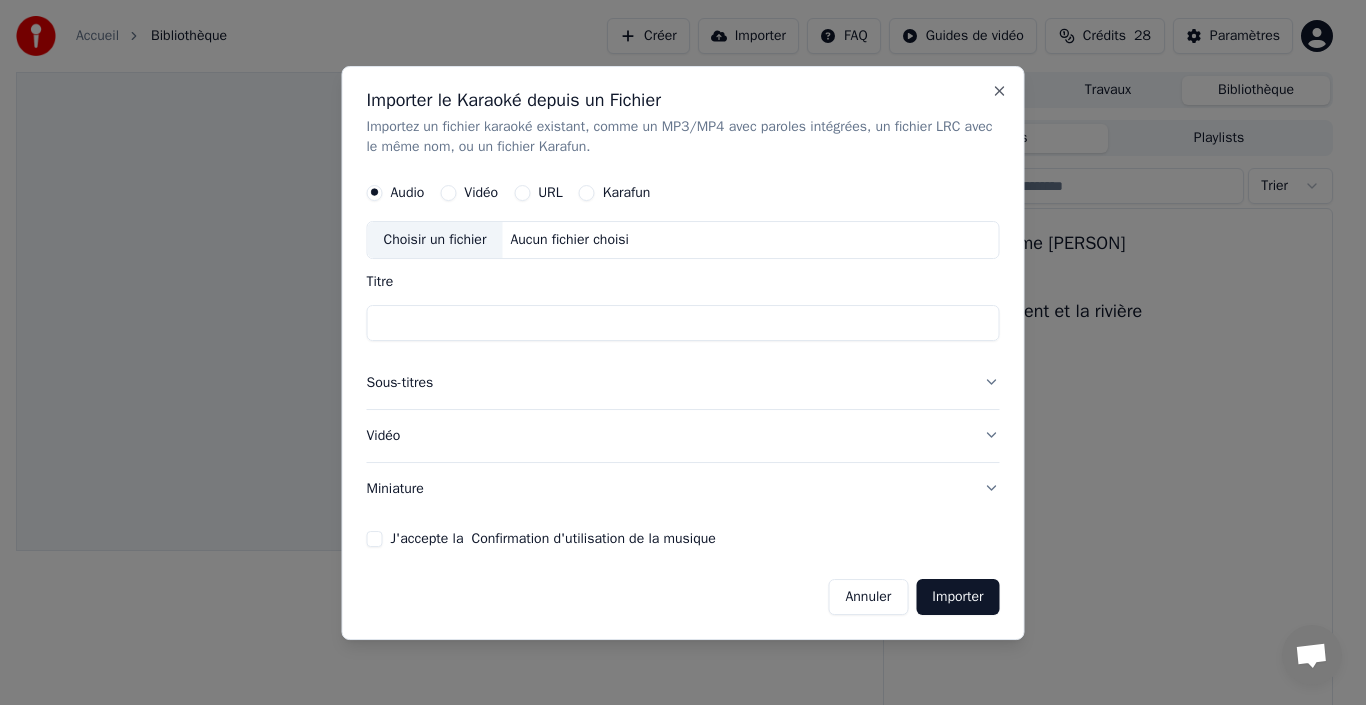 click on "Vidéo" at bounding box center [481, 193] 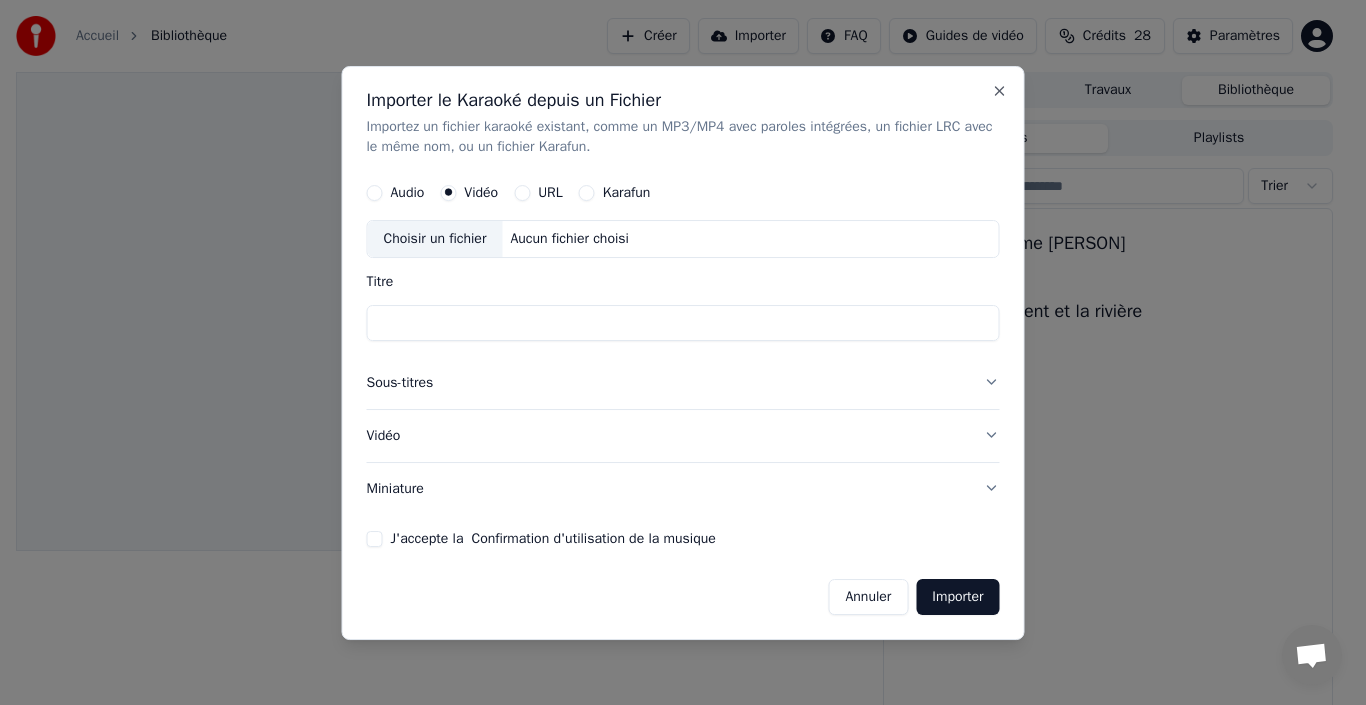 click on "Choisir un fichier" at bounding box center [435, 240] 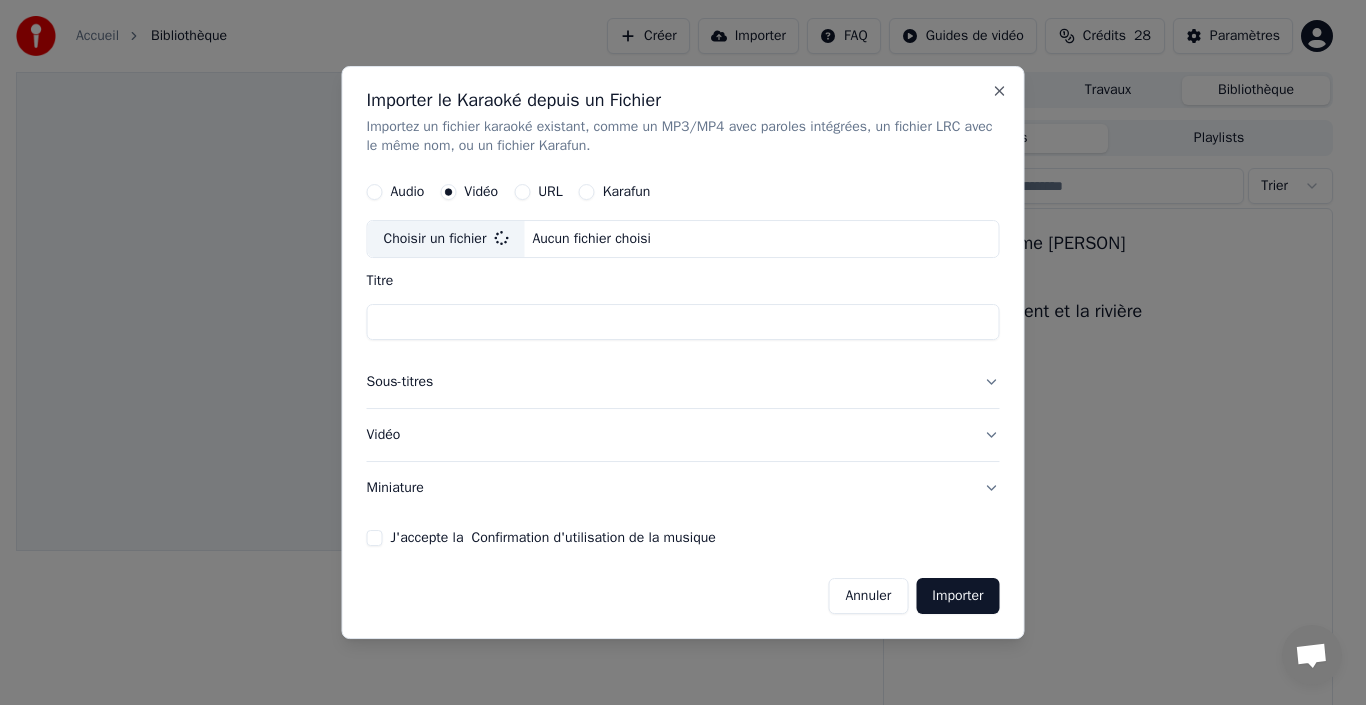 type on "**********" 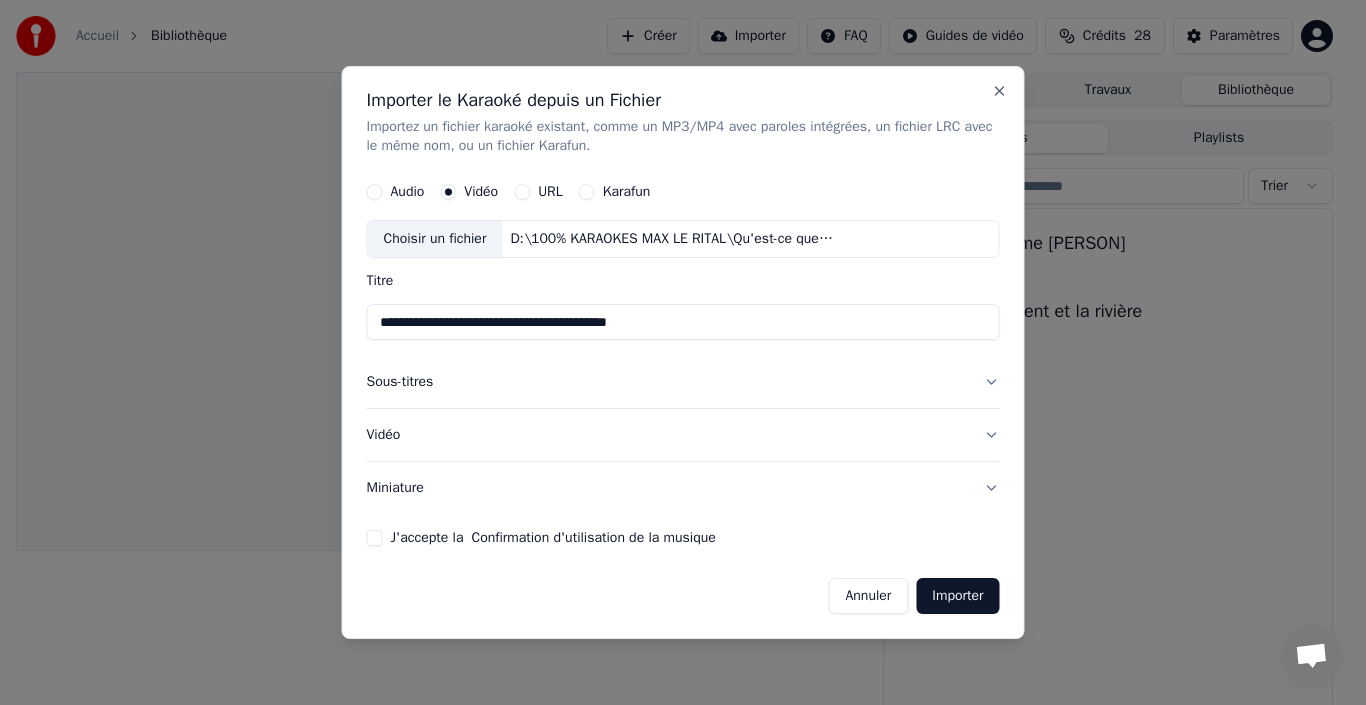 drag, startPoint x: 704, startPoint y: 270, endPoint x: 666, endPoint y: 275, distance: 38.327538 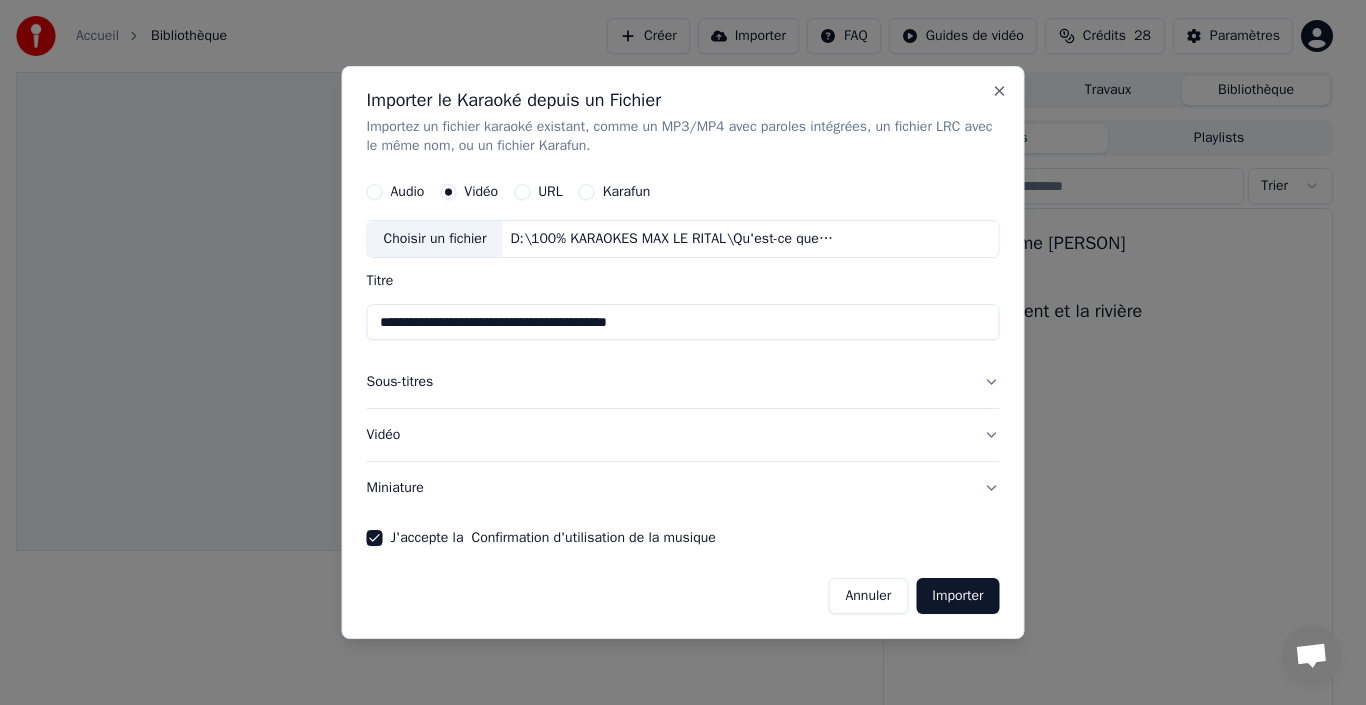 click on "Importer" at bounding box center (957, 596) 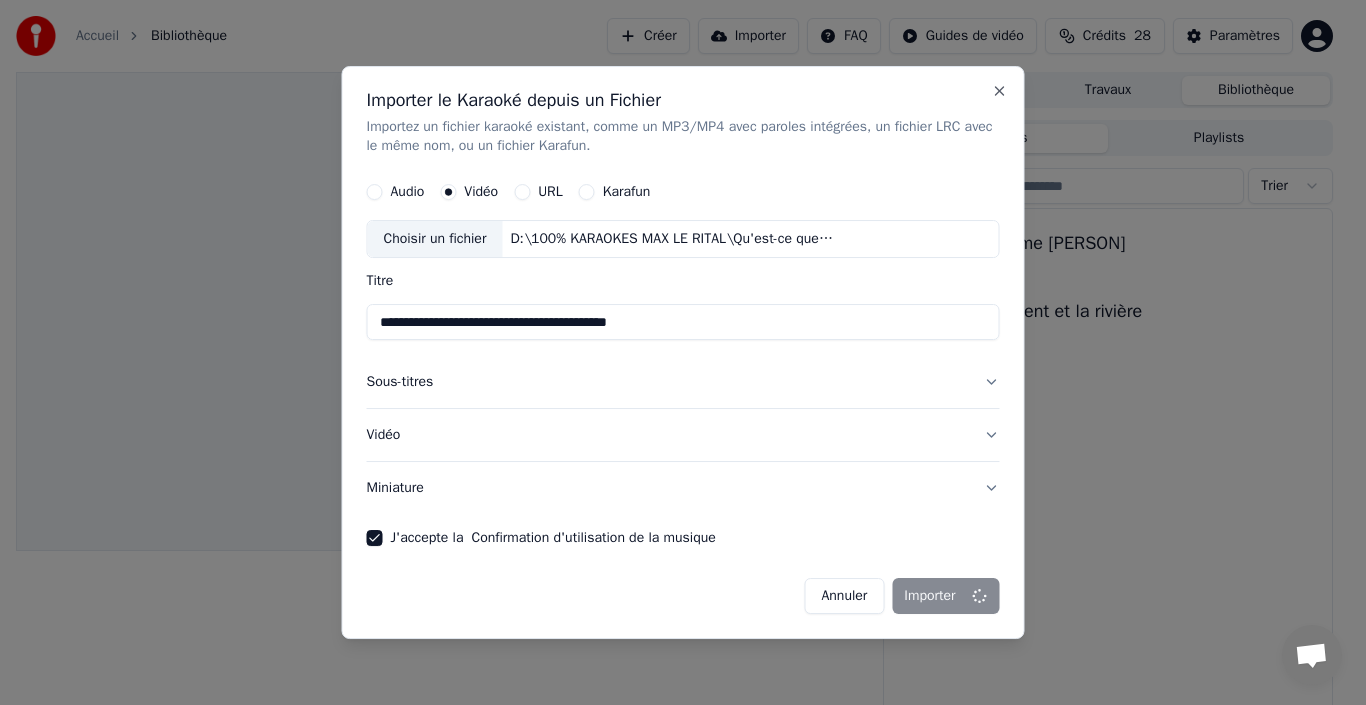 type 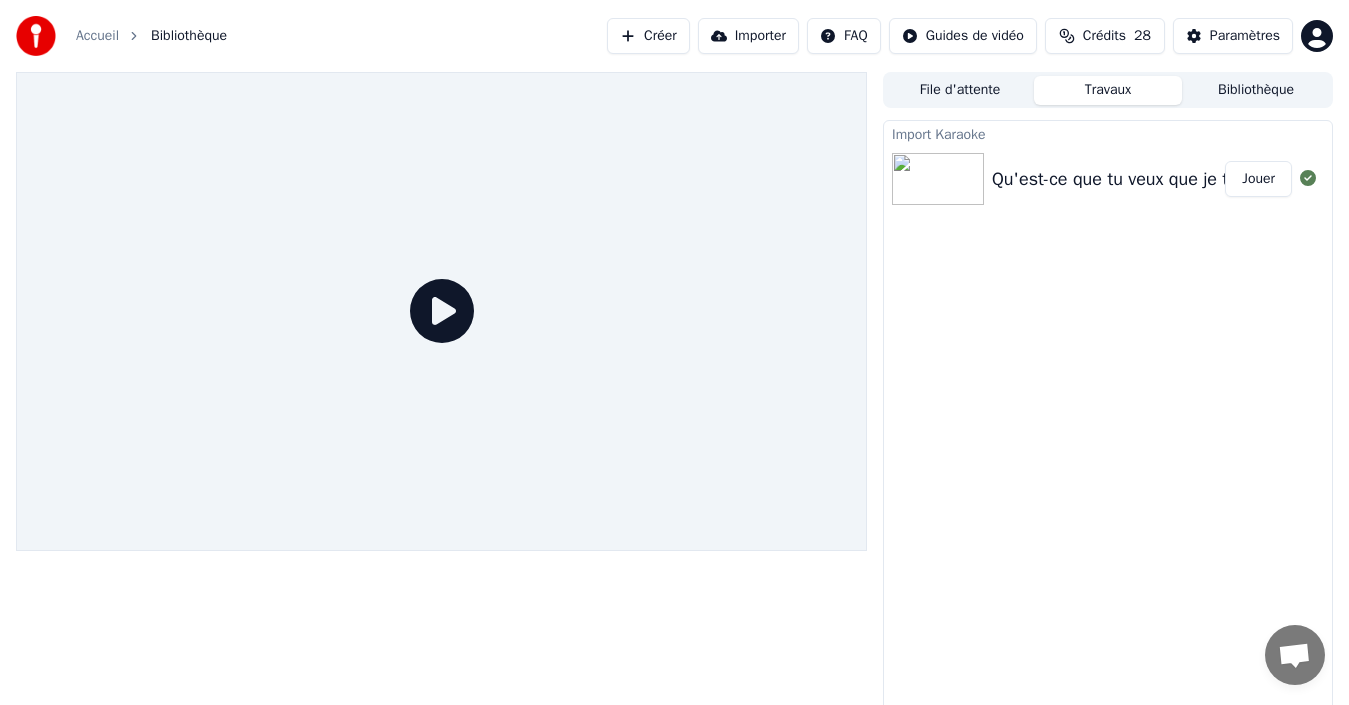click on "Jouer" at bounding box center [1258, 179] 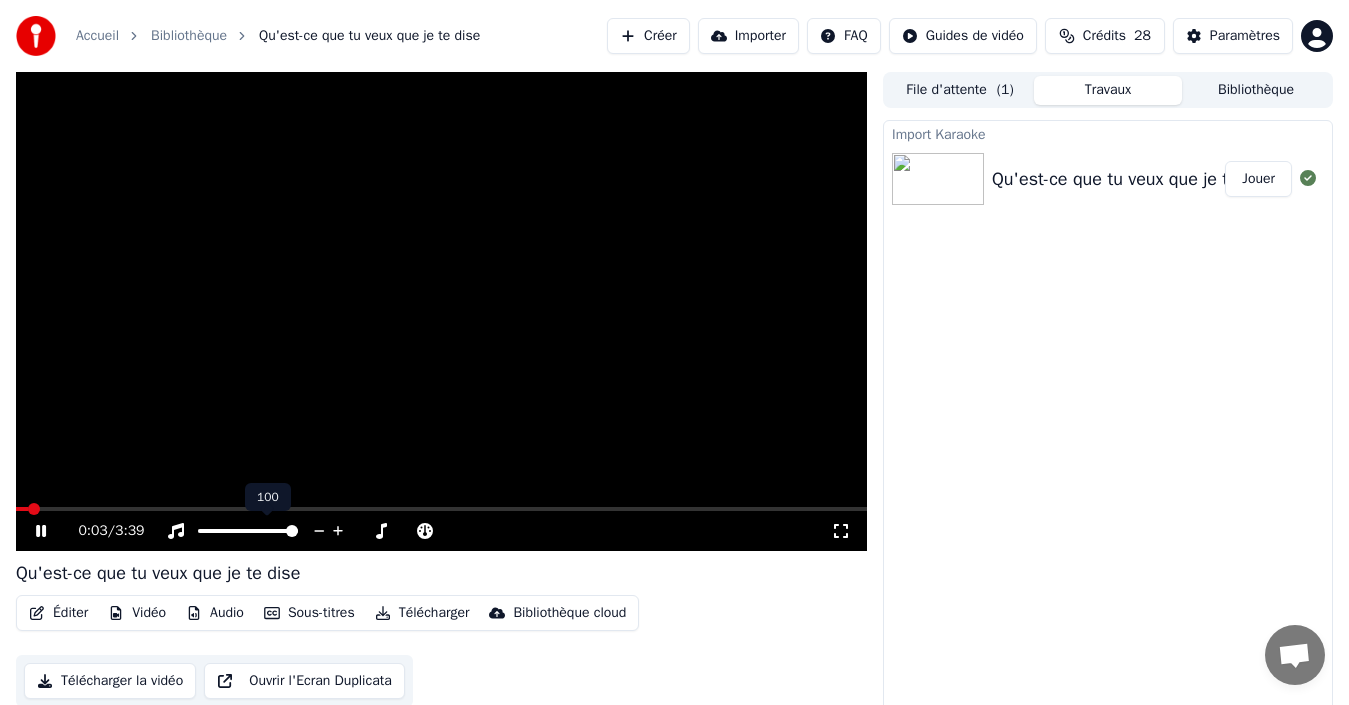 click at bounding box center [292, 531] 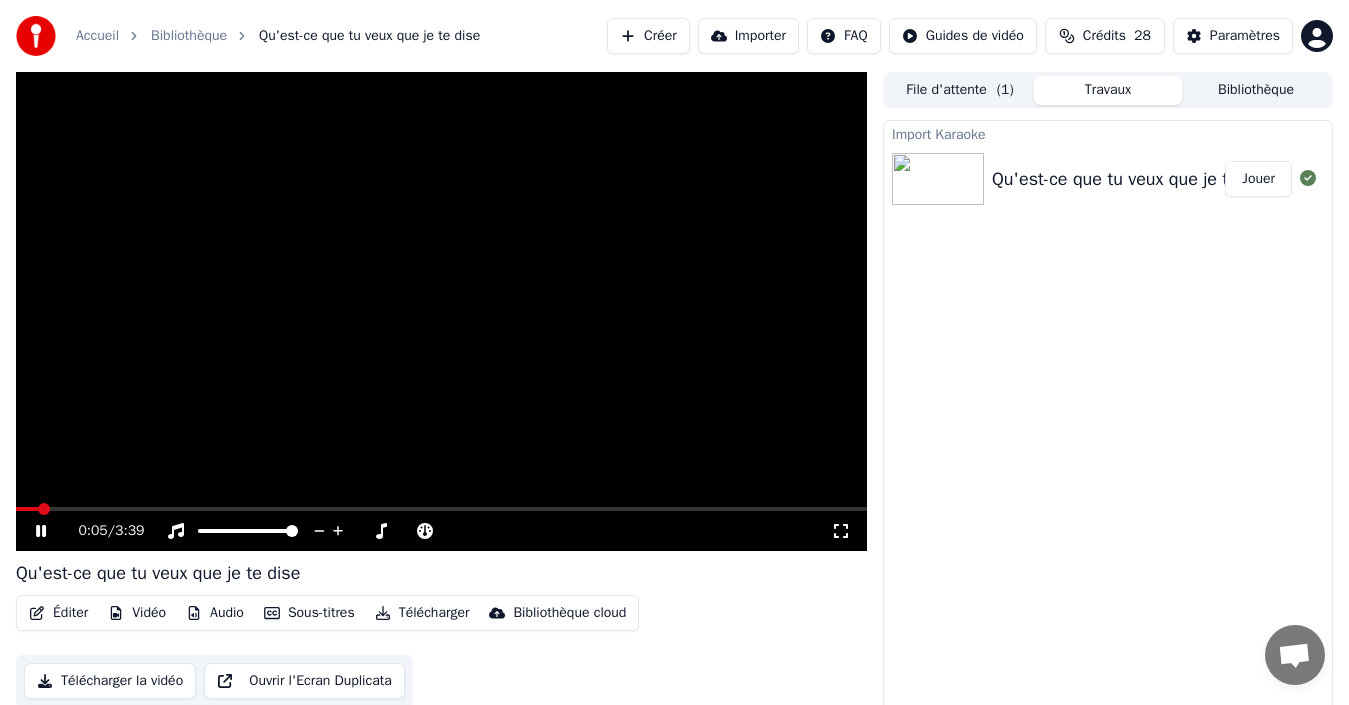 click on "Sous-titres" at bounding box center (309, 613) 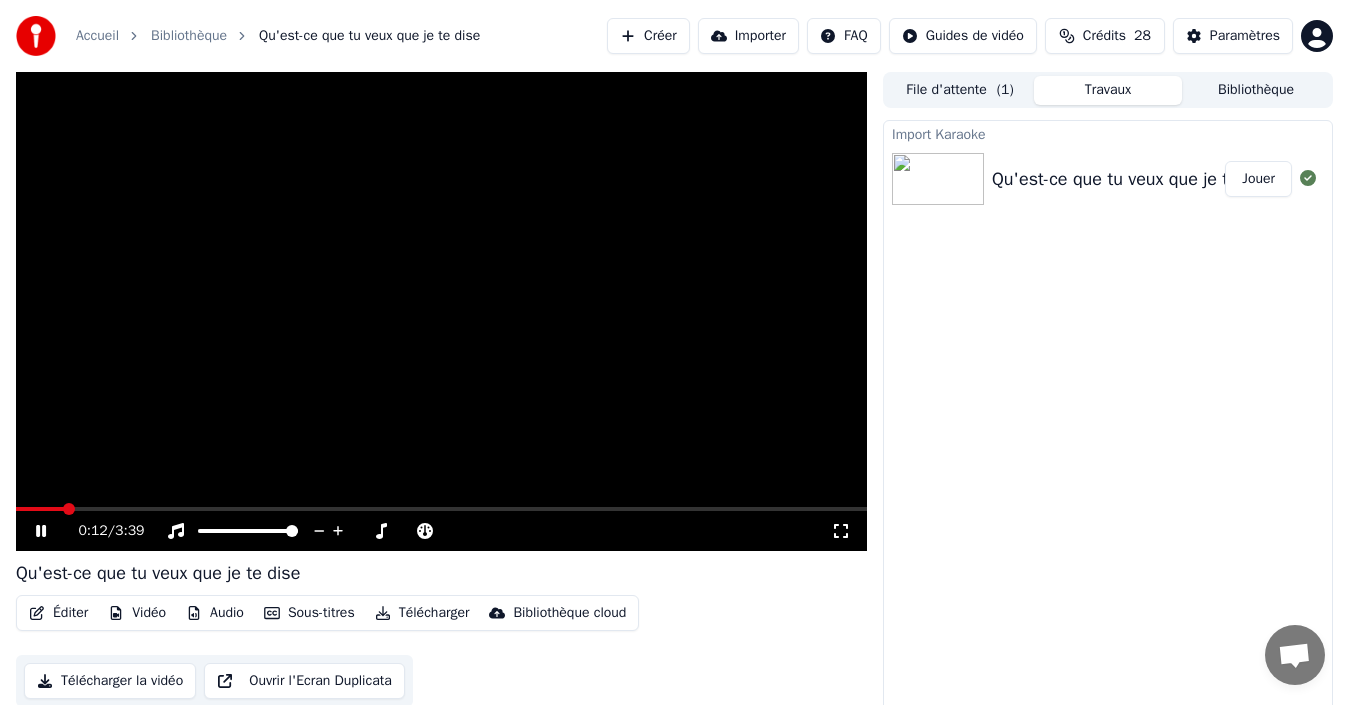 click on "Import Karaoke Qu'est-ce que tu veux que je te dise c [FIRST] Jouer" at bounding box center (1108, 419) 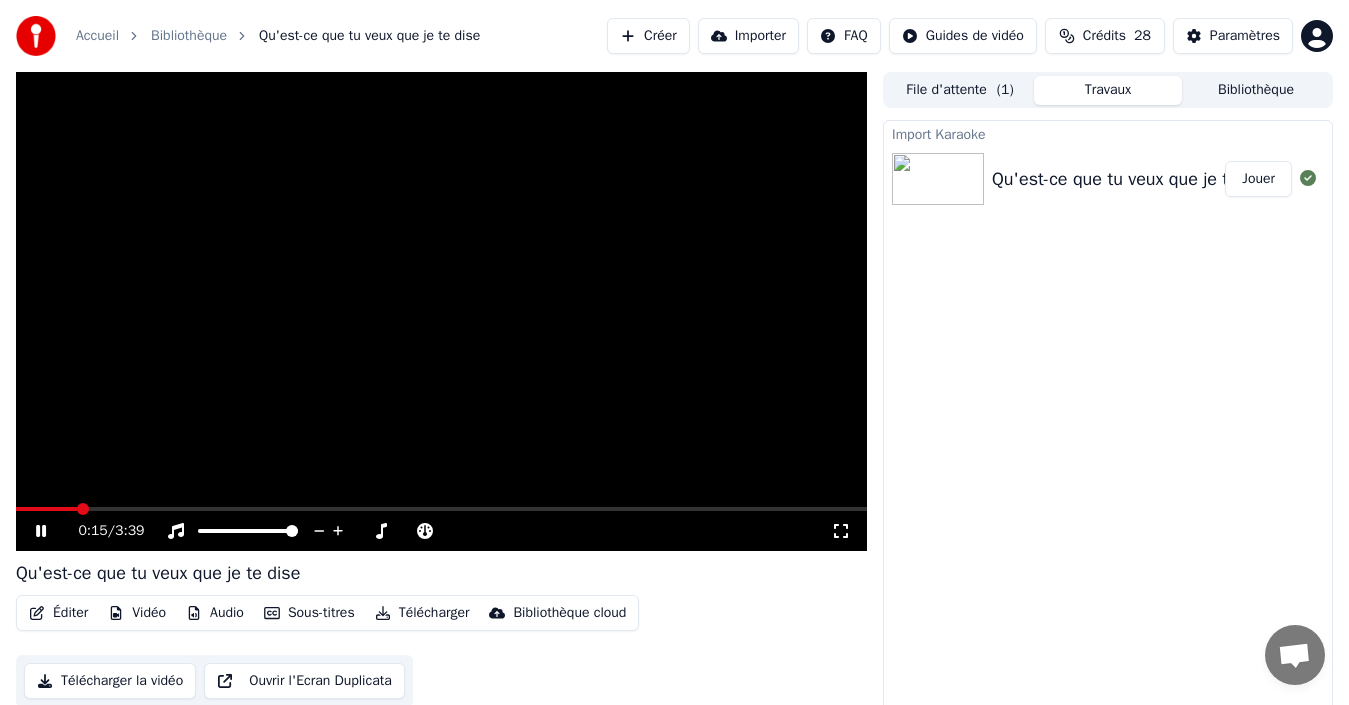 click at bounding box center [441, 311] 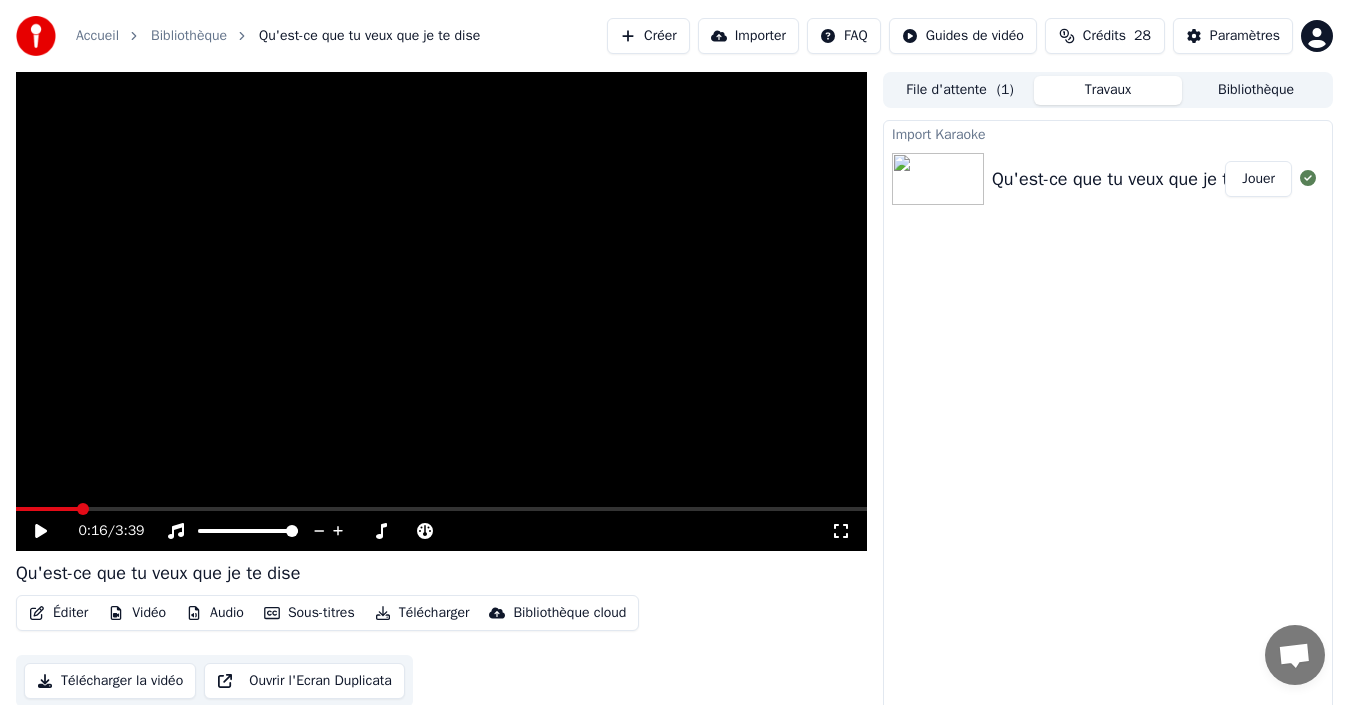 click at bounding box center (441, 311) 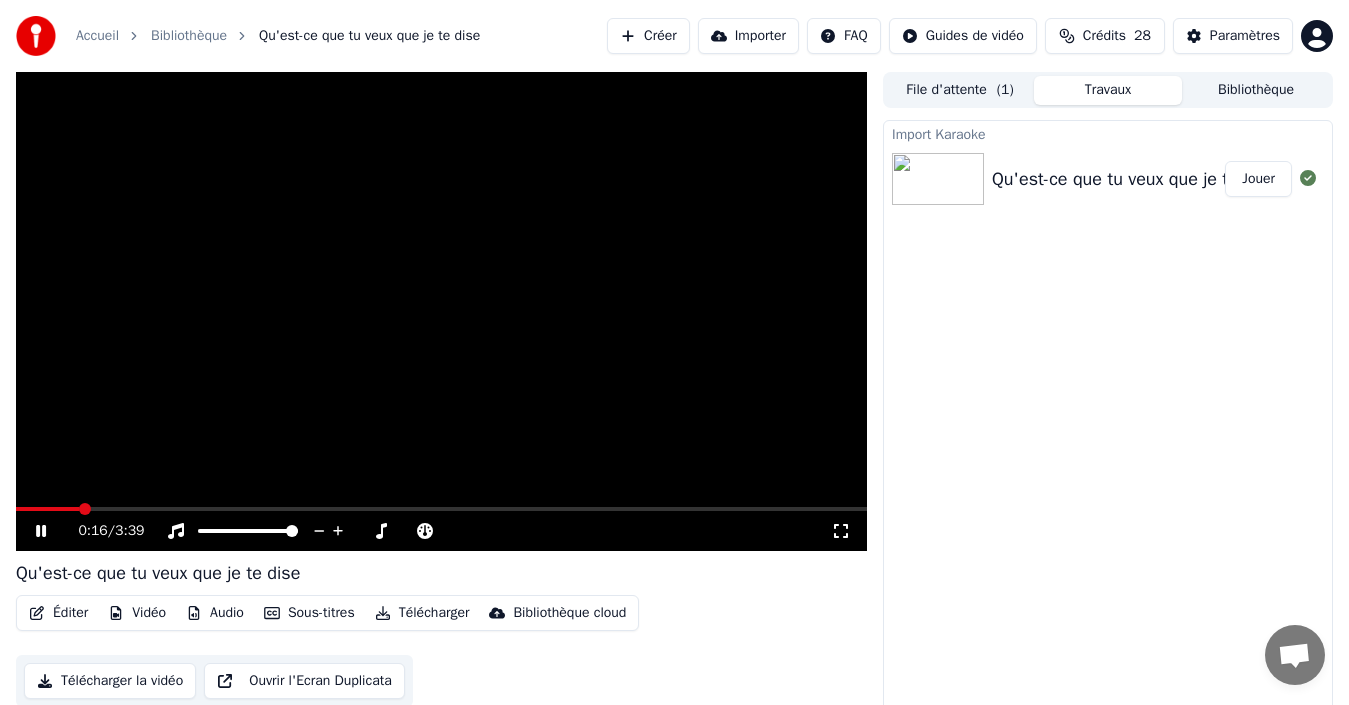 click at bounding box center [441, 311] 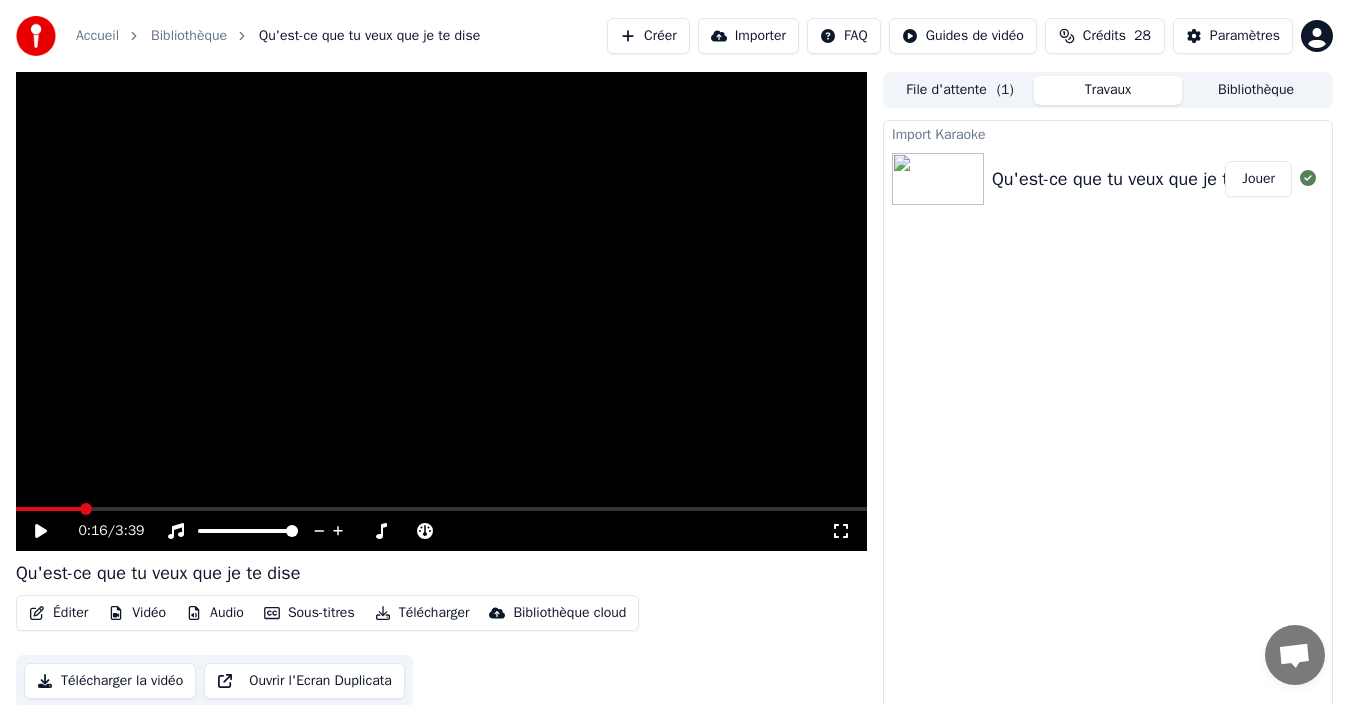 click on "Sous-titres" at bounding box center (309, 613) 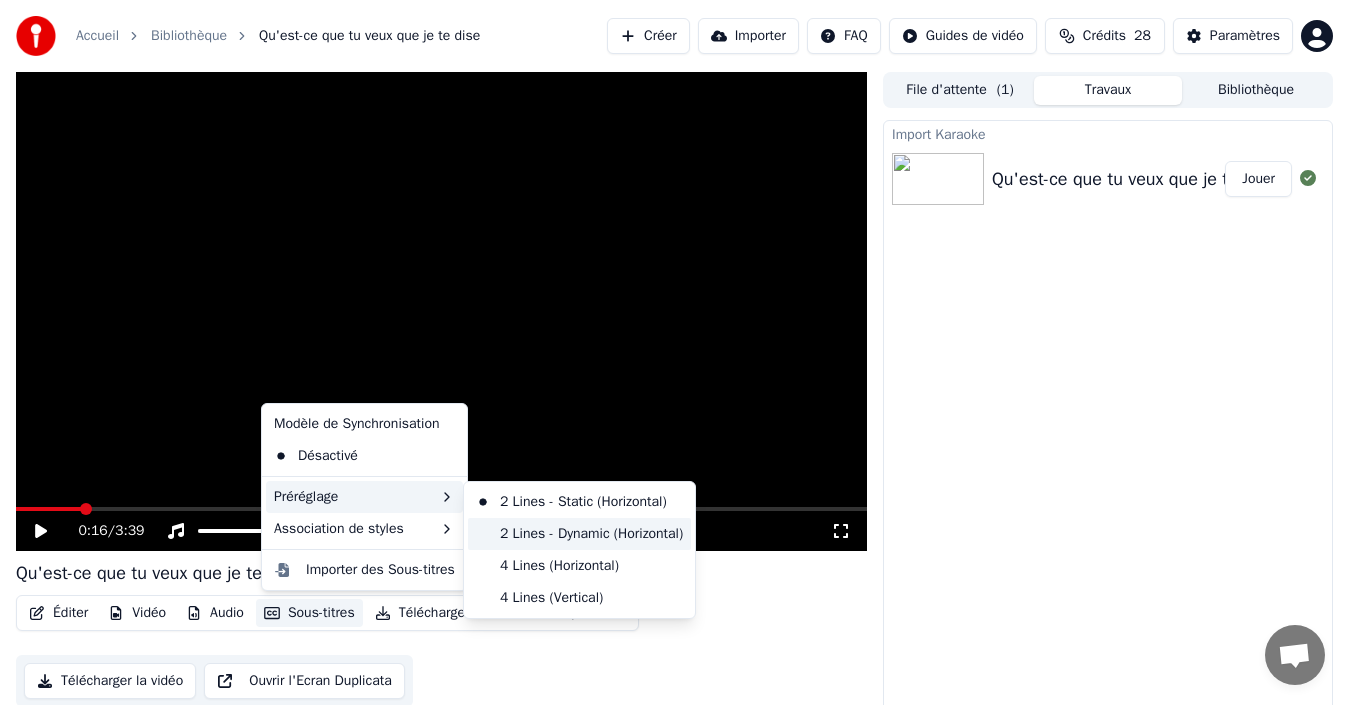click on "2 Lines - Dynamic (Horizontal)" at bounding box center [579, 534] 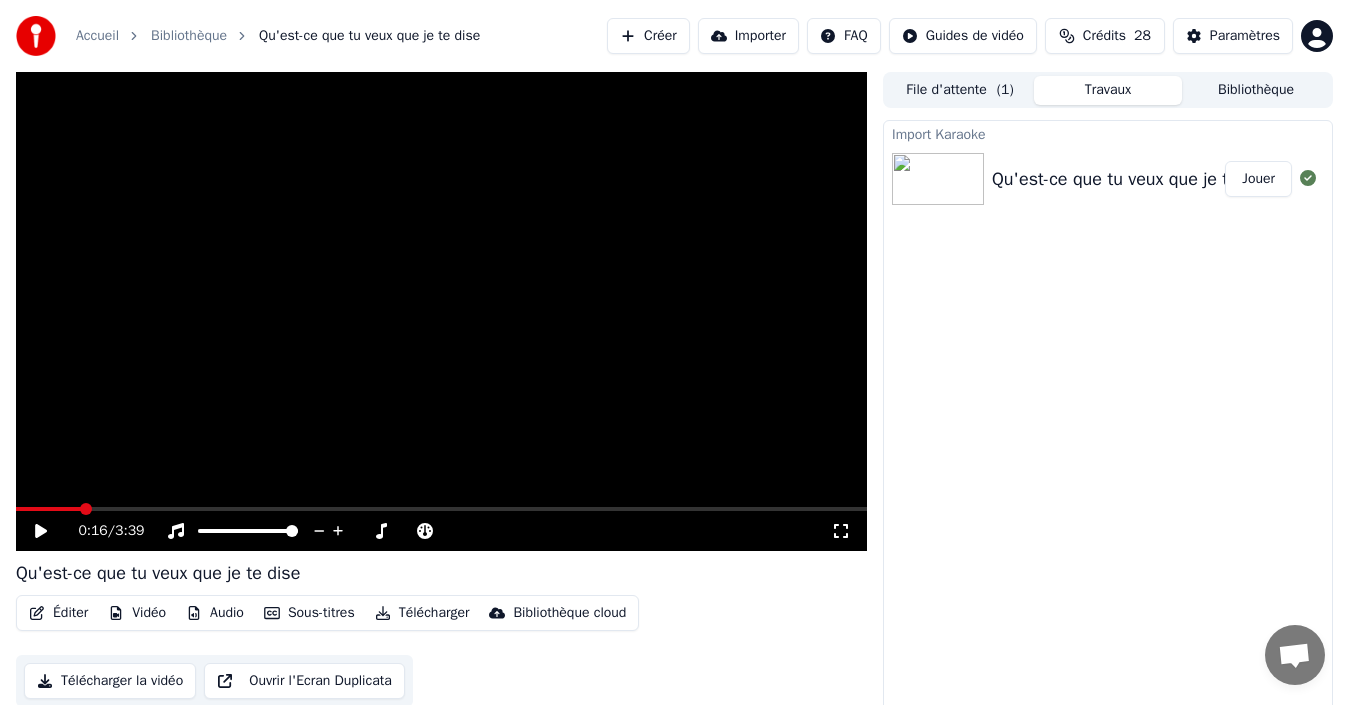 click at bounding box center (441, 311) 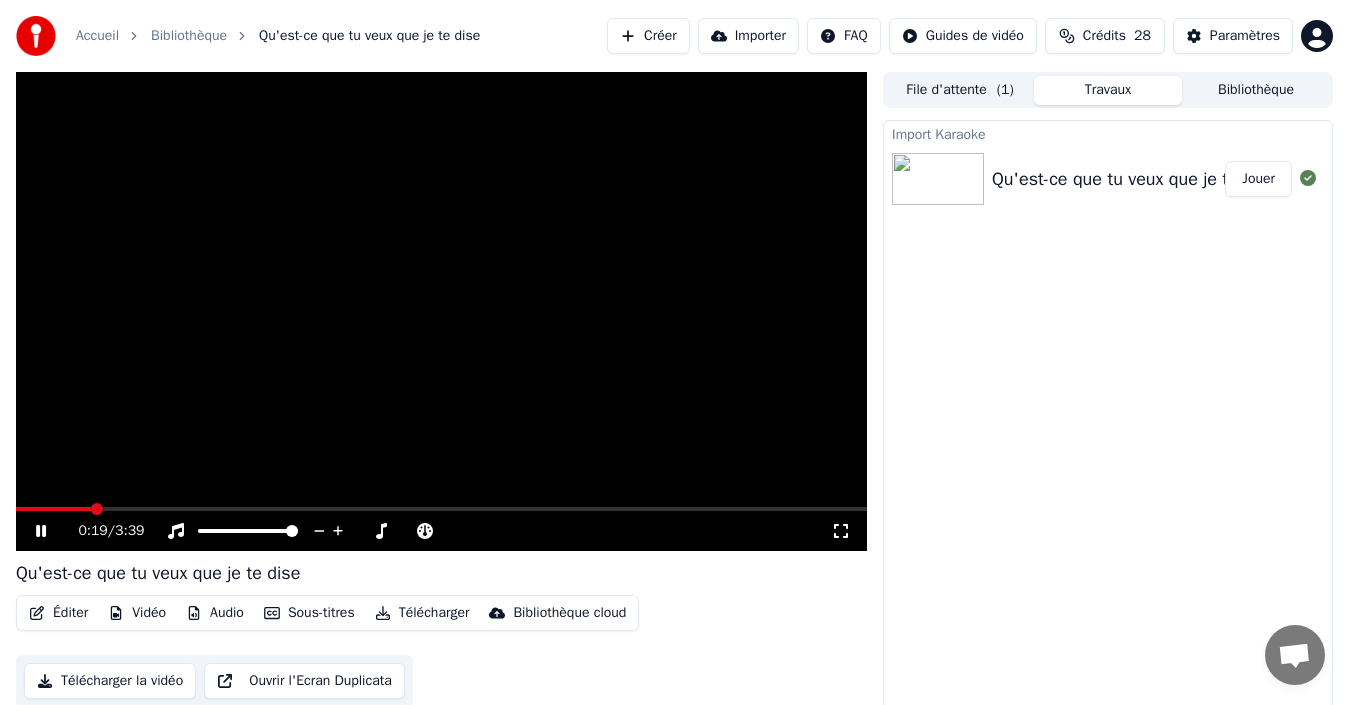 click on "Sous-titres" at bounding box center [309, 613] 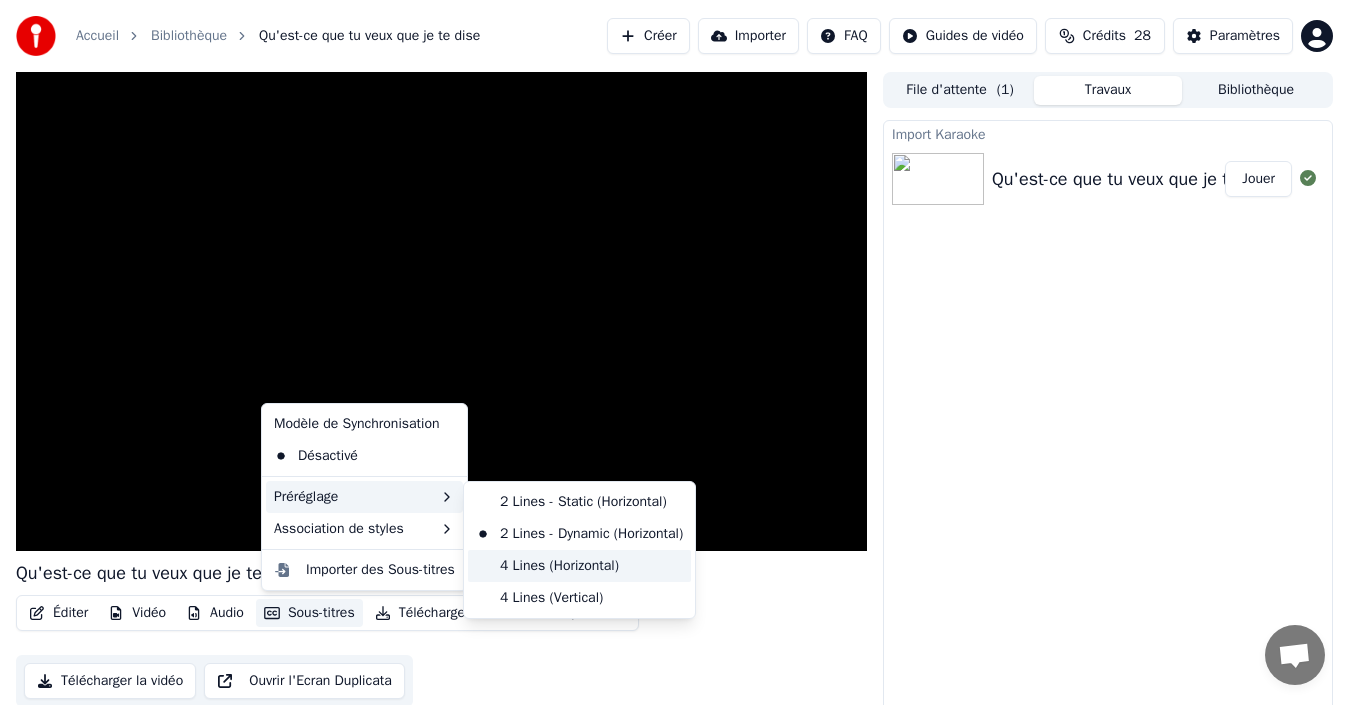 click on "4 Lines (Horizontal)" at bounding box center [579, 566] 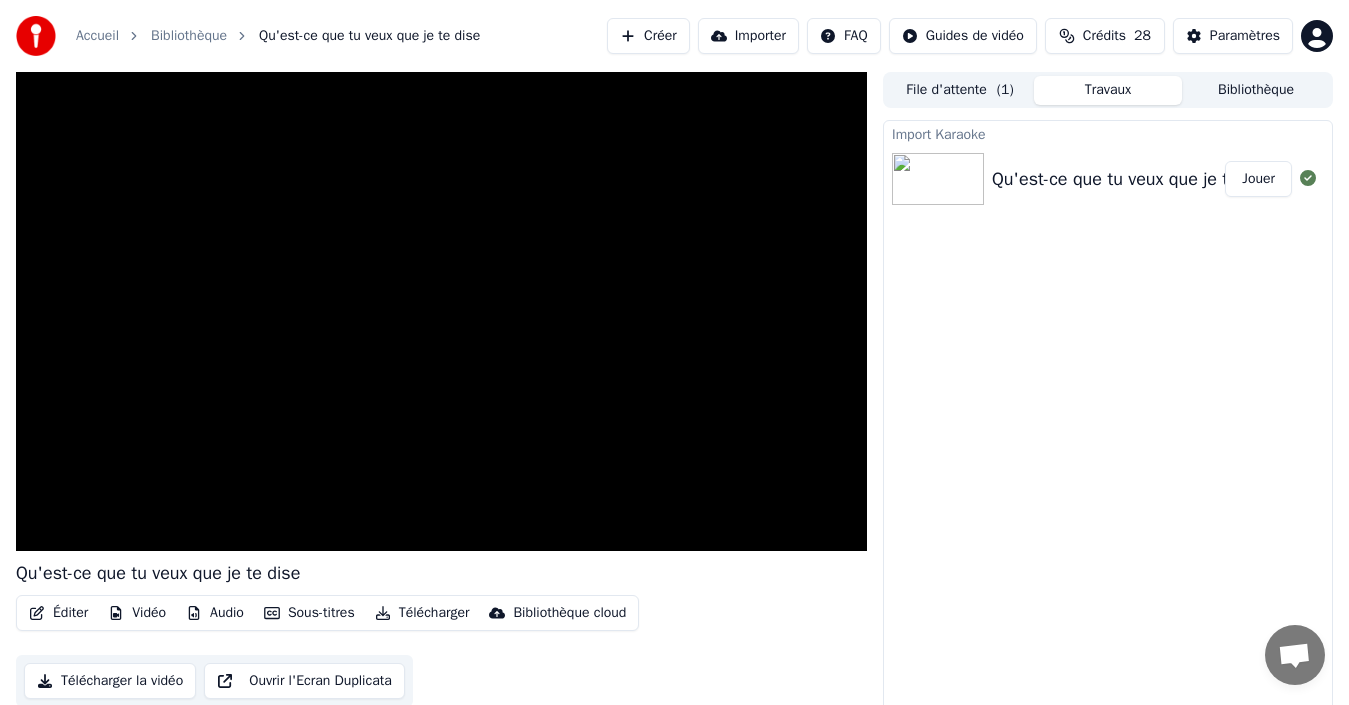 click on "Sous-titres" at bounding box center (309, 613) 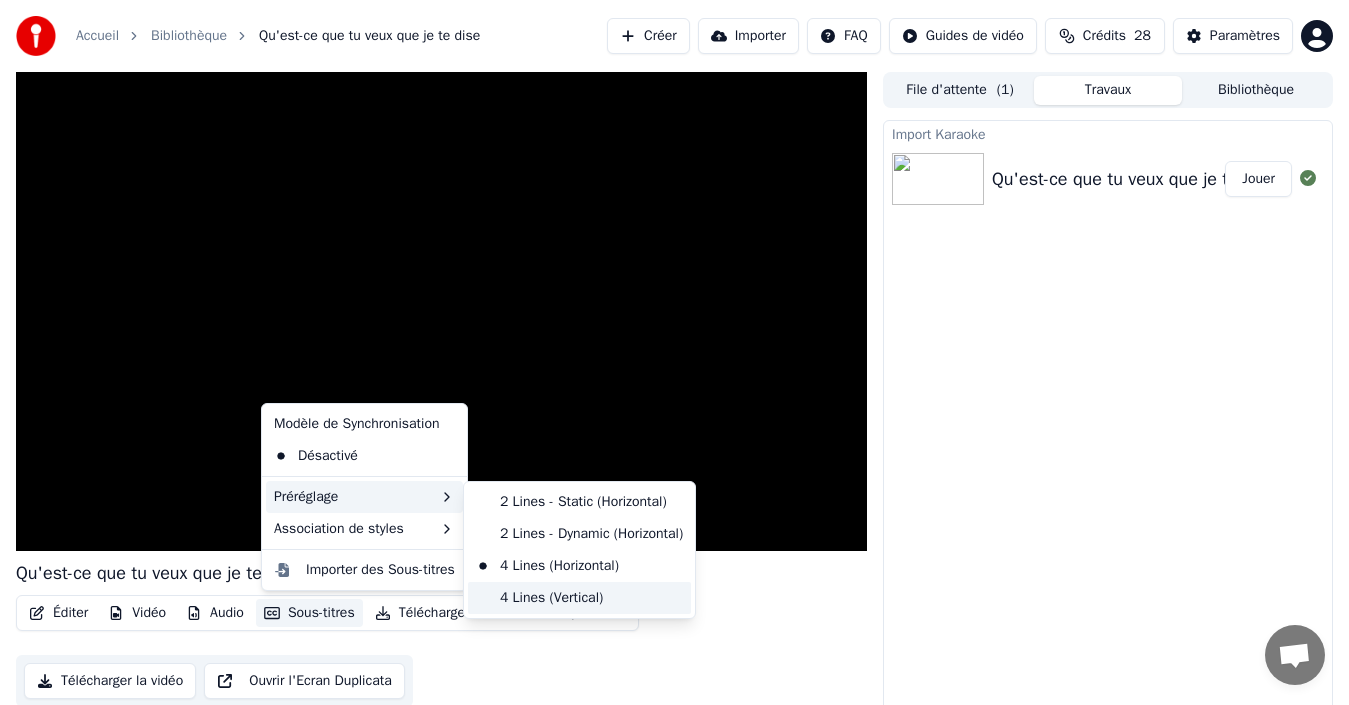 click on "4 Lines (Vertical)" at bounding box center (579, 598) 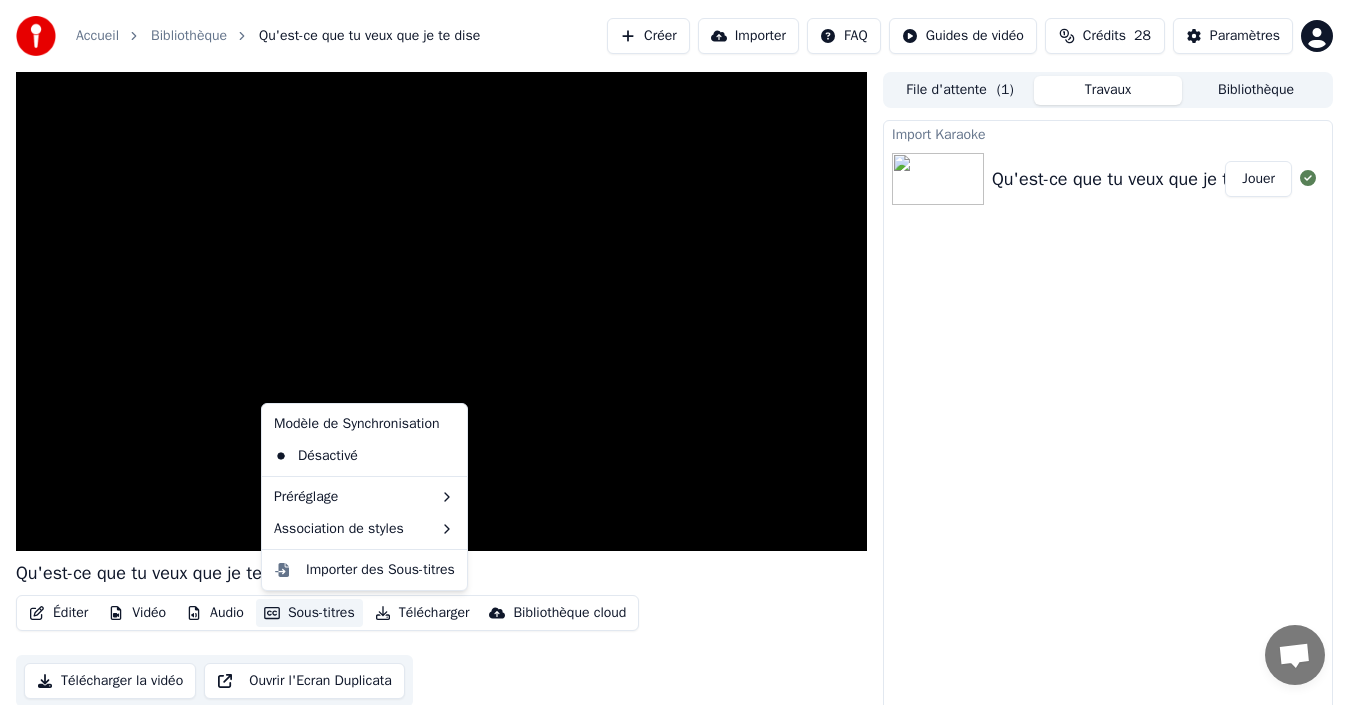 click on "Sous-titres" at bounding box center (309, 613) 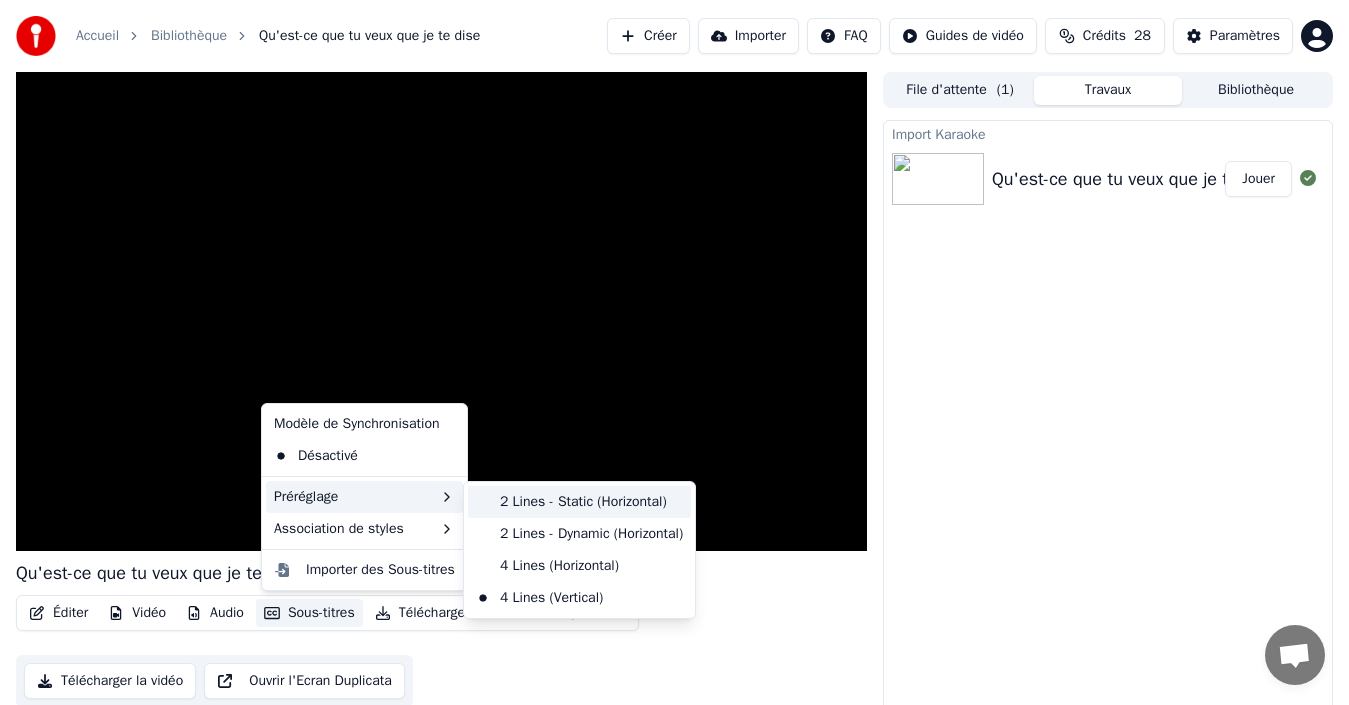 click on "2 Lines - Static (Horizontal)" at bounding box center [579, 502] 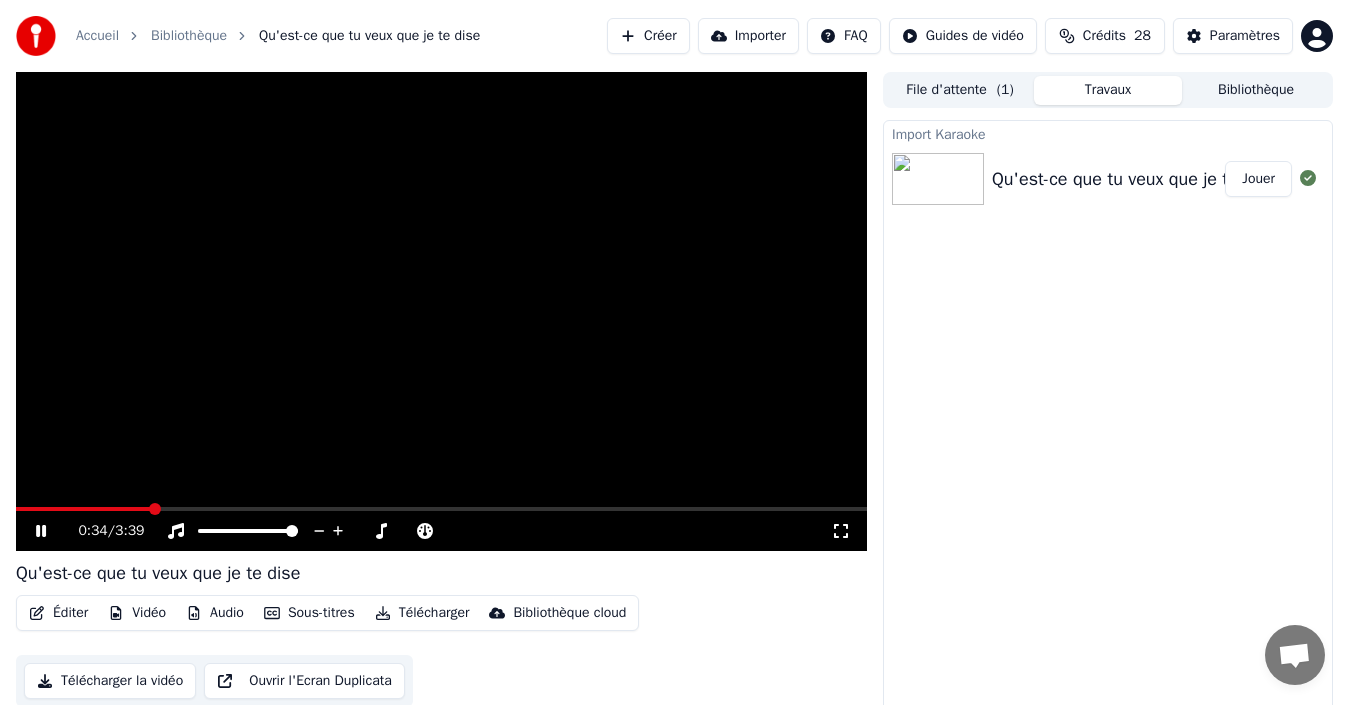 click on "Éditer" at bounding box center (58, 613) 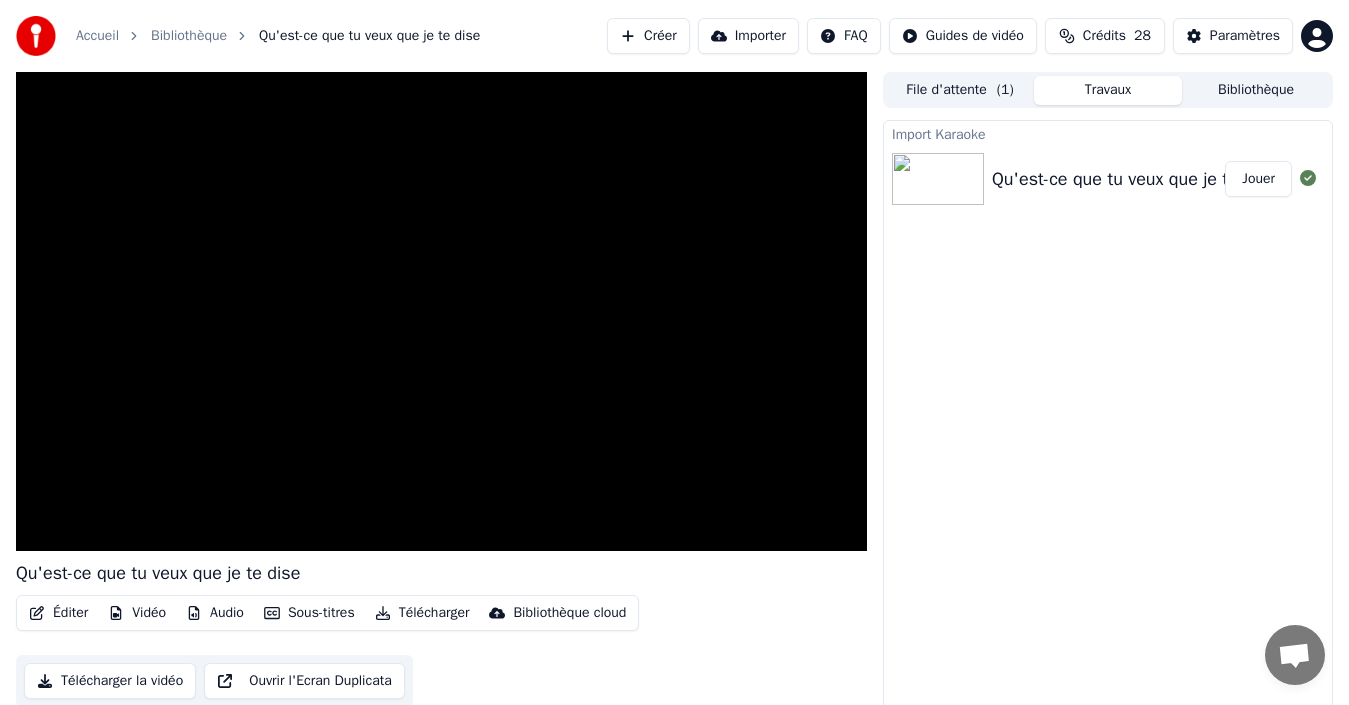 click on "Import Karaoke Qu'est-ce que tu veux que je te dise c [FIRST] Jouer" at bounding box center [1108, 419] 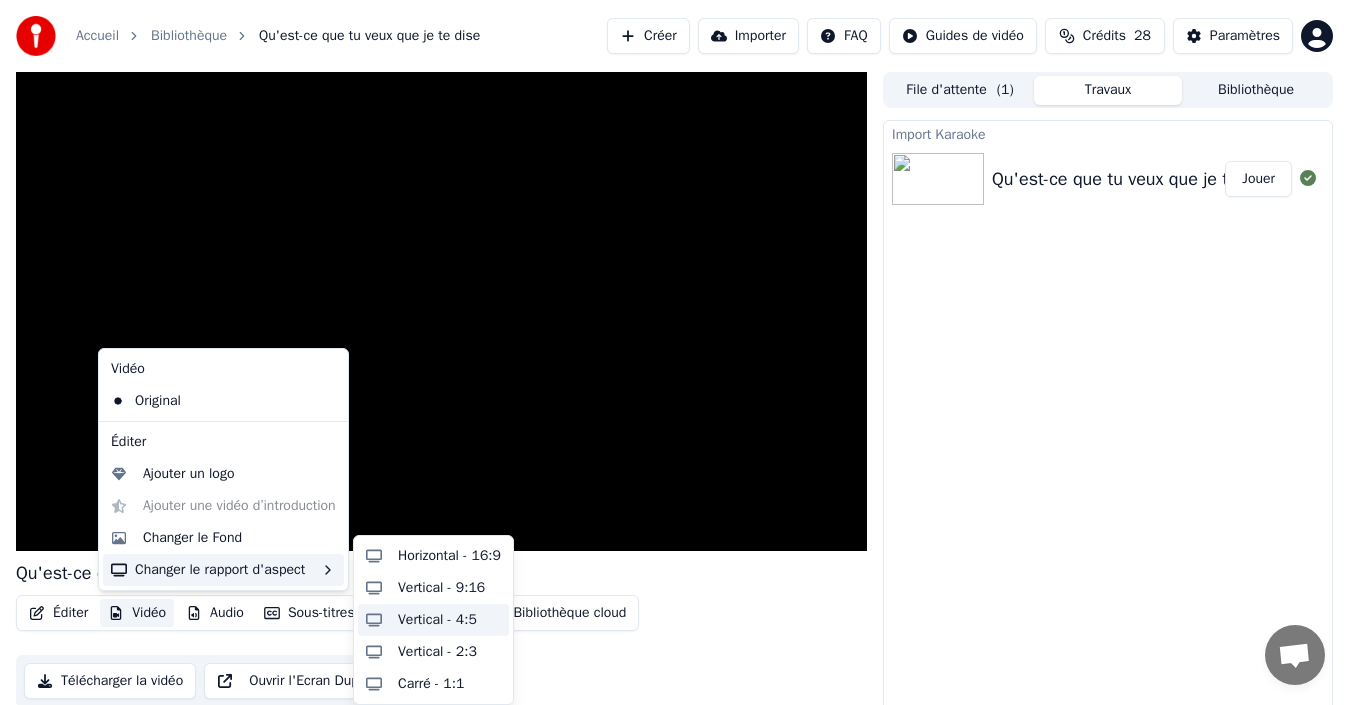 click on "Vertical - 4:5" at bounding box center (437, 620) 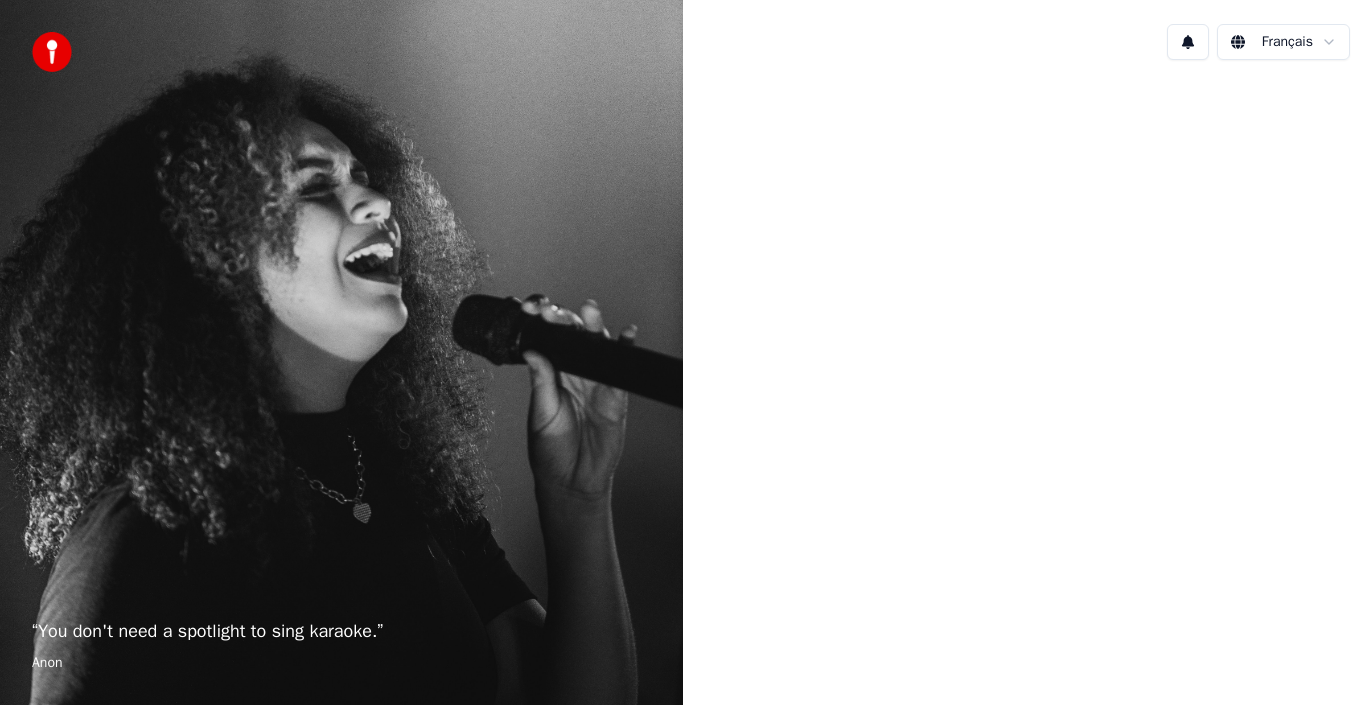 scroll, scrollTop: 0, scrollLeft: 0, axis: both 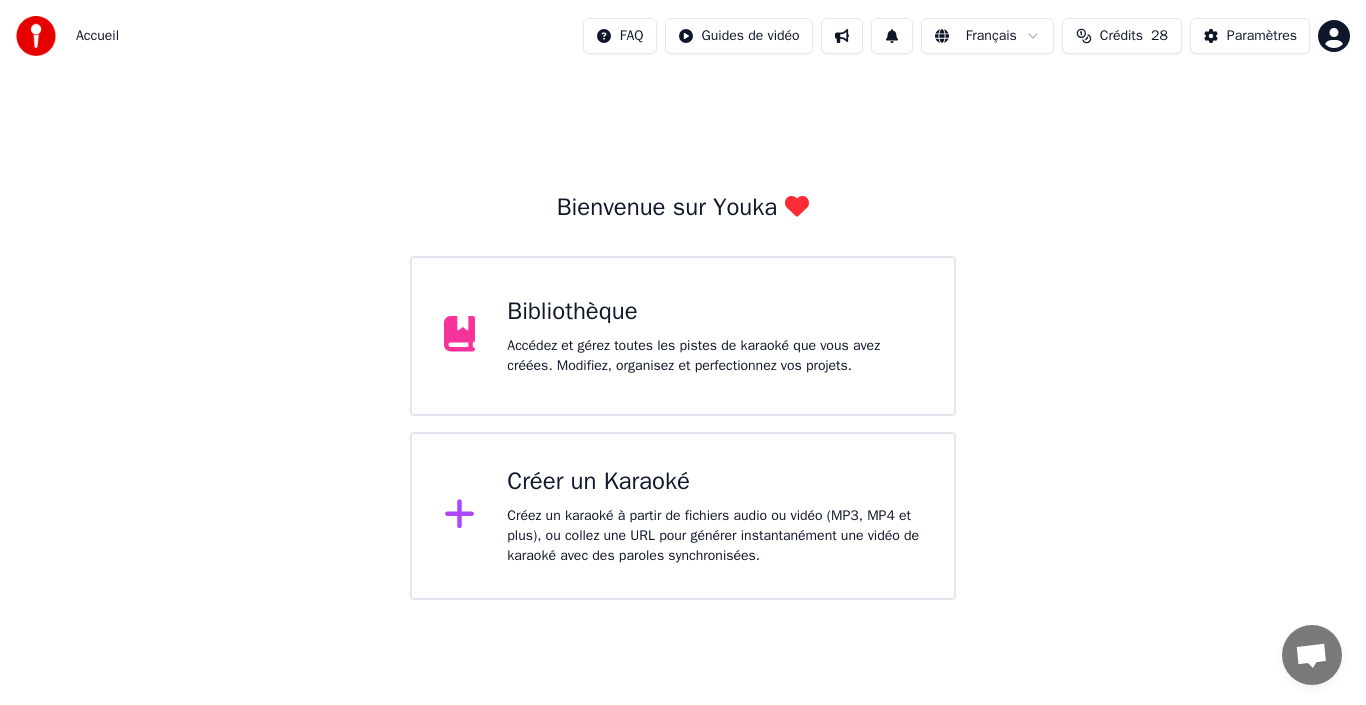click on "Accédez et gérez toutes les pistes de karaoké que vous avez créées. Modifiez, organisez et perfectionnez vos projets." at bounding box center [714, 356] 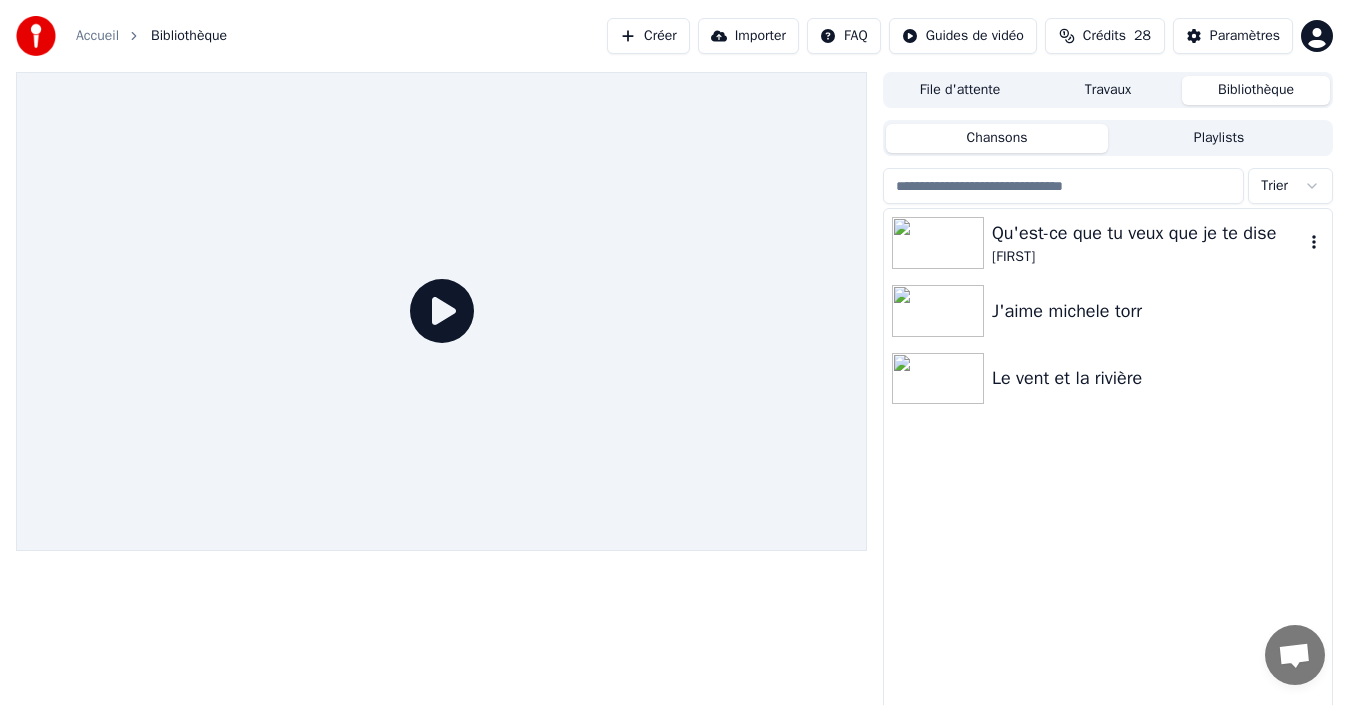 click on "Qu'est-ce que tu veux que je te dise" at bounding box center [1148, 233] 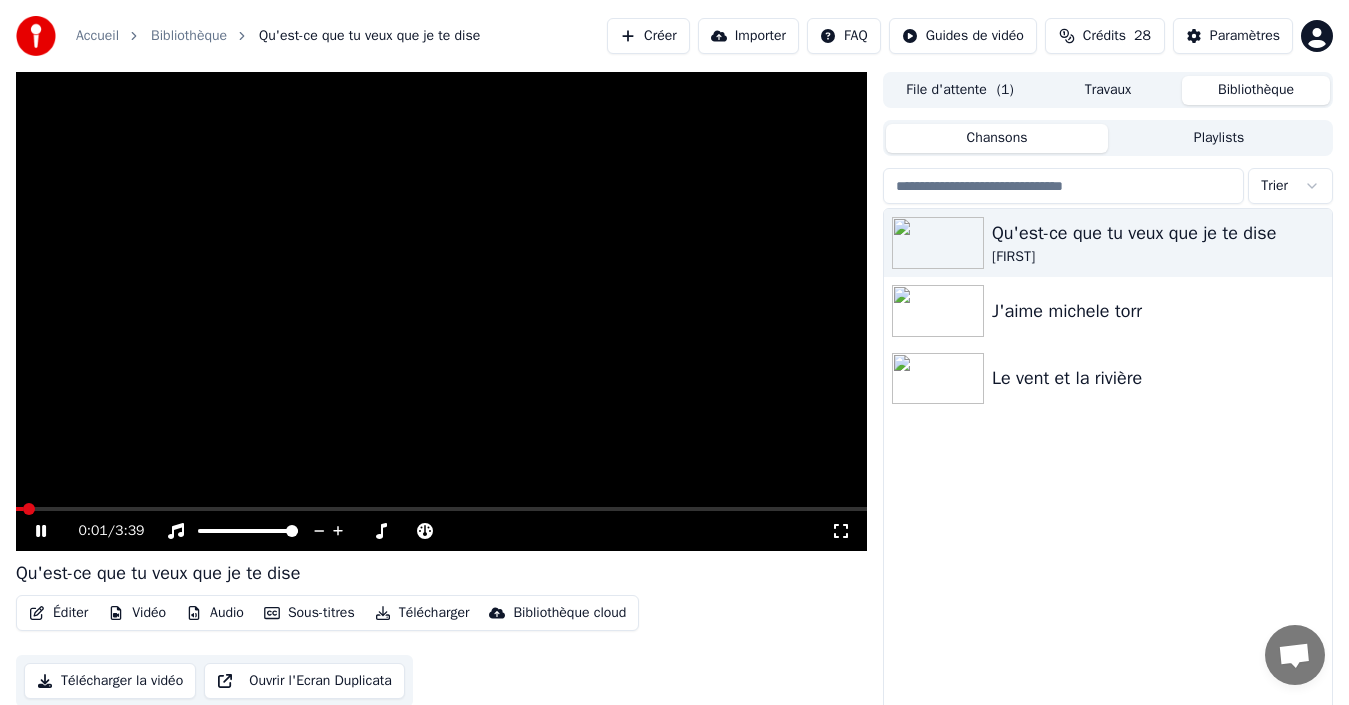 click on "Sous-titres" at bounding box center (309, 613) 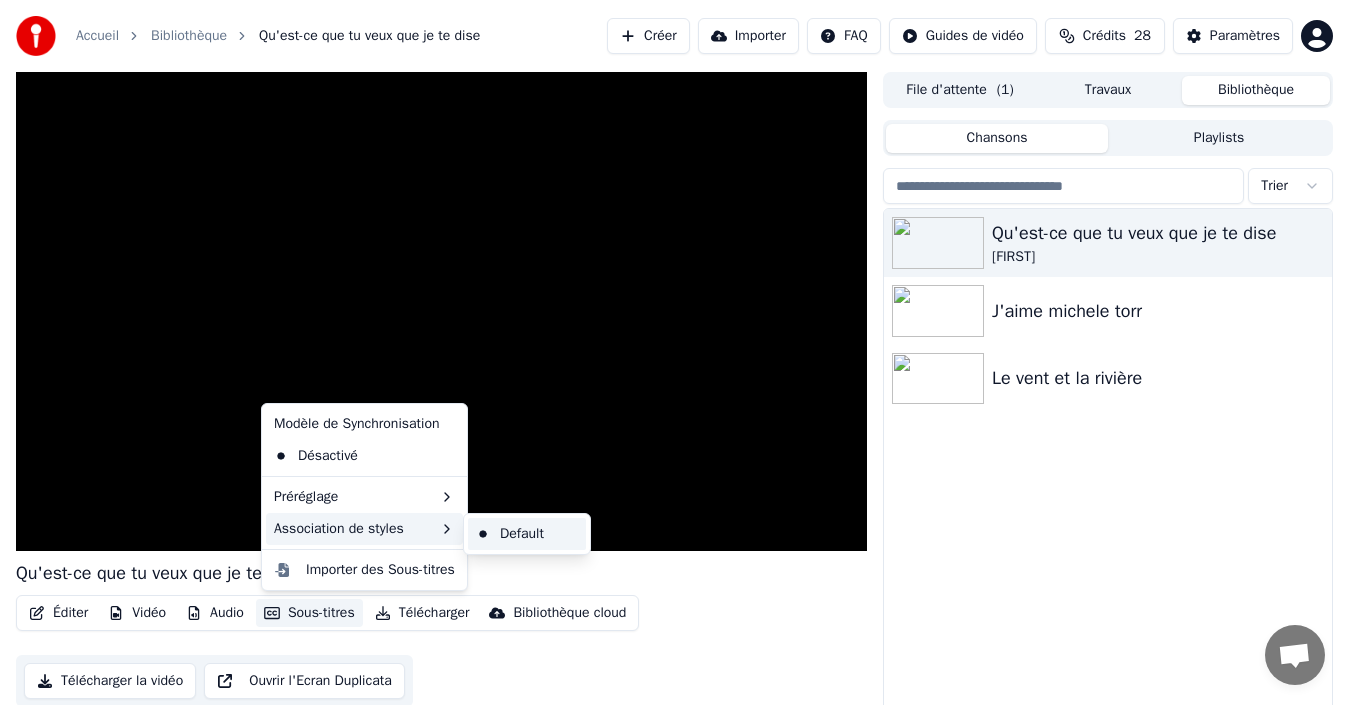 click on "Default" at bounding box center [527, 534] 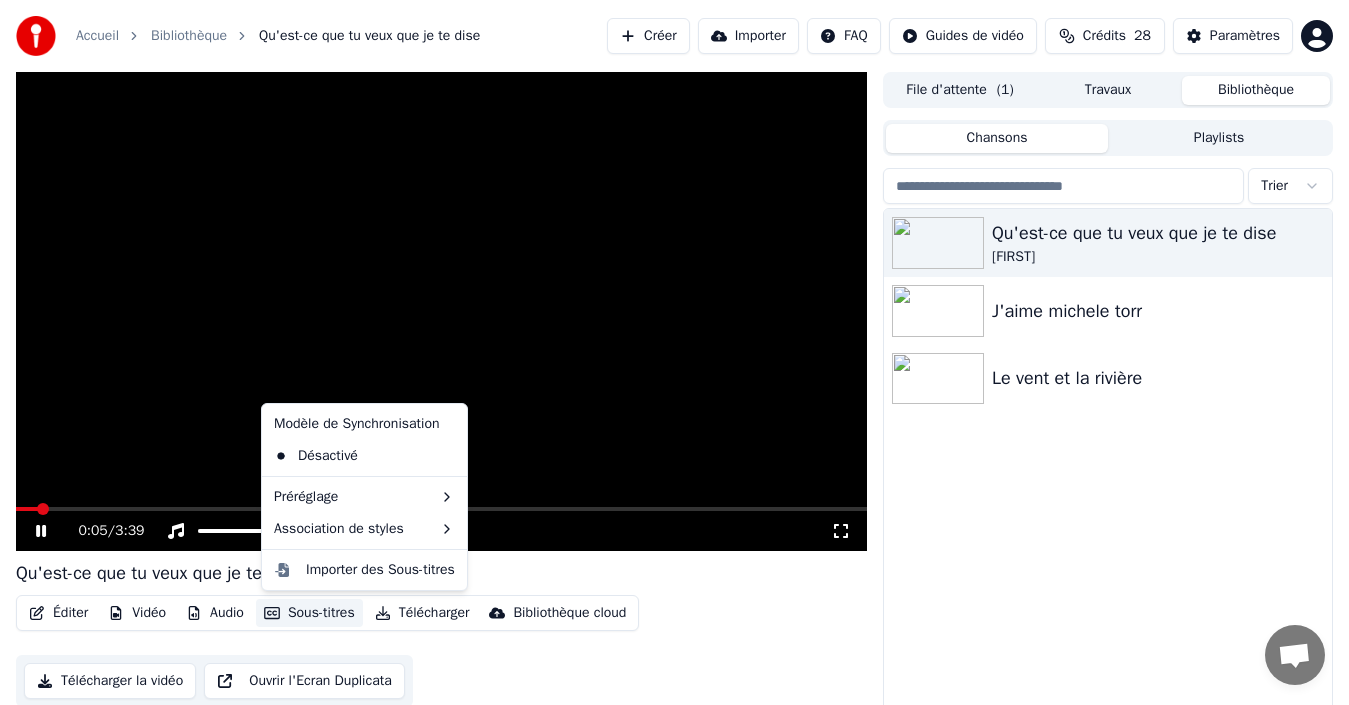 click on "Sous-titres" at bounding box center (309, 613) 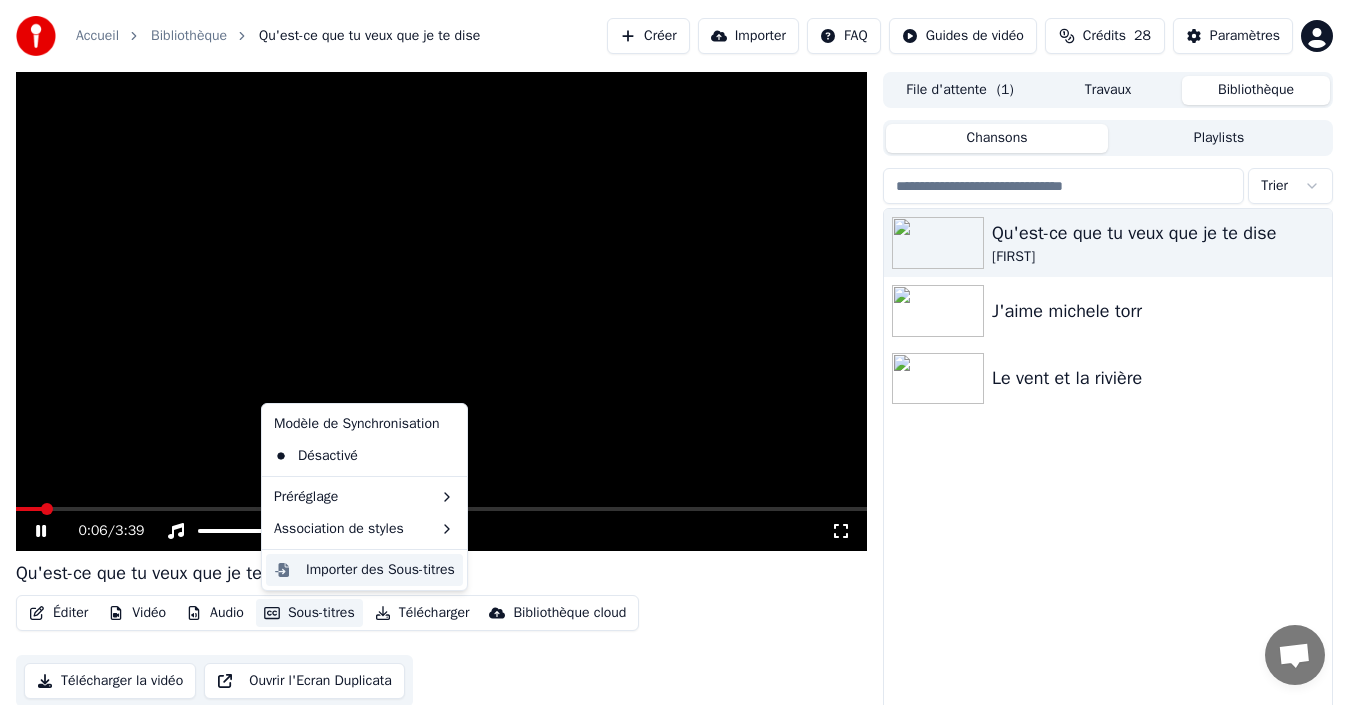 click on "Importer des Sous-titres" at bounding box center [380, 570] 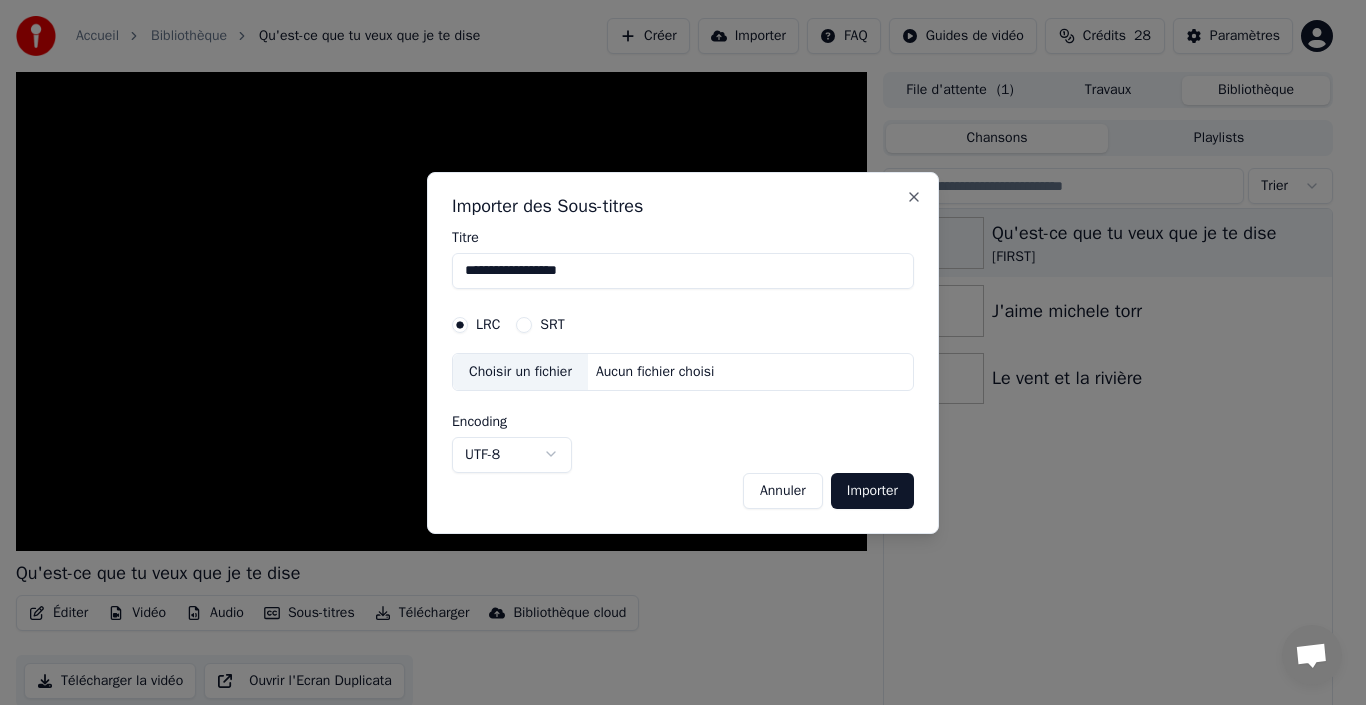 click on "**********" at bounding box center (674, 352) 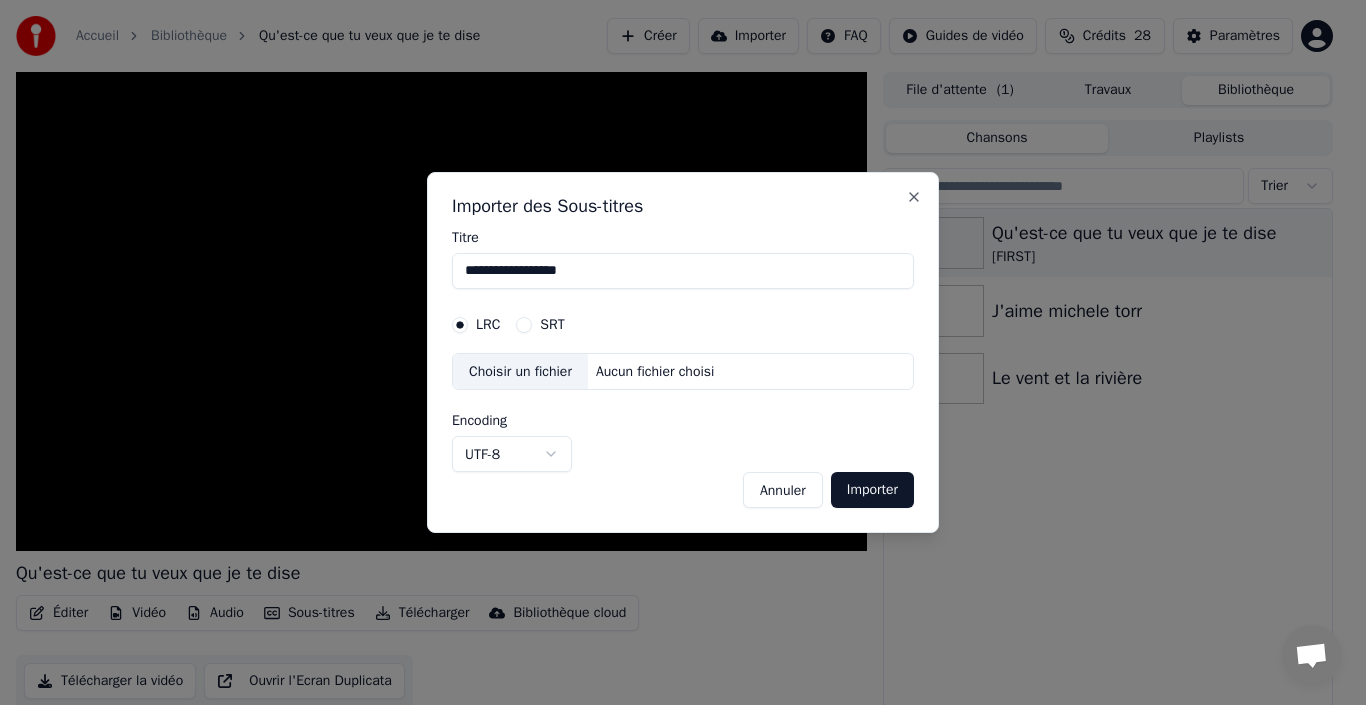 click on "Annuler" at bounding box center [783, 490] 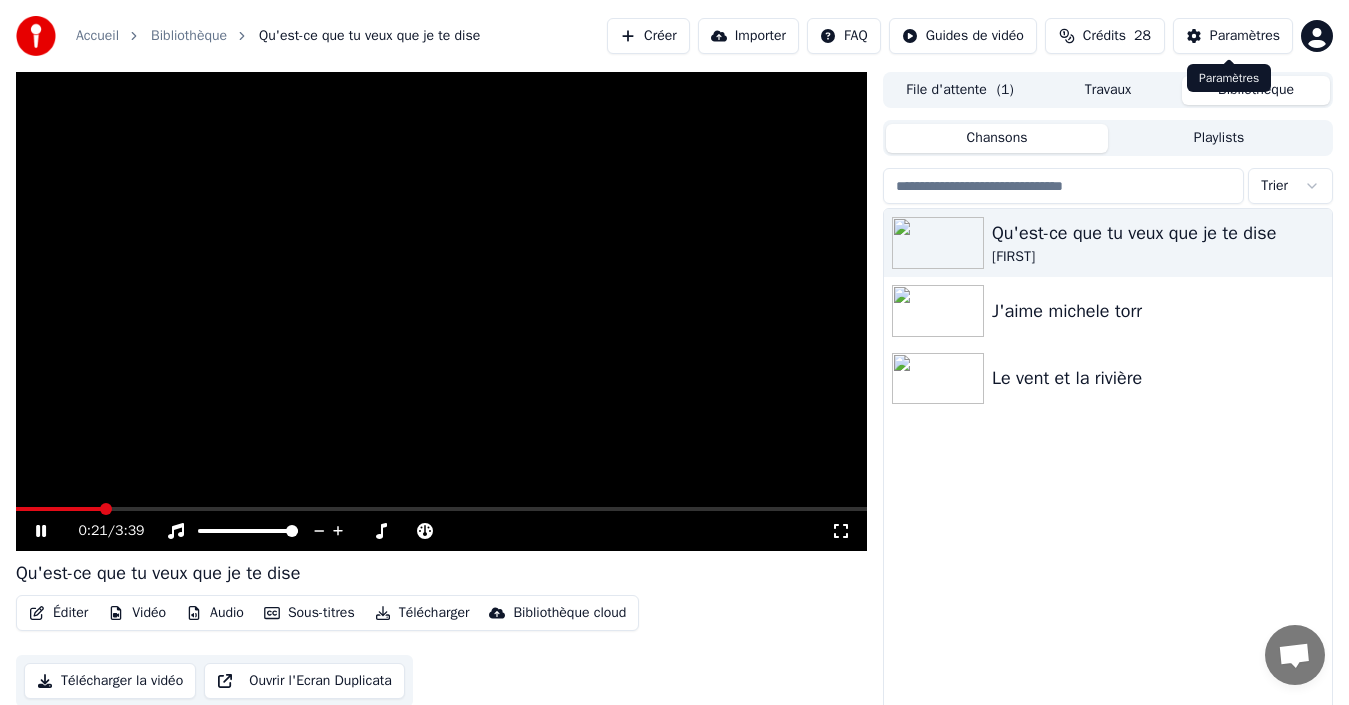 click on "Paramètres" at bounding box center (1245, 36) 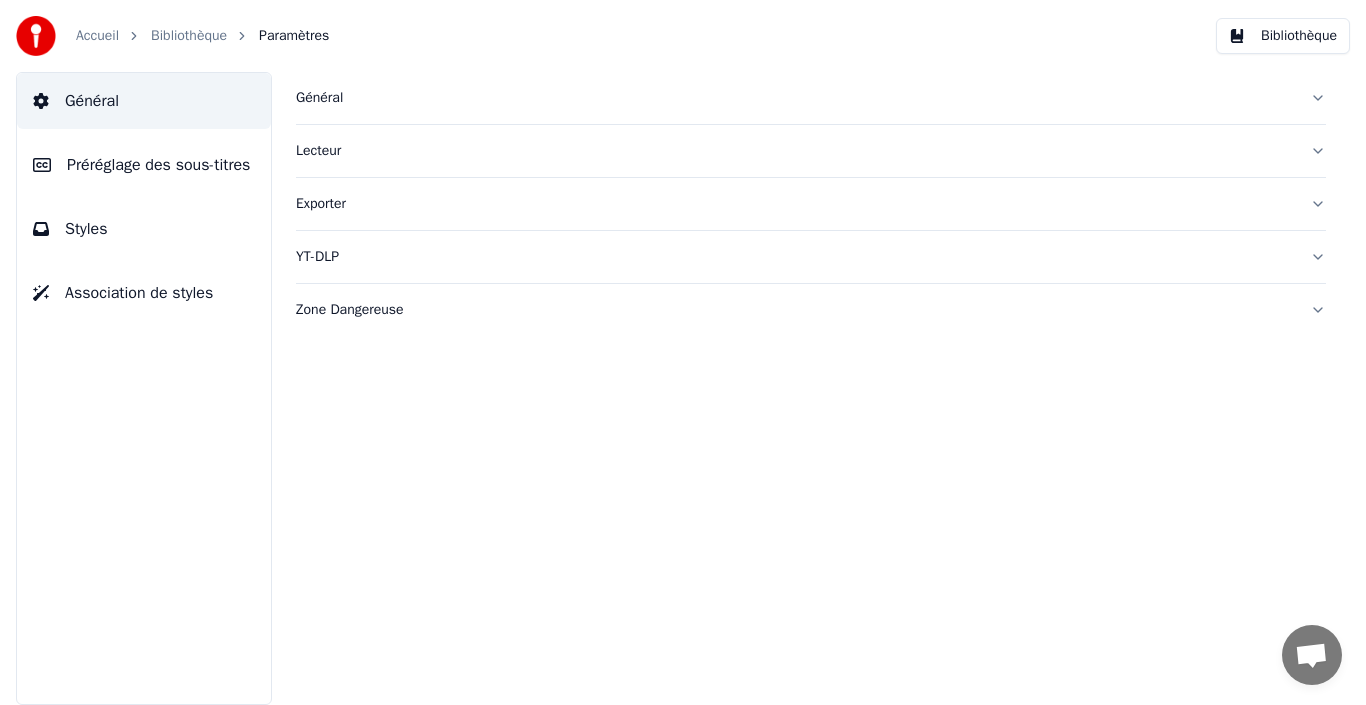 click on "Préréglage des sous-titres" at bounding box center [144, 165] 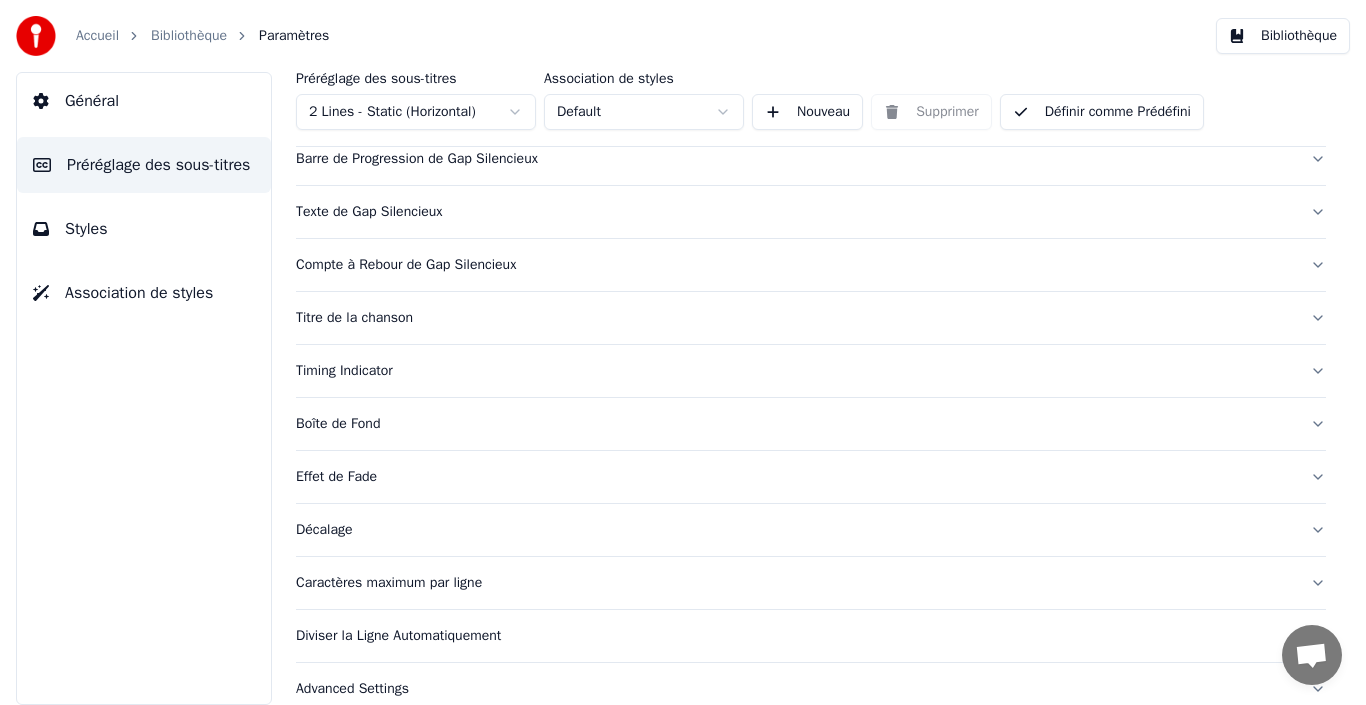 scroll, scrollTop: 186, scrollLeft: 0, axis: vertical 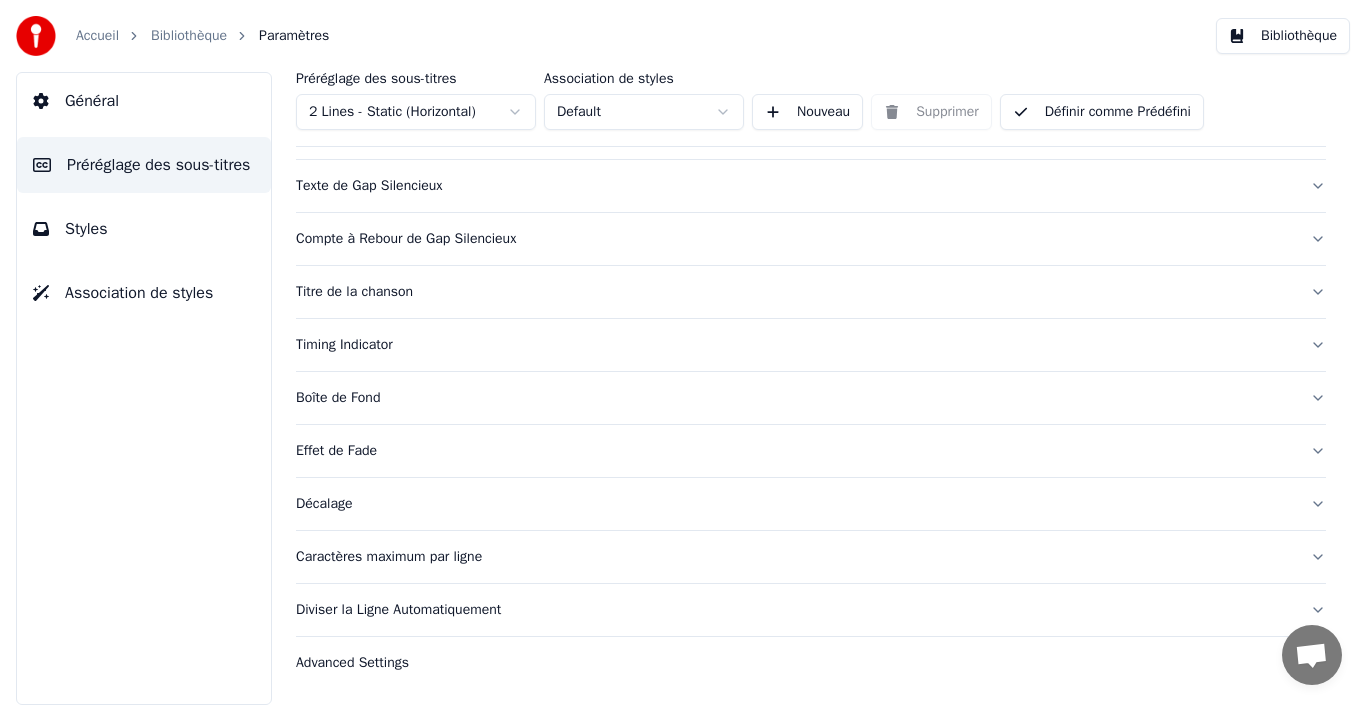 click on "Décalage" at bounding box center (795, 504) 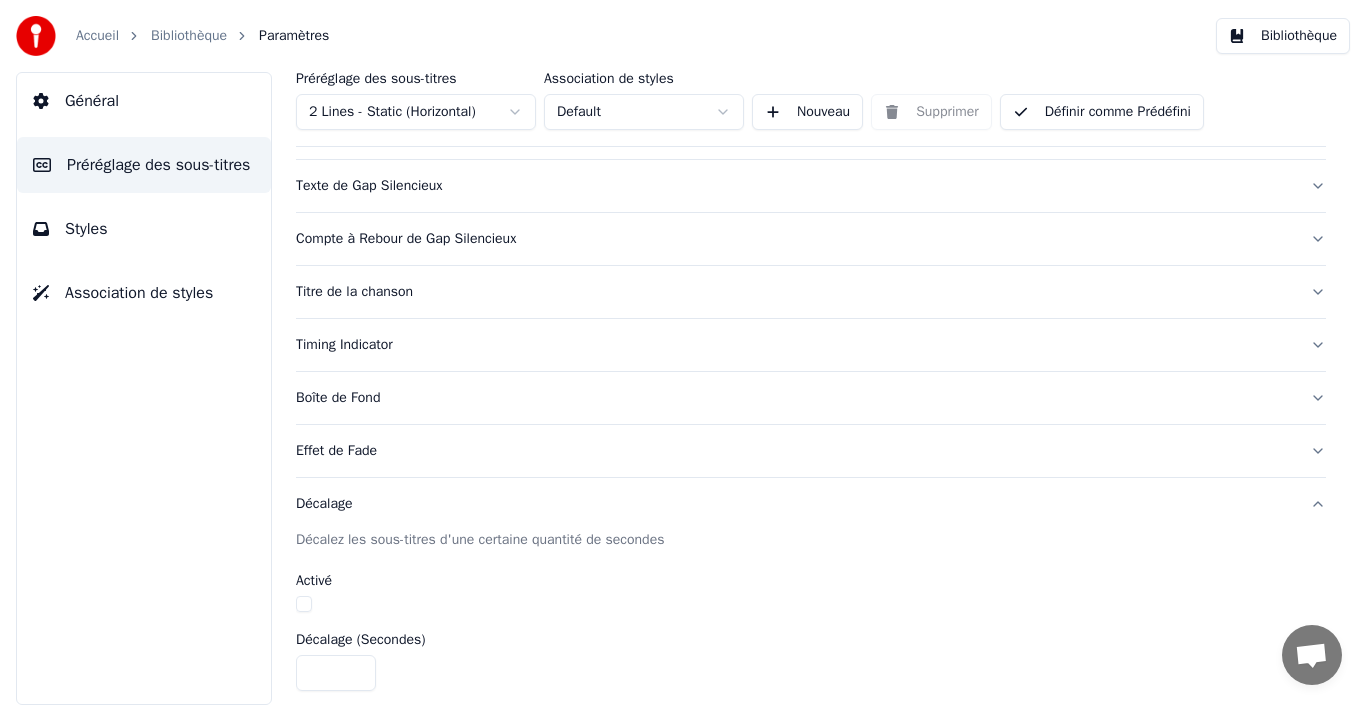 click on "Décalage" at bounding box center [795, 504] 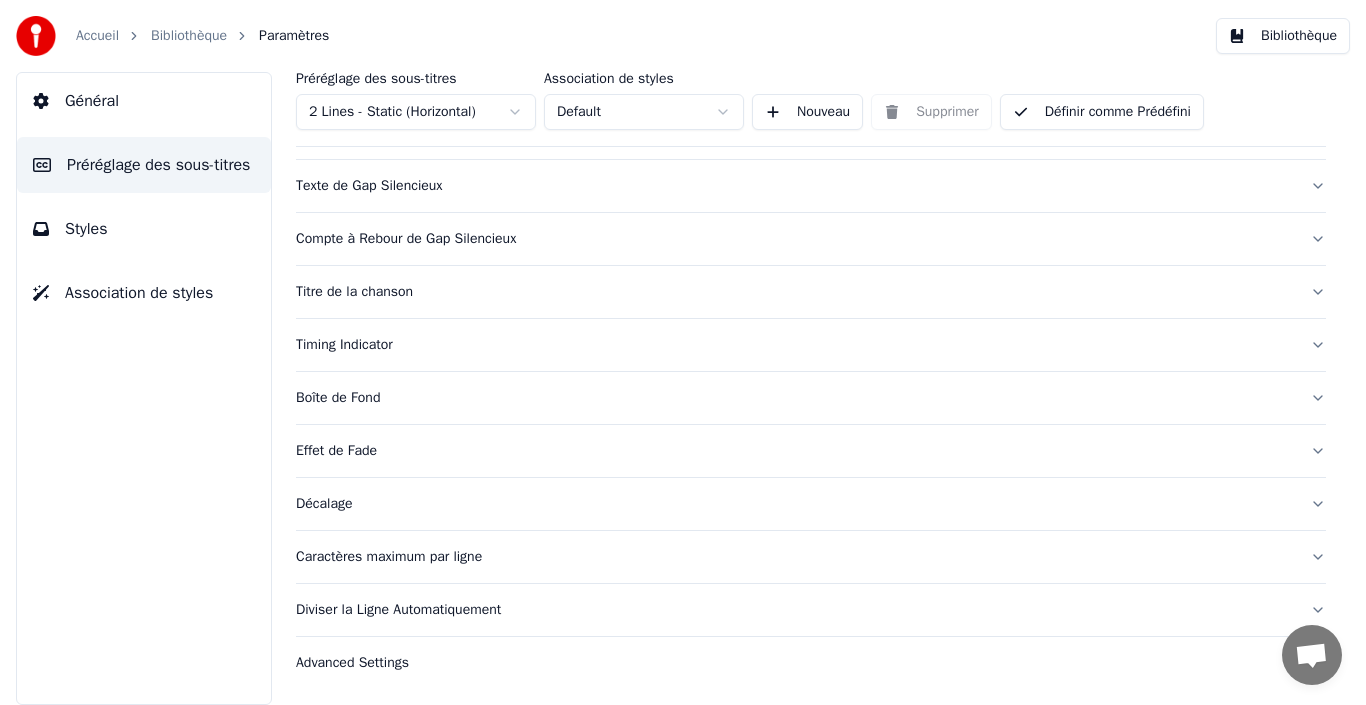 click on "Caractères maximum par ligne" at bounding box center (795, 557) 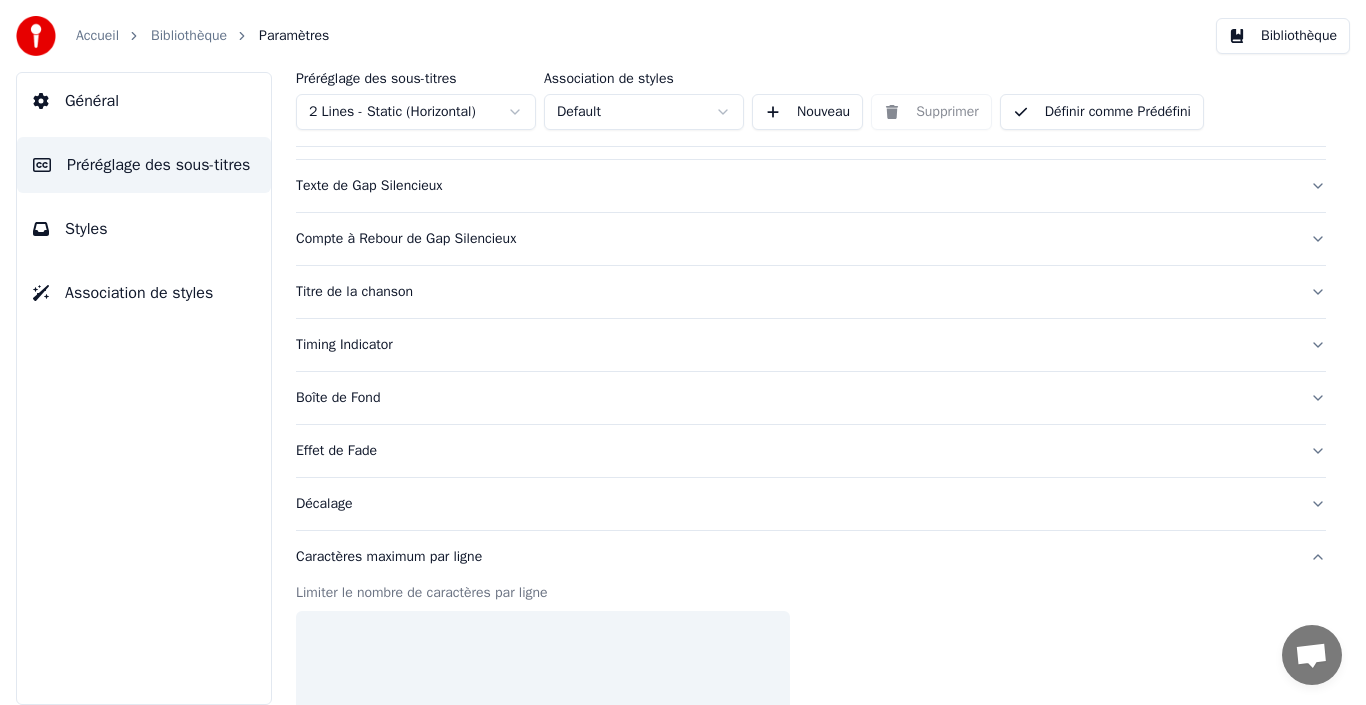 click on "Caractères maximum par ligne" at bounding box center (795, 557) 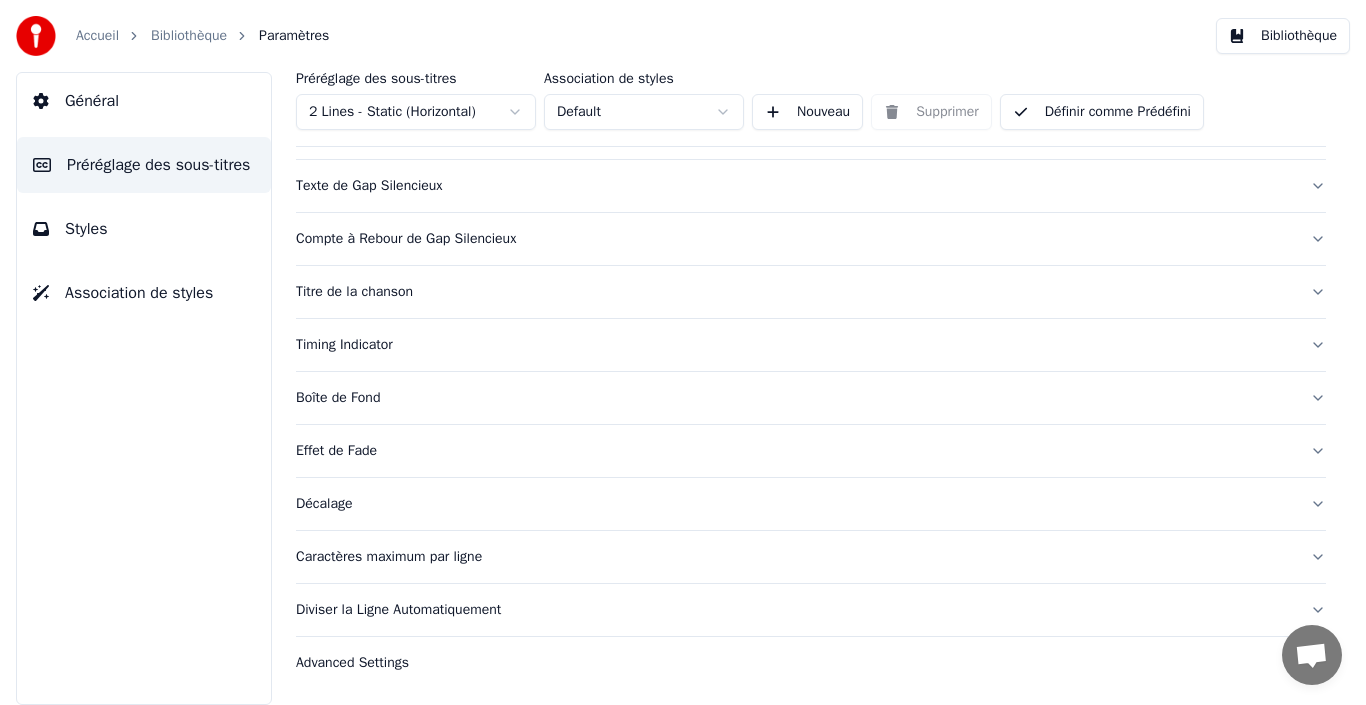 click on "Diviser la Ligne Automatiquement" at bounding box center [811, 610] 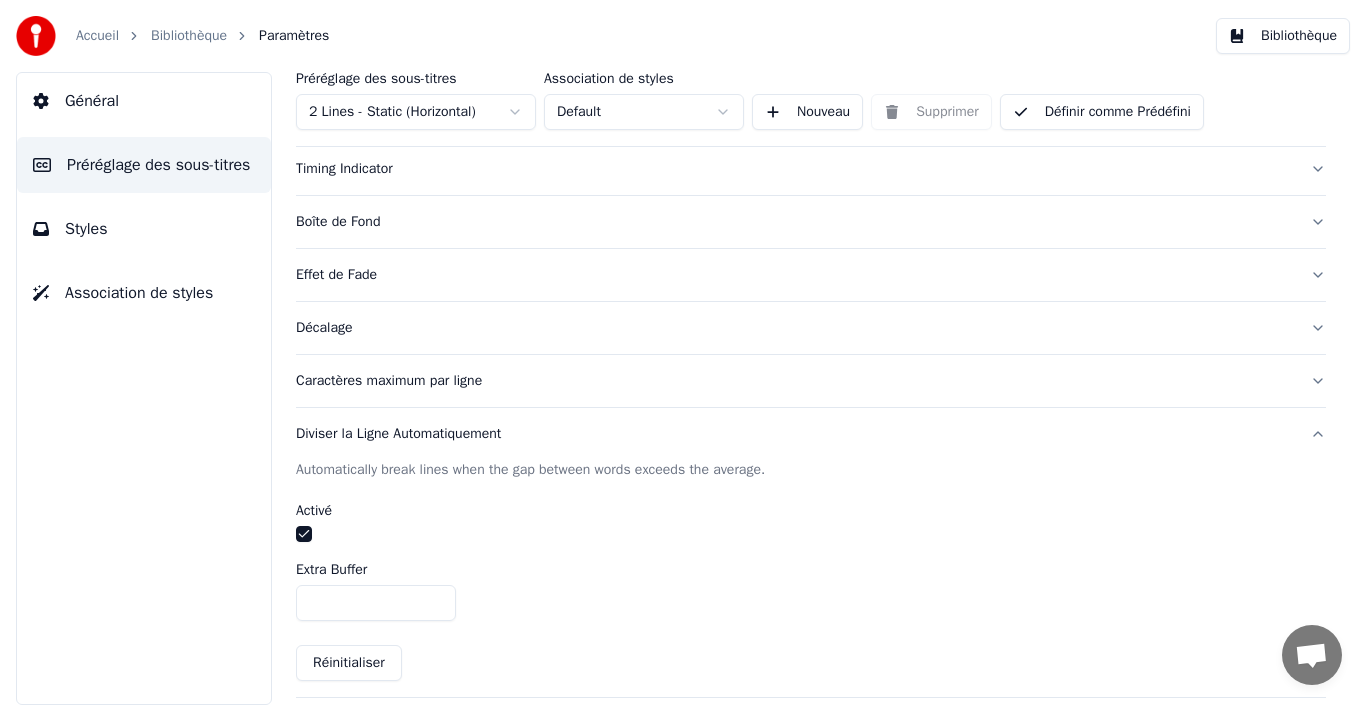 scroll, scrollTop: 422, scrollLeft: 0, axis: vertical 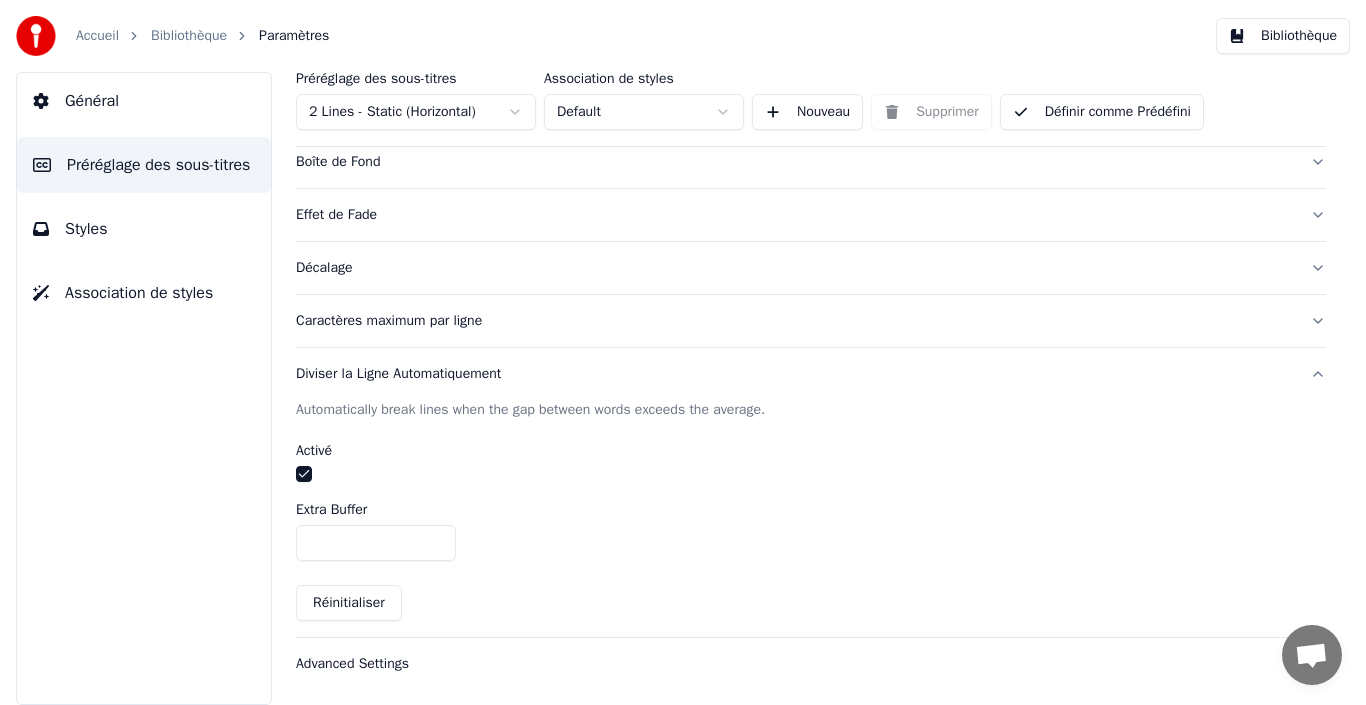 click on "Réinitialiser" at bounding box center [349, 603] 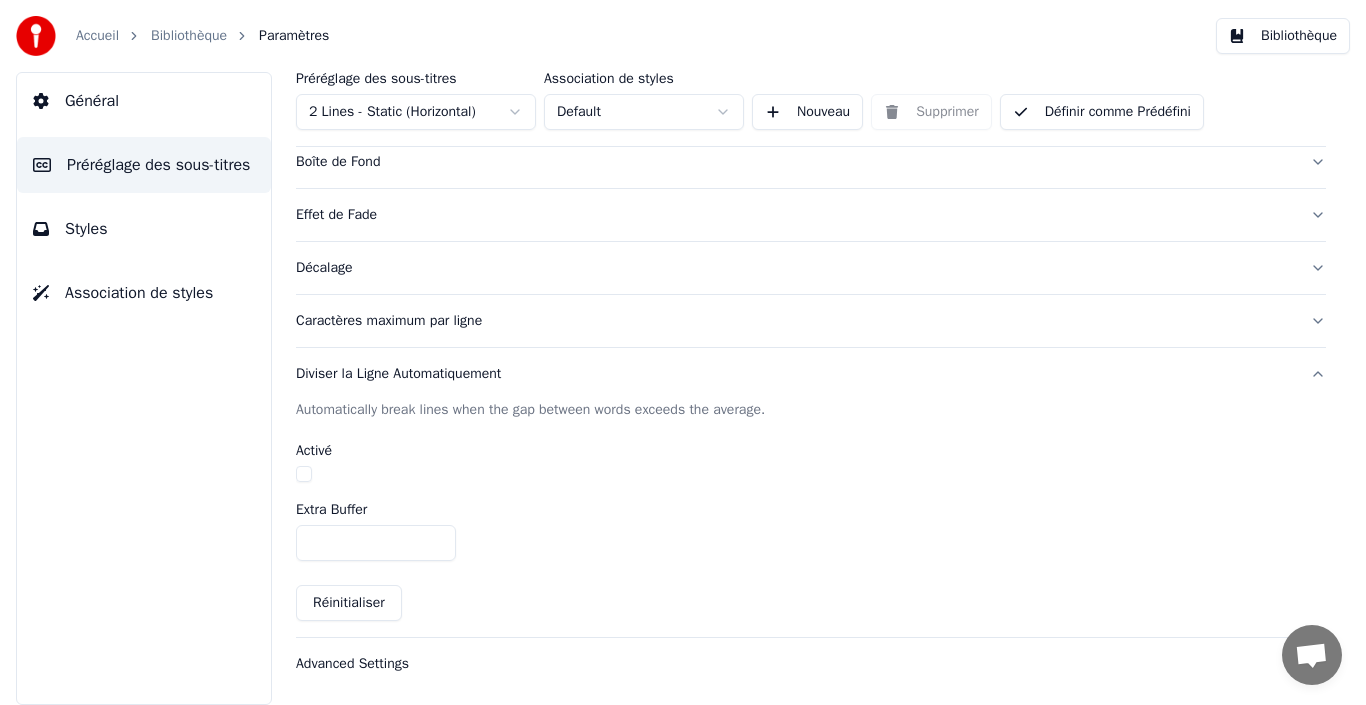 click on "Général" at bounding box center [144, 101] 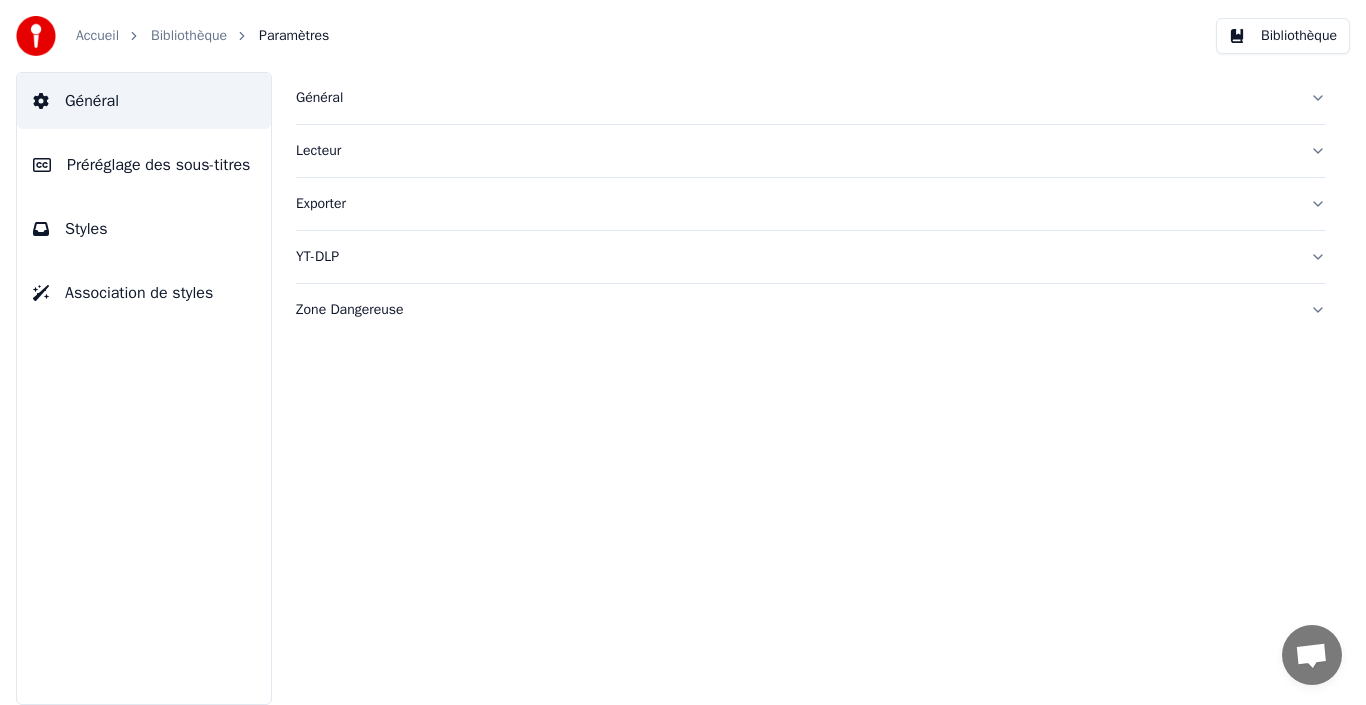 scroll, scrollTop: 0, scrollLeft: 0, axis: both 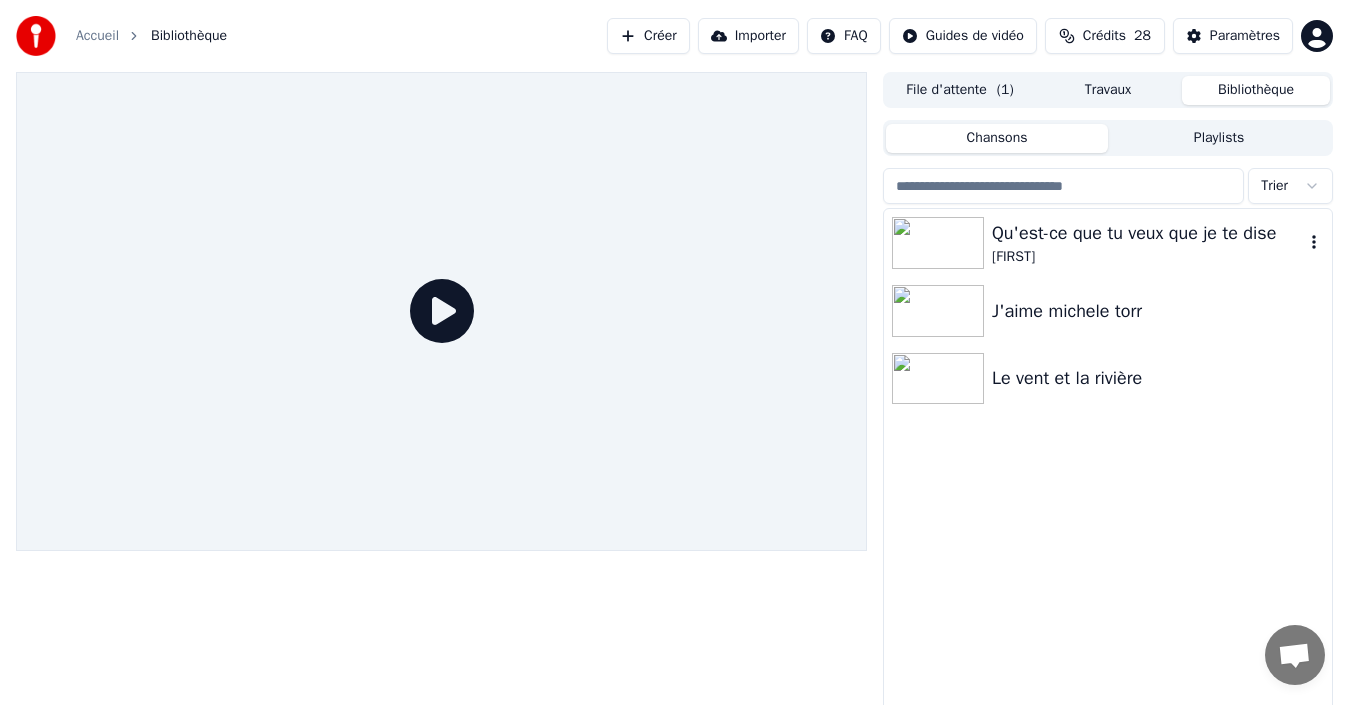 click on "[FIRST]" at bounding box center [1148, 257] 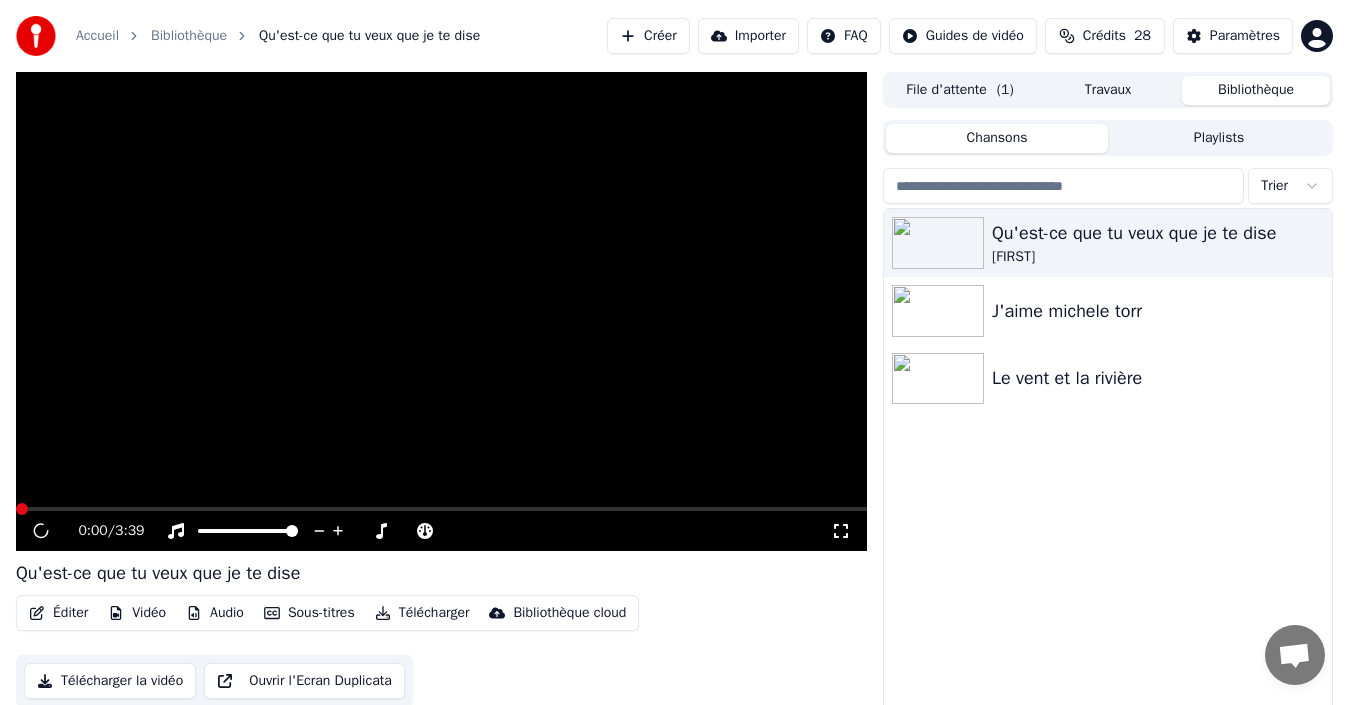 click at bounding box center (441, 311) 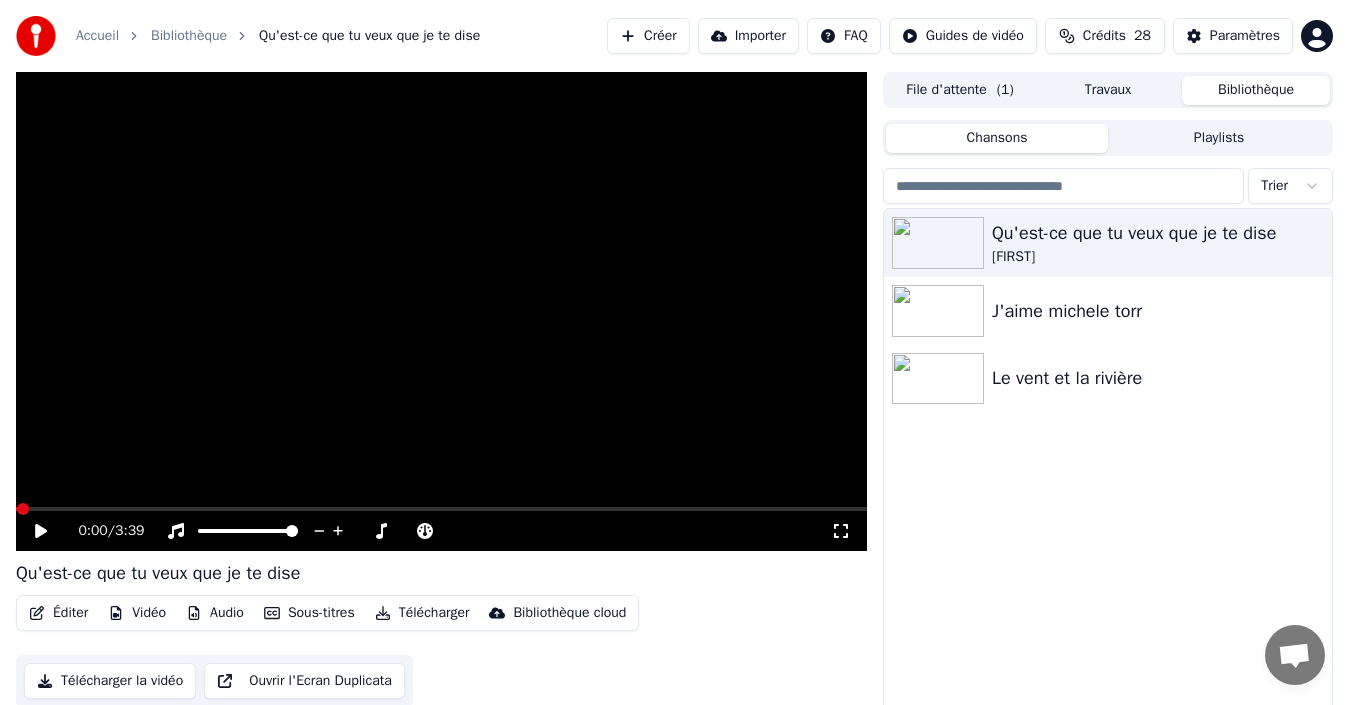 click at bounding box center [441, 311] 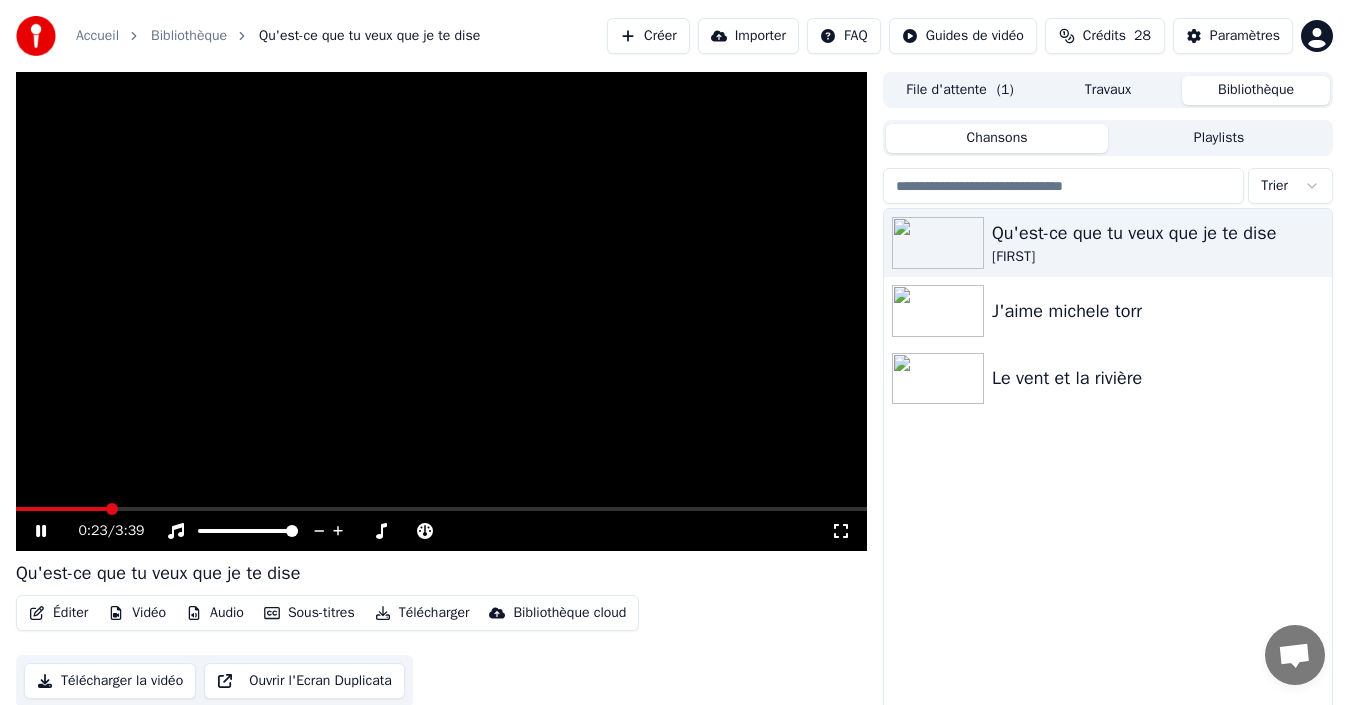 click on "0:23  /  3:39" at bounding box center (441, 531) 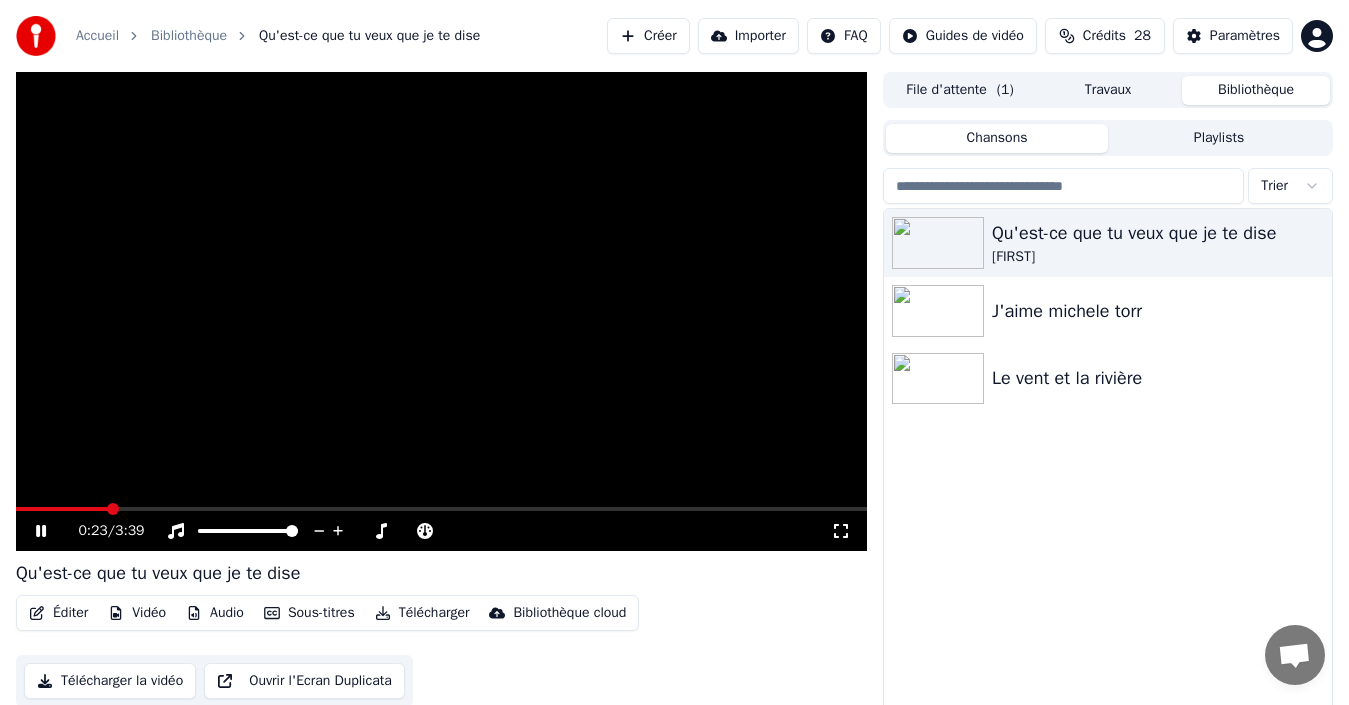 click 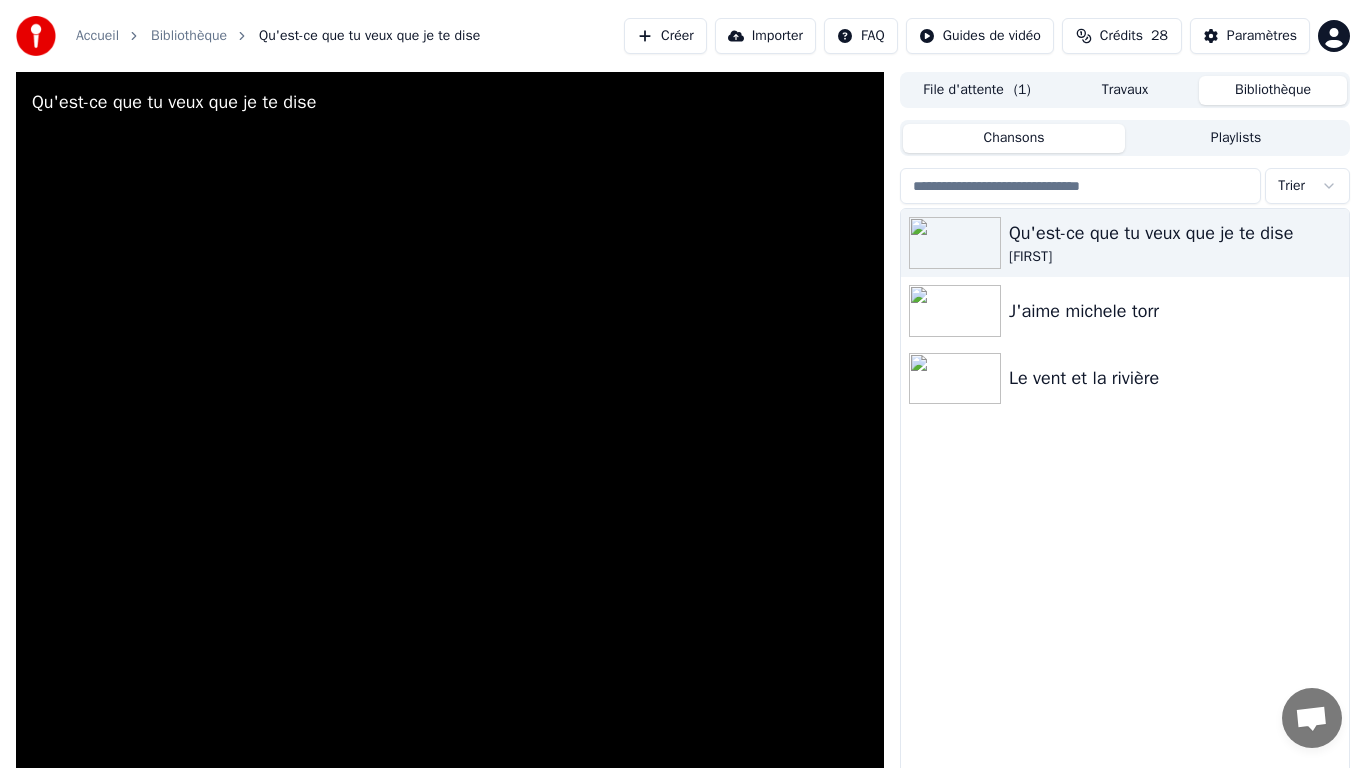 click 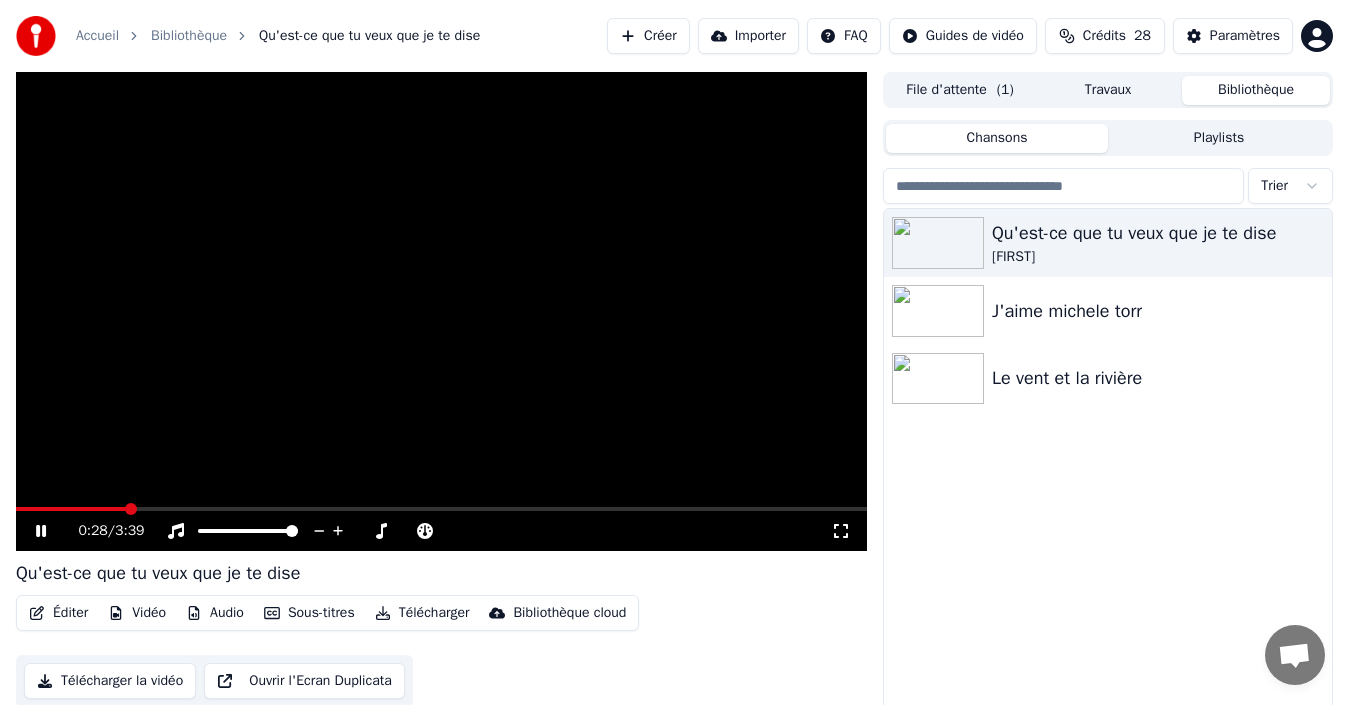 drag, startPoint x: 1159, startPoint y: 451, endPoint x: 1075, endPoint y: 482, distance: 89.537704 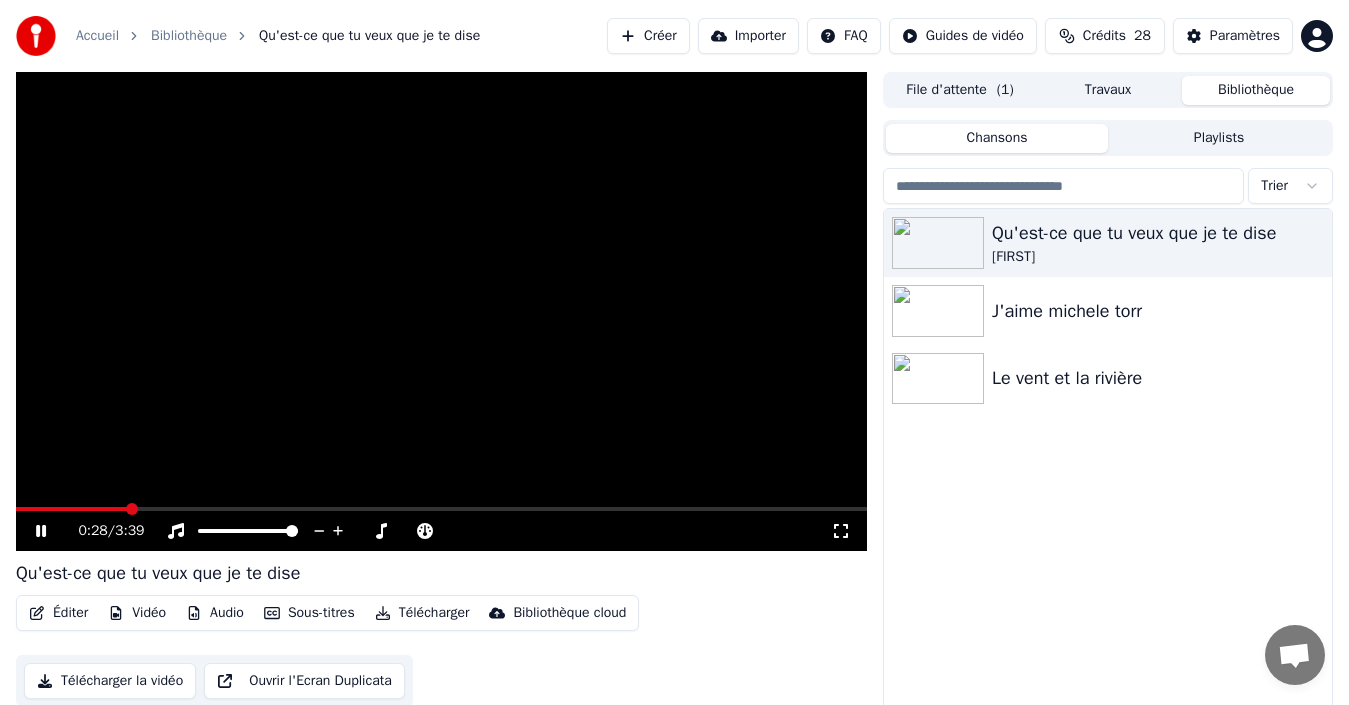 click on "Qu'est-ce que tu veux que je te dise Jerome J'aime michele torr Le vent et la rivière" at bounding box center [1108, 472] 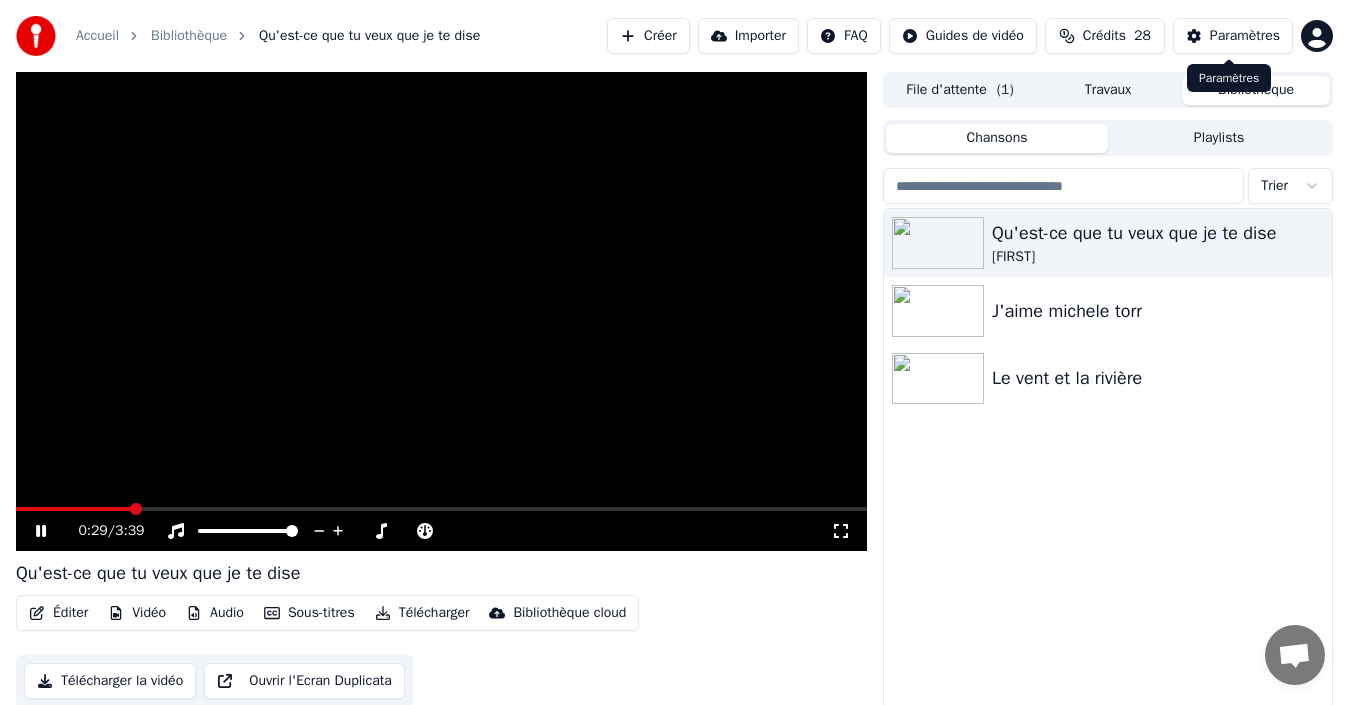 click on "Paramètres" at bounding box center [1233, 36] 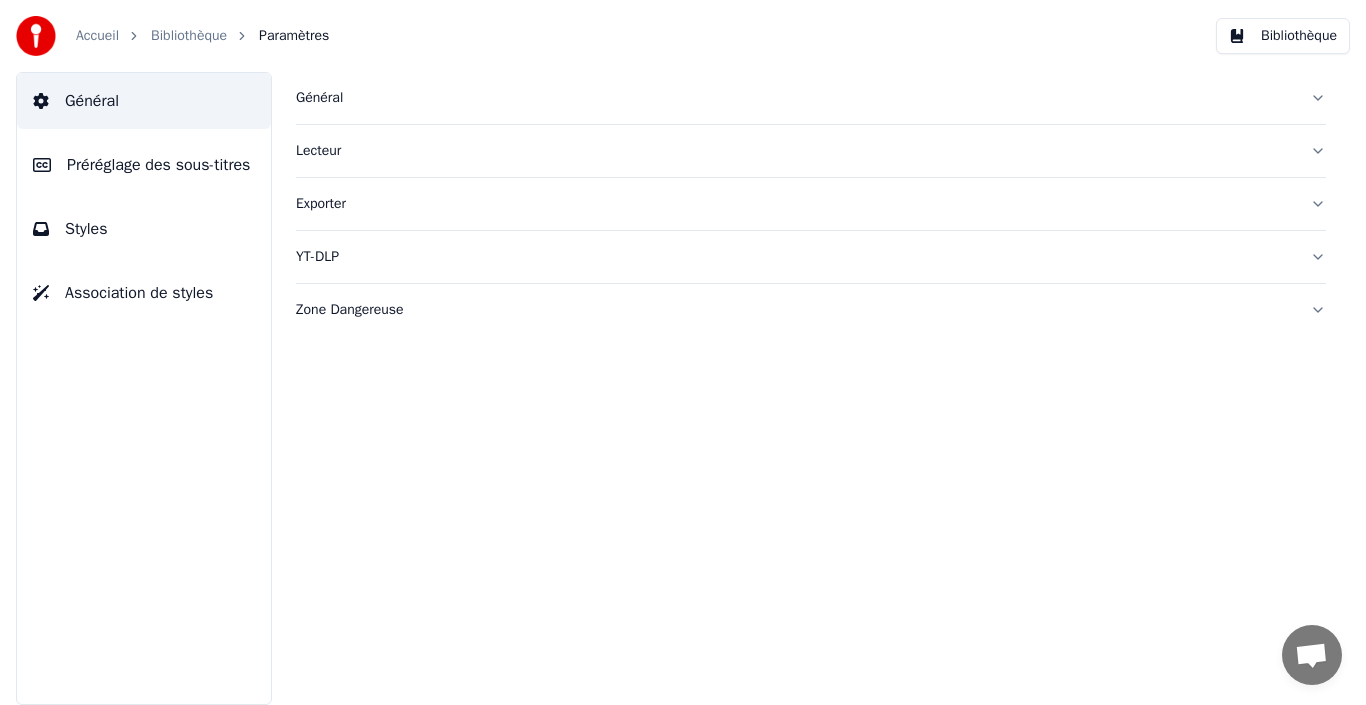 click on "Préréglage des sous-titres" at bounding box center (158, 165) 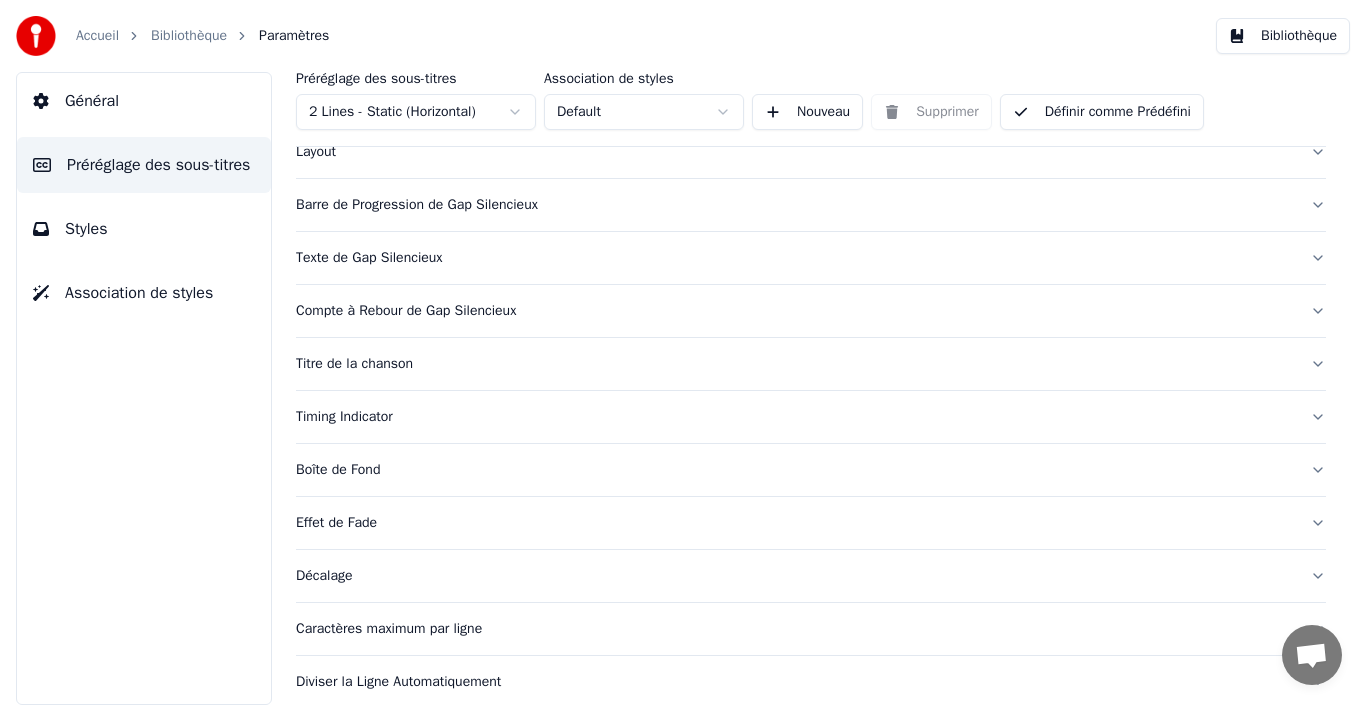 scroll, scrollTop: 186, scrollLeft: 0, axis: vertical 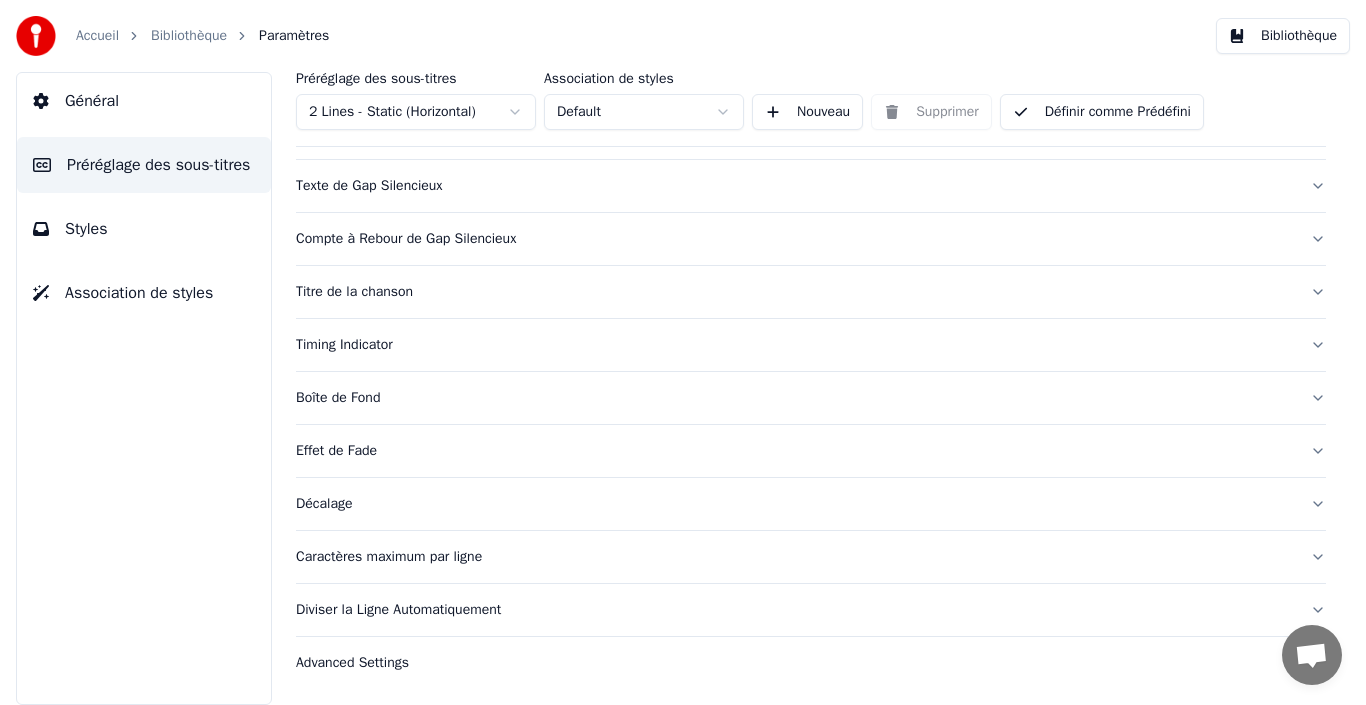 click on "Diviser la Ligne Automatiquement" at bounding box center [795, 610] 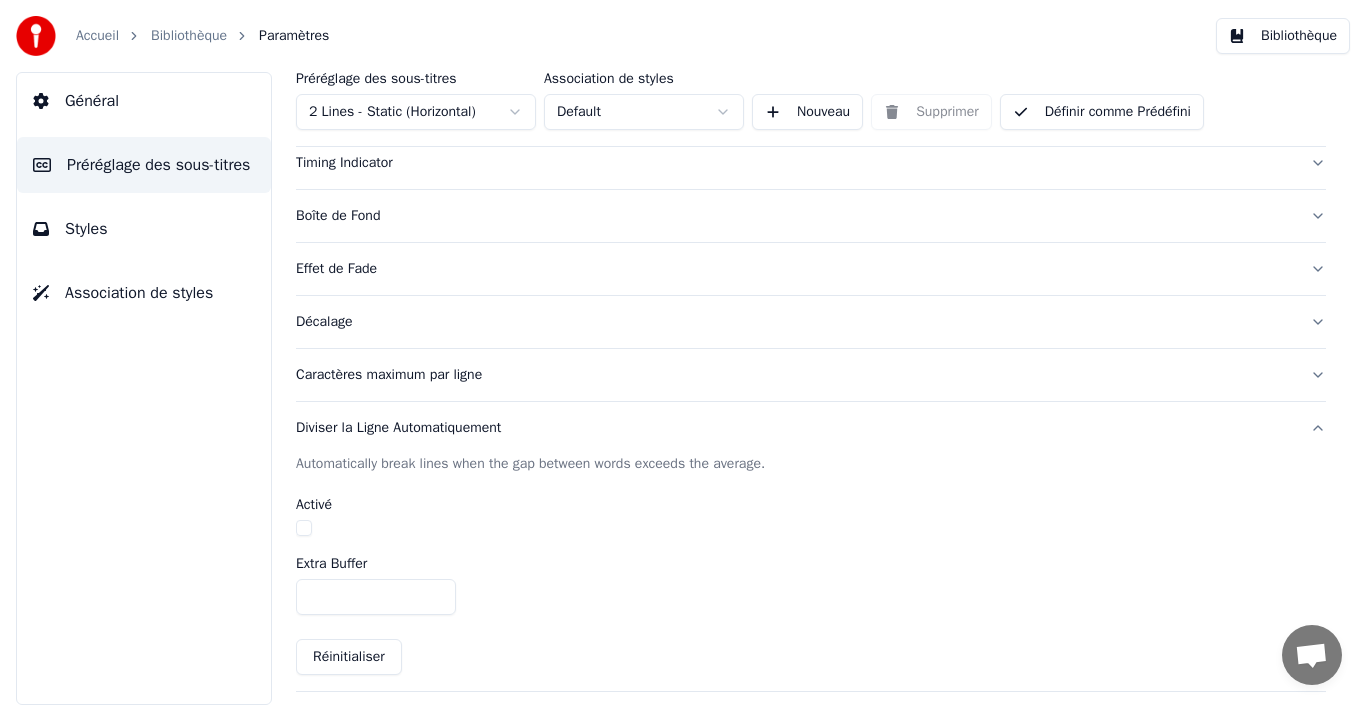 scroll, scrollTop: 422, scrollLeft: 0, axis: vertical 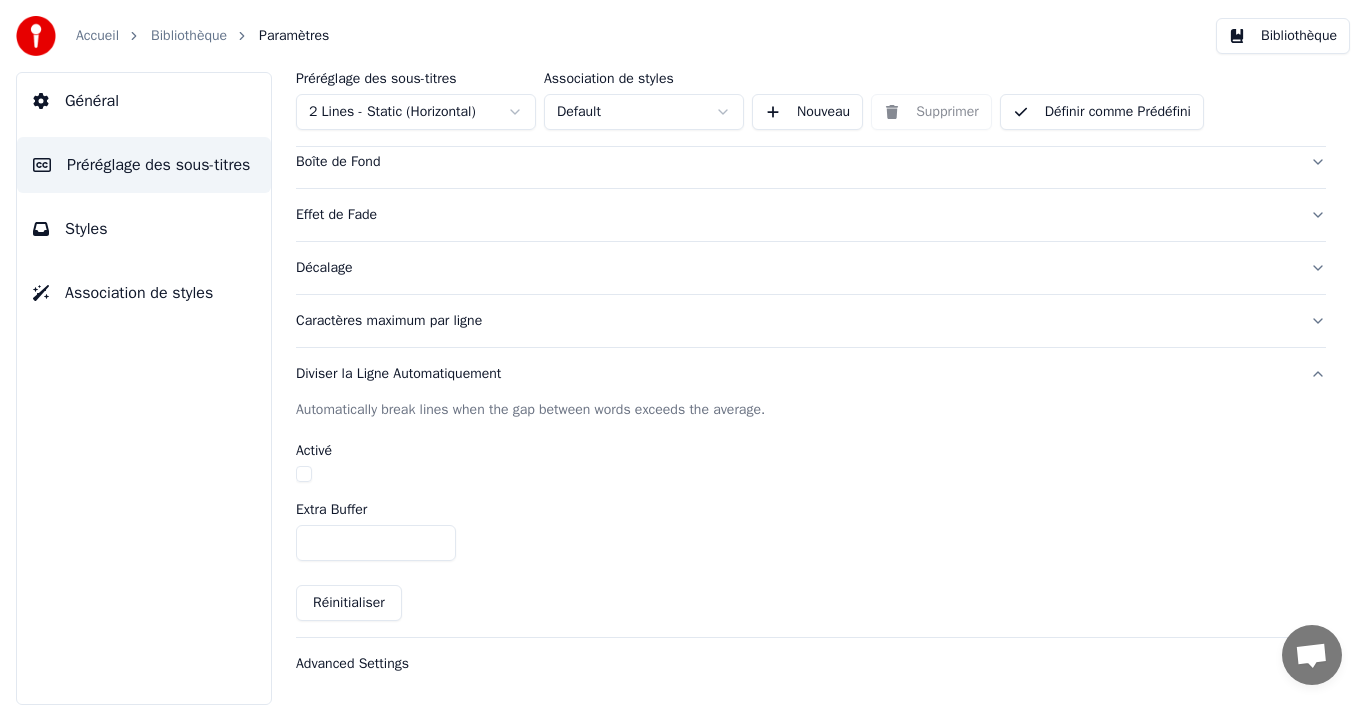 click at bounding box center (304, 474) 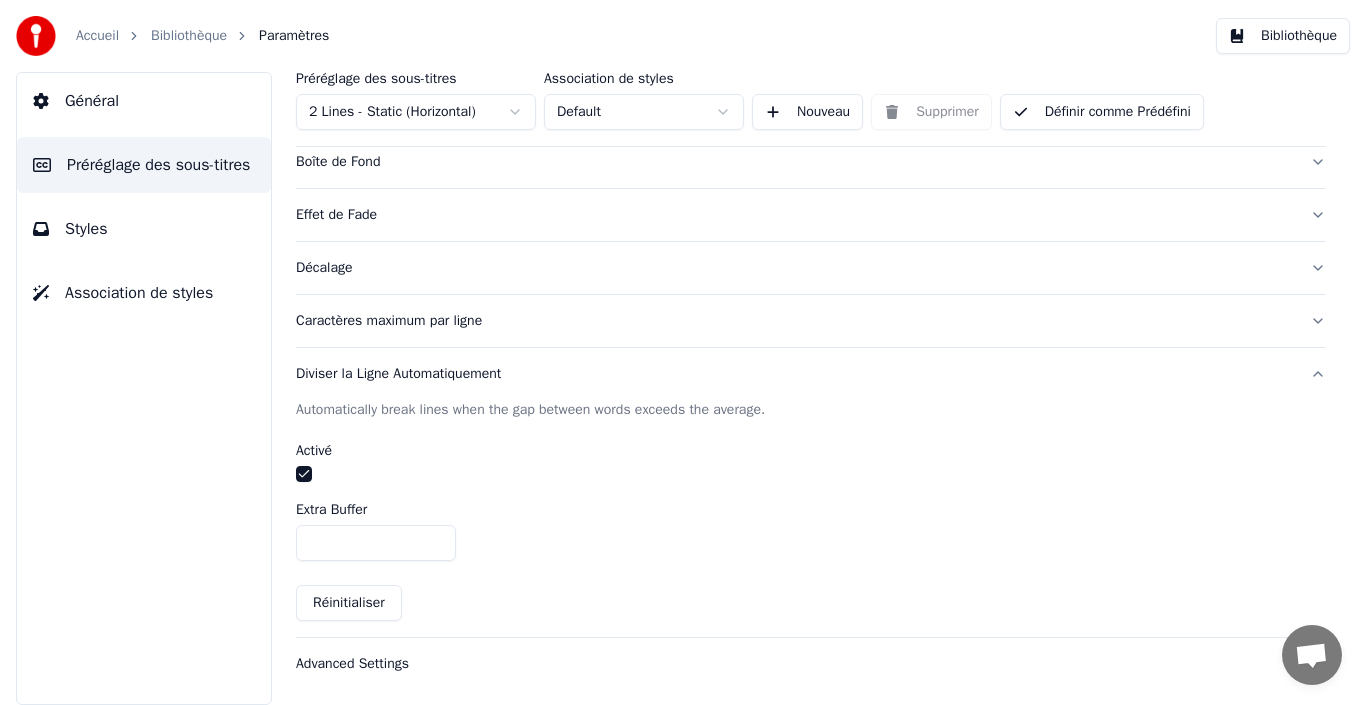click on "Diviser la Ligne Automatiquement" at bounding box center [795, 374] 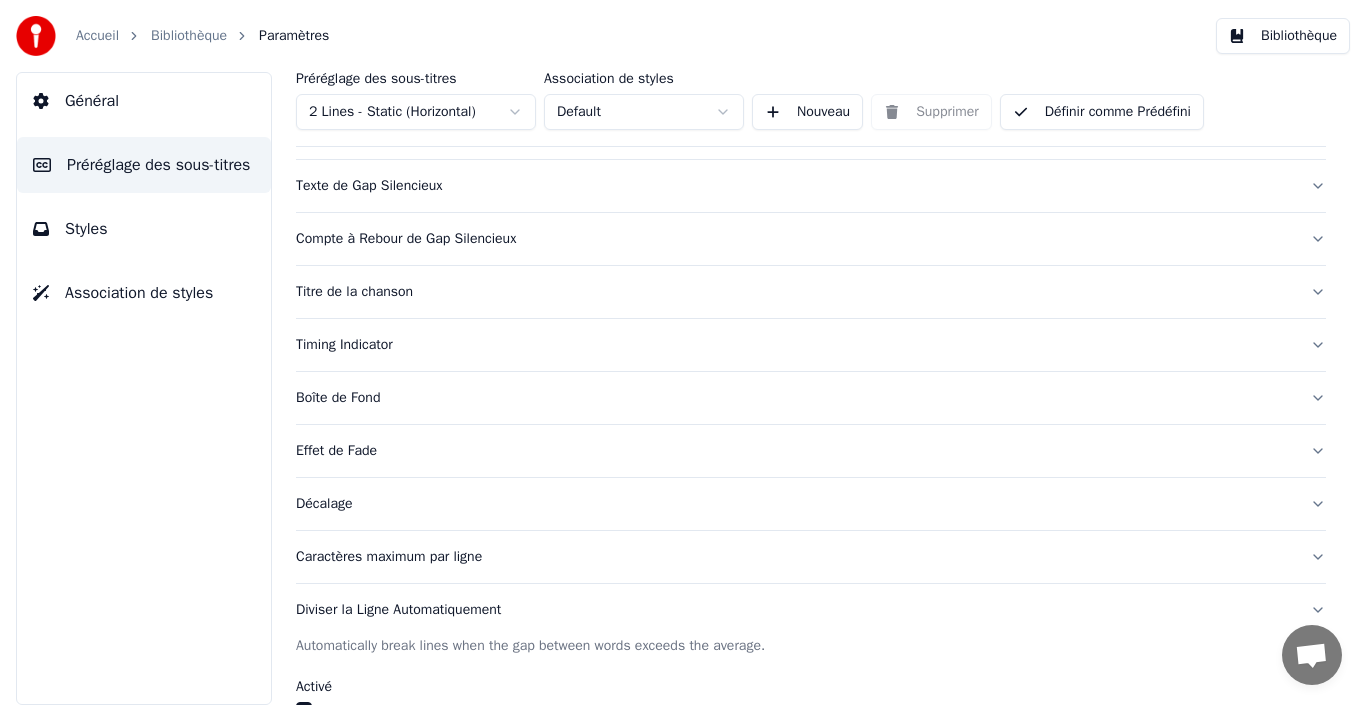 scroll, scrollTop: 186, scrollLeft: 0, axis: vertical 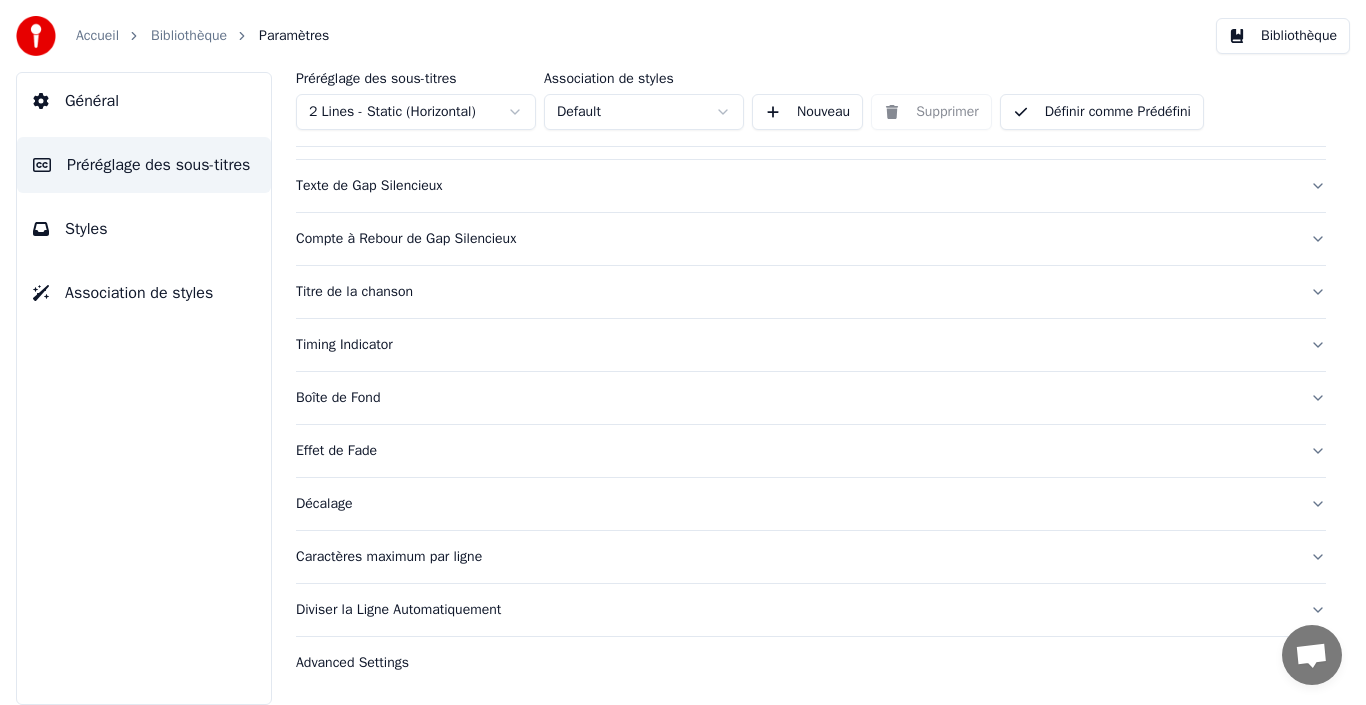 click on "Caractères maximum par ligne" at bounding box center [795, 557] 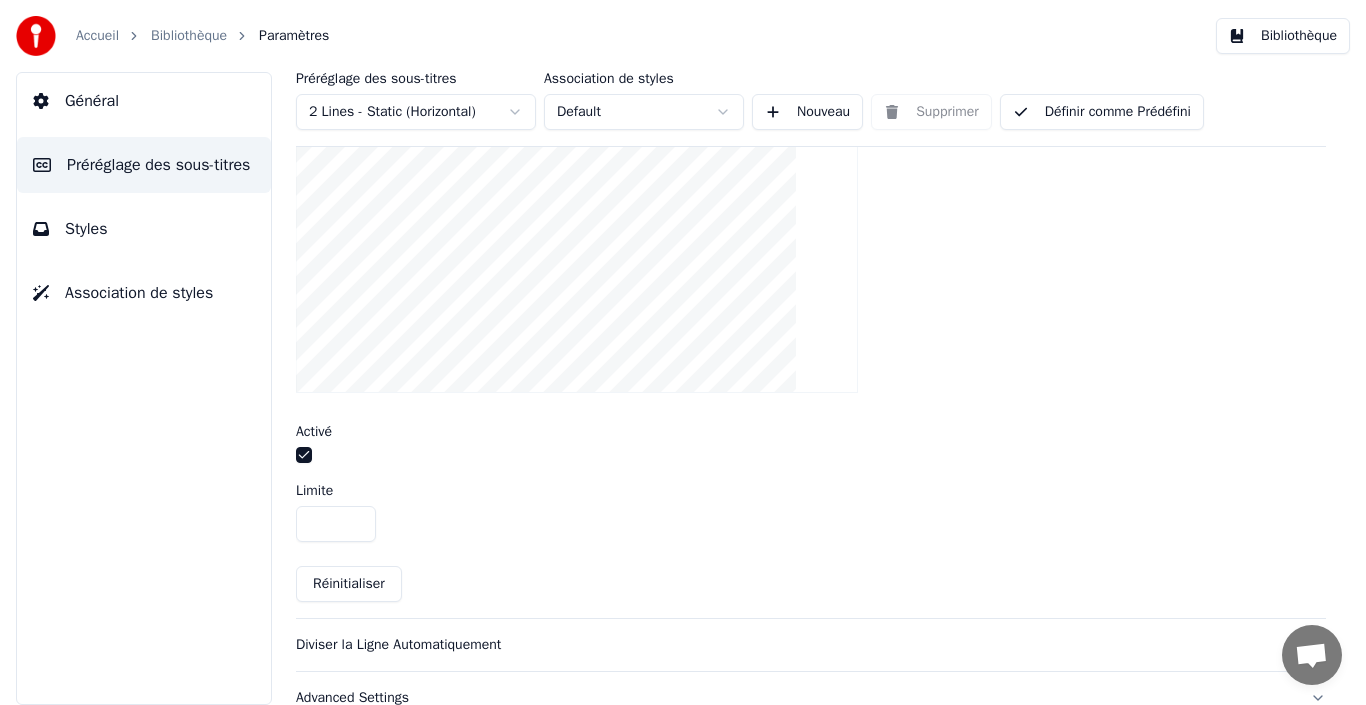 scroll, scrollTop: 736, scrollLeft: 0, axis: vertical 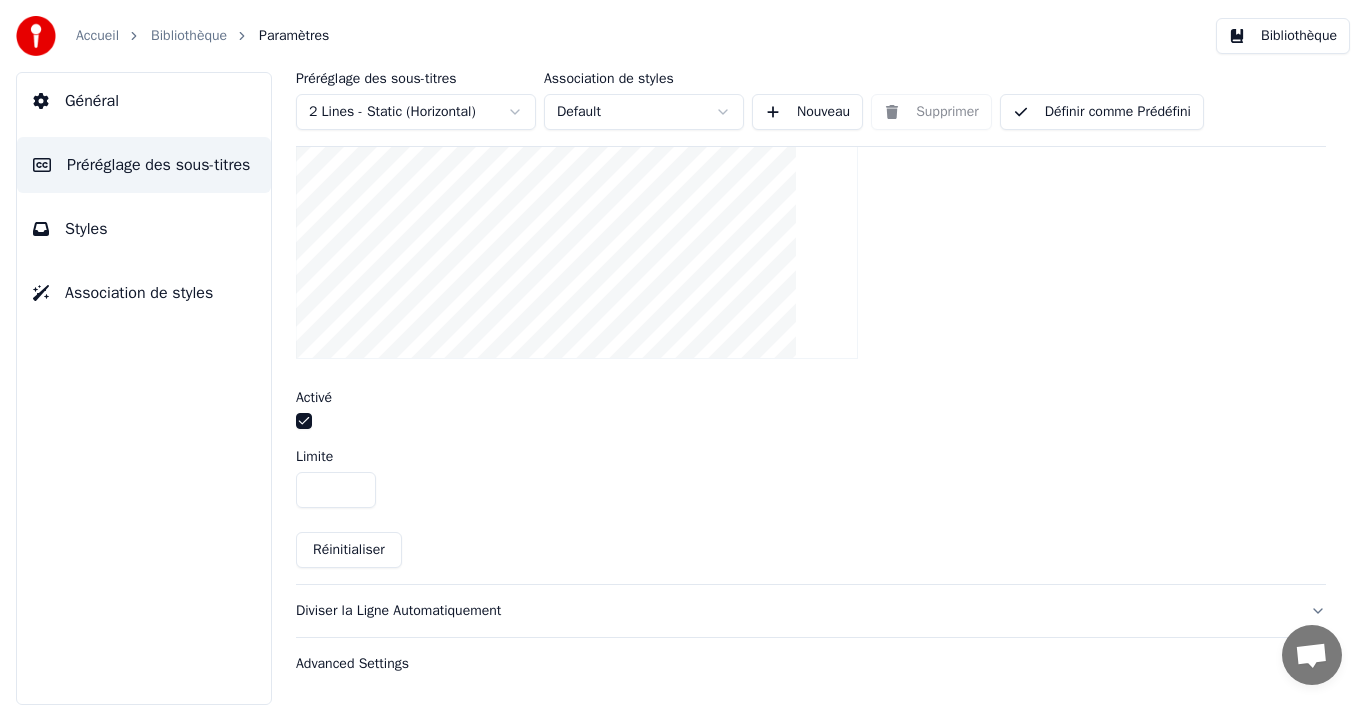 click at bounding box center (304, 421) 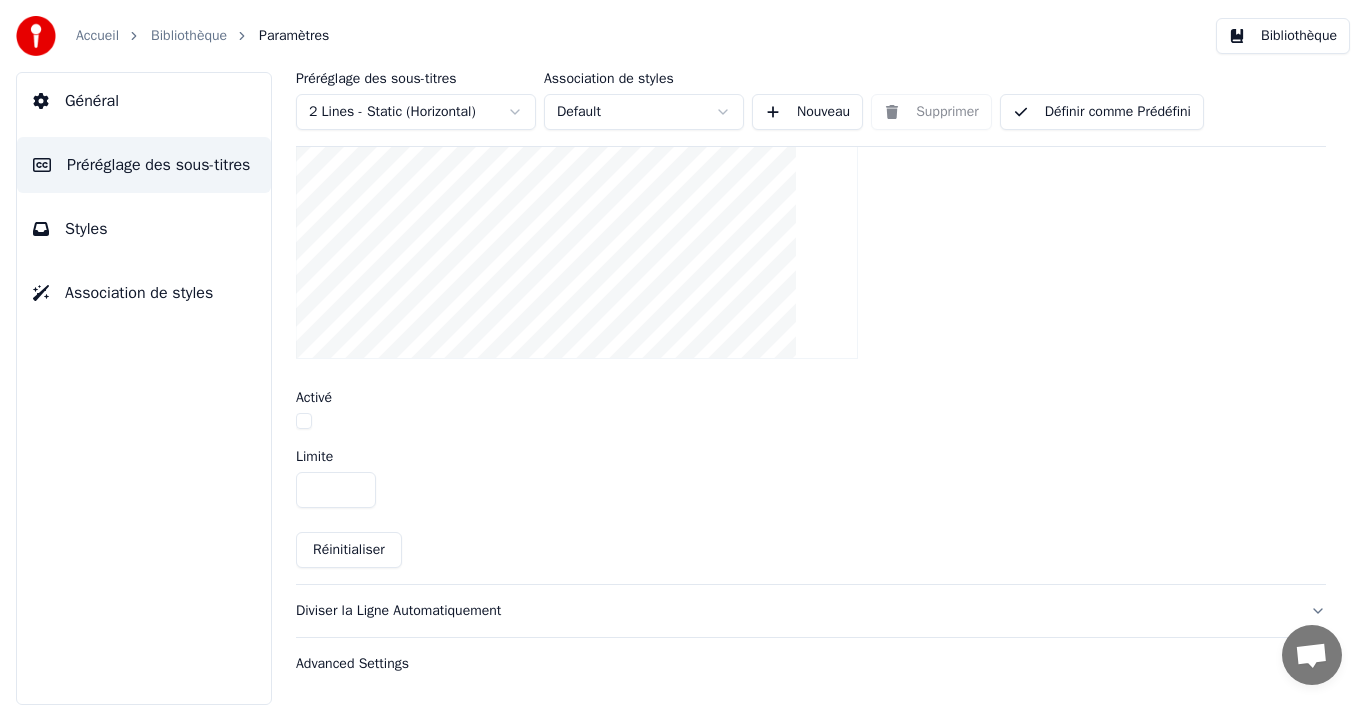 click on "Limiter le nombre de caractères par ligne Activé Limite ** Réinitialiser" at bounding box center (811, 308) 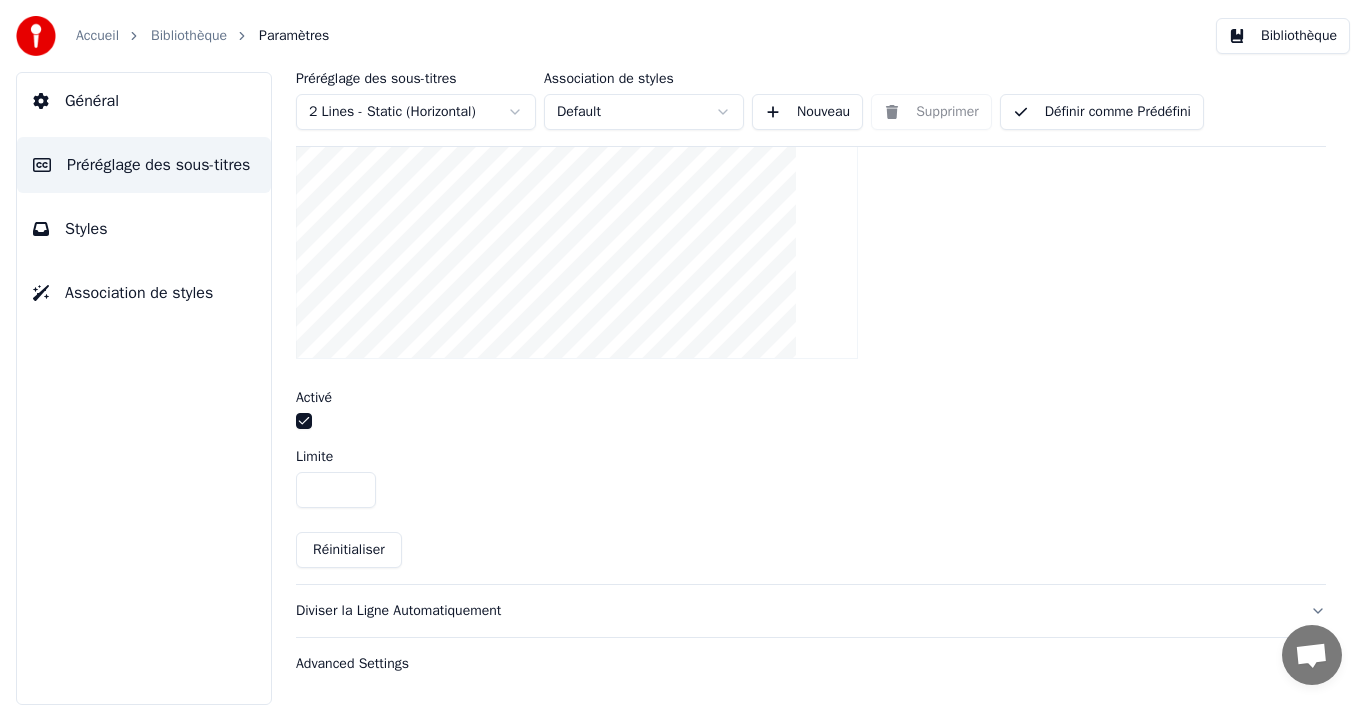 click at bounding box center (304, 421) 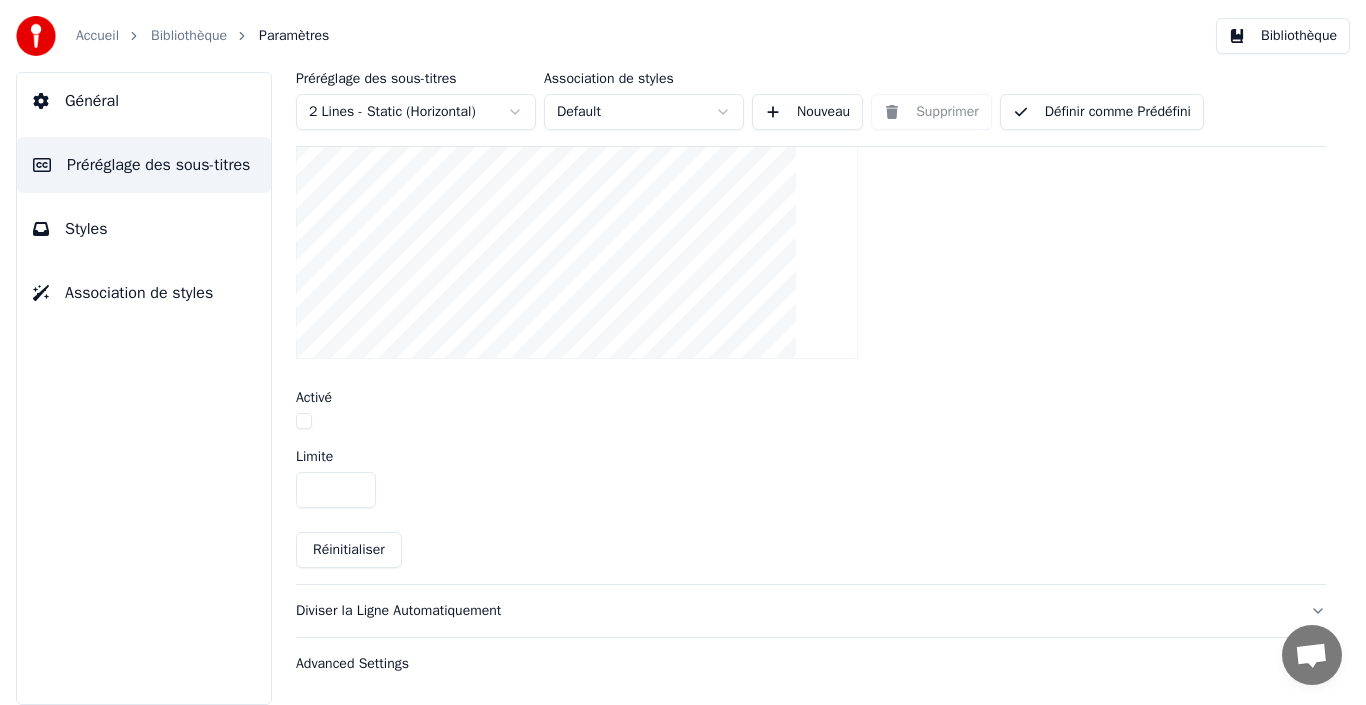 click on "Réinitialiser" at bounding box center [349, 550] 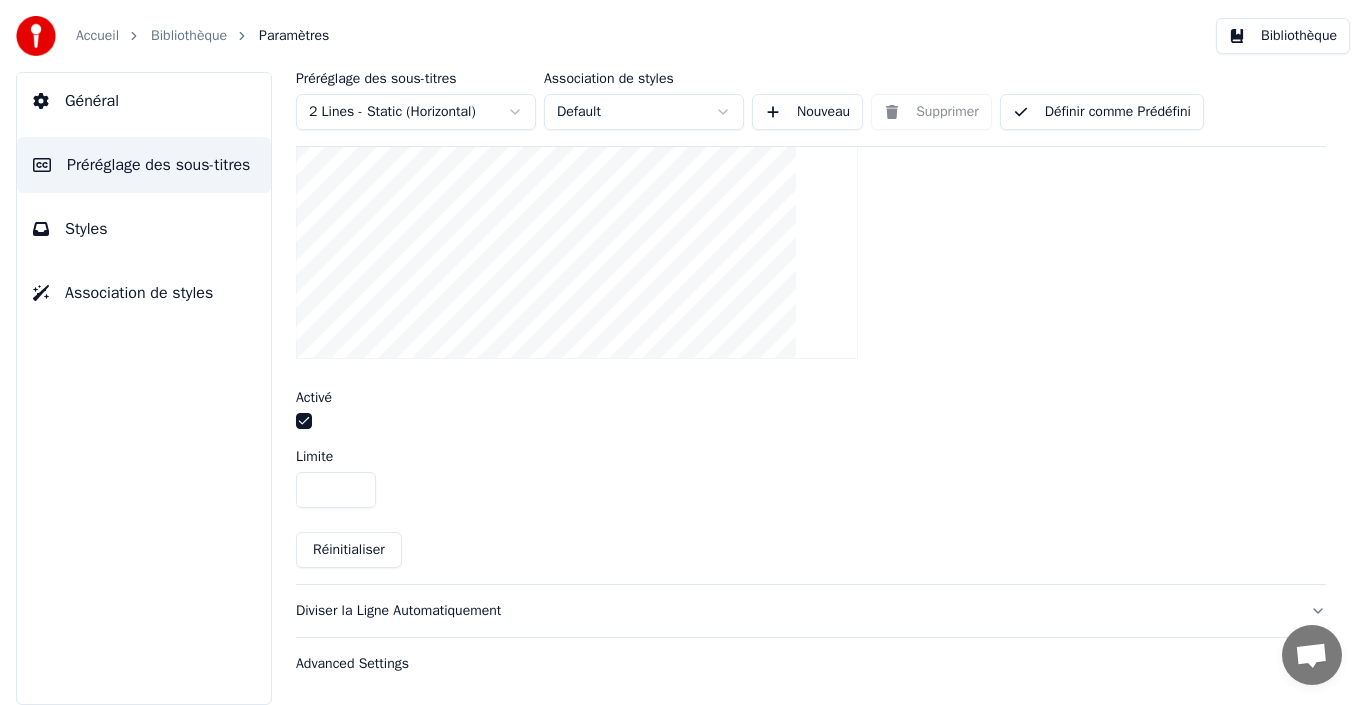 click on "Réinitialiser" at bounding box center [349, 550] 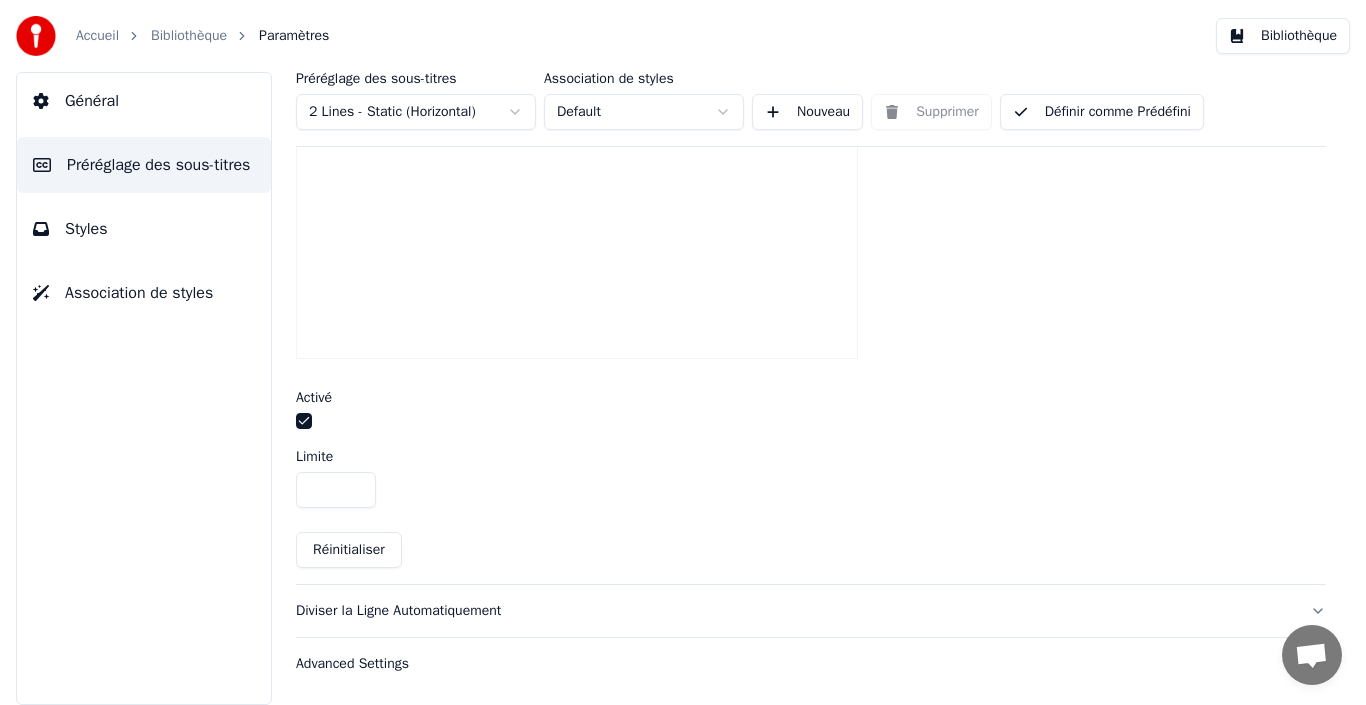 click on "**" at bounding box center [336, 490] 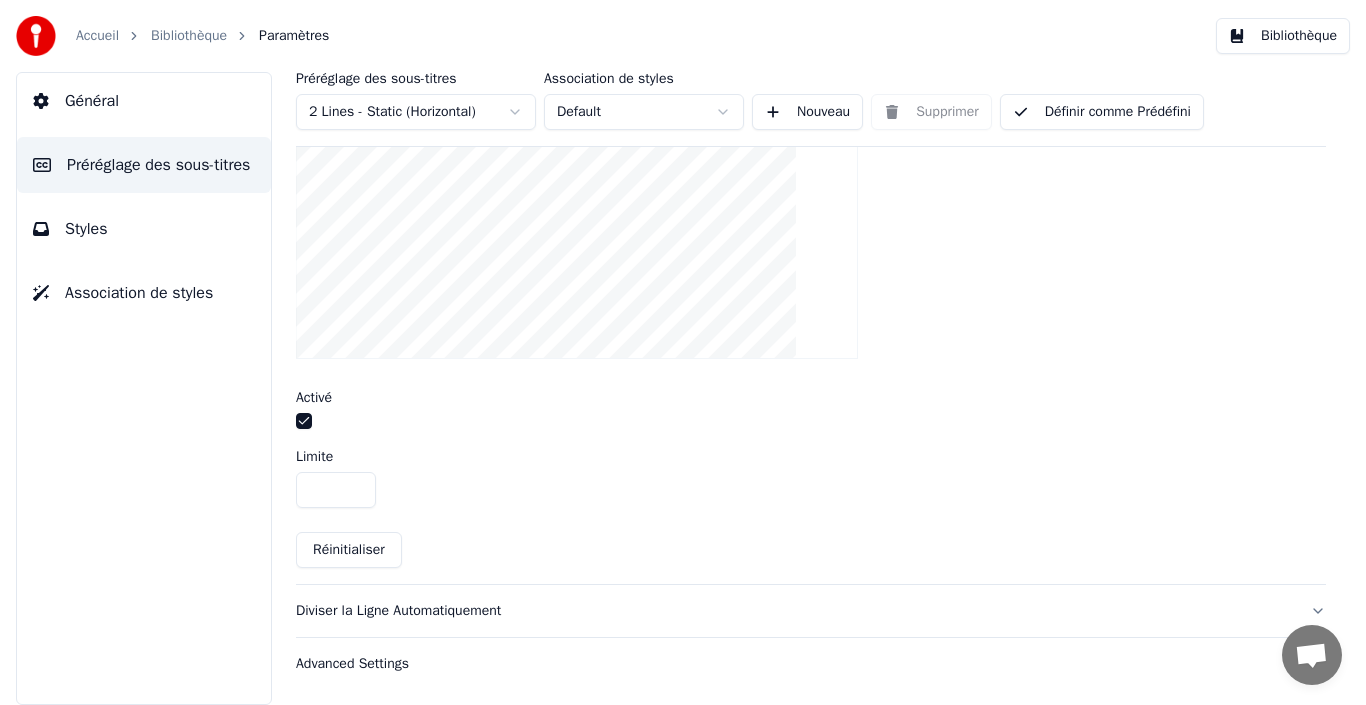 click on "**" at bounding box center (336, 490) 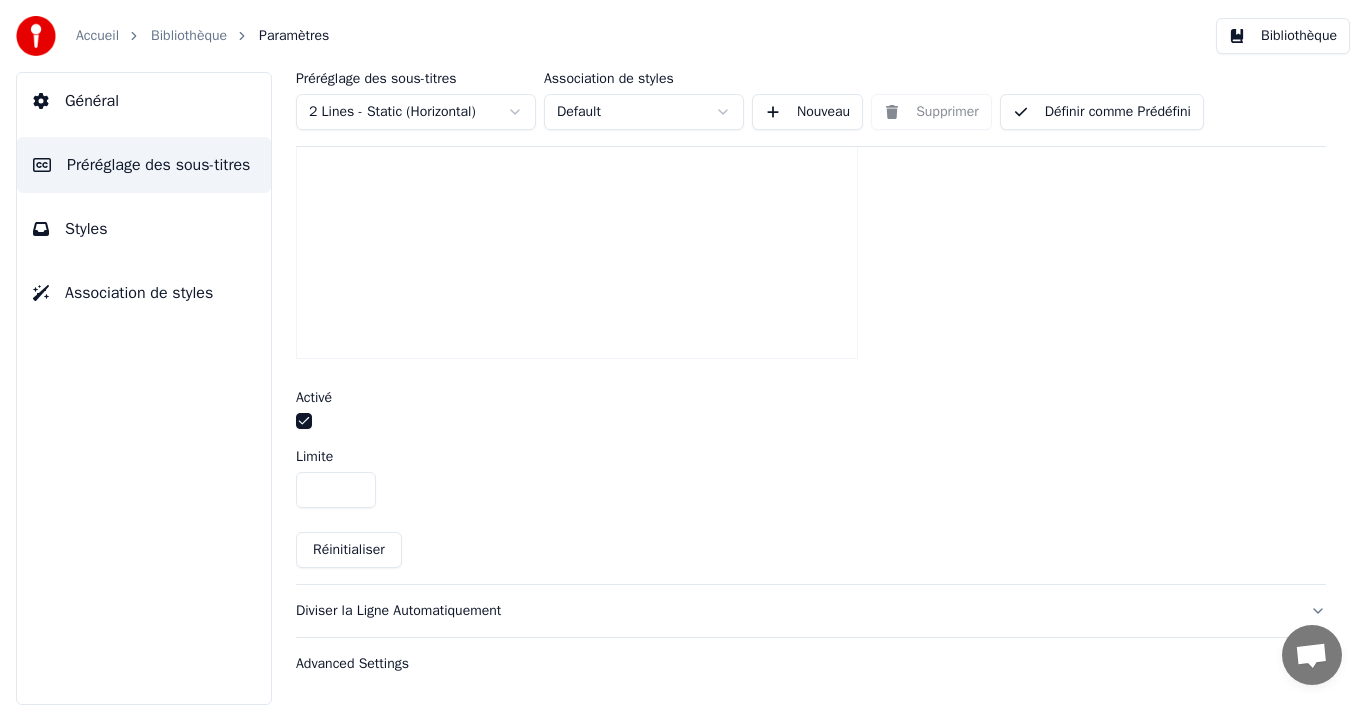 click on "**" at bounding box center (336, 490) 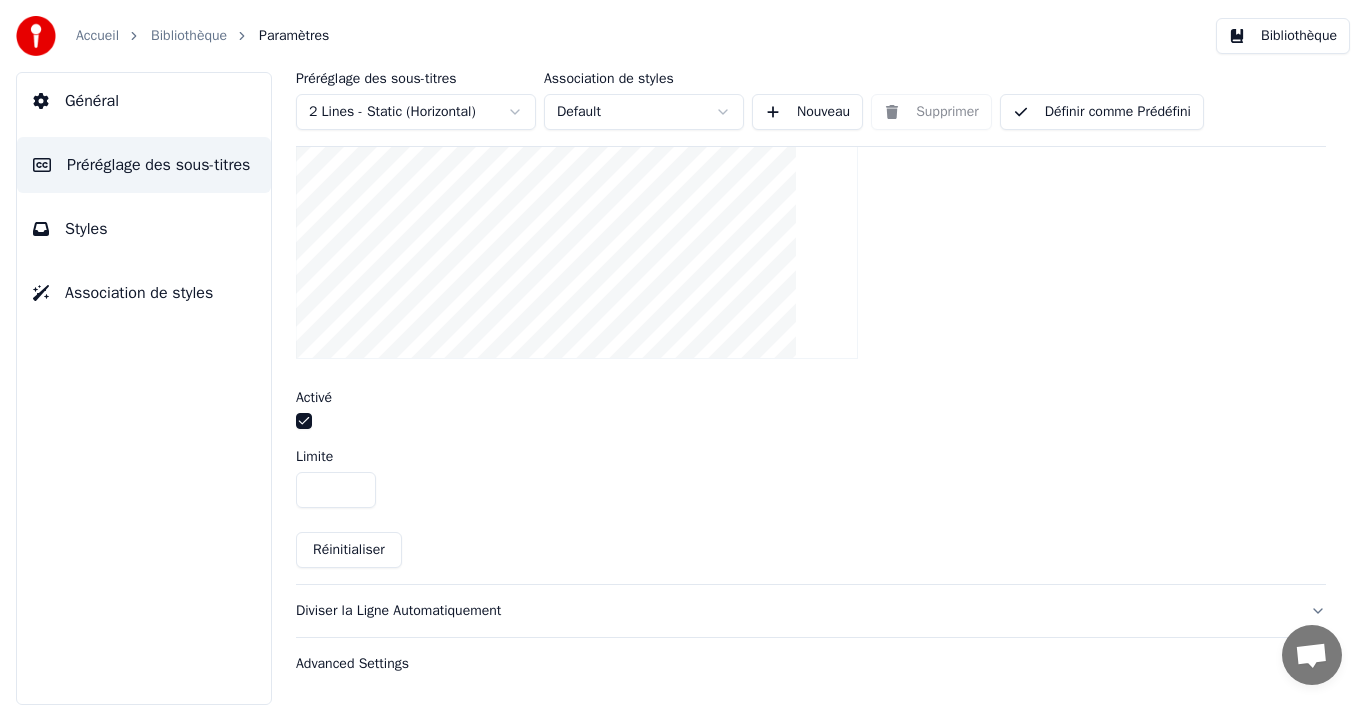 click on "**" at bounding box center [336, 490] 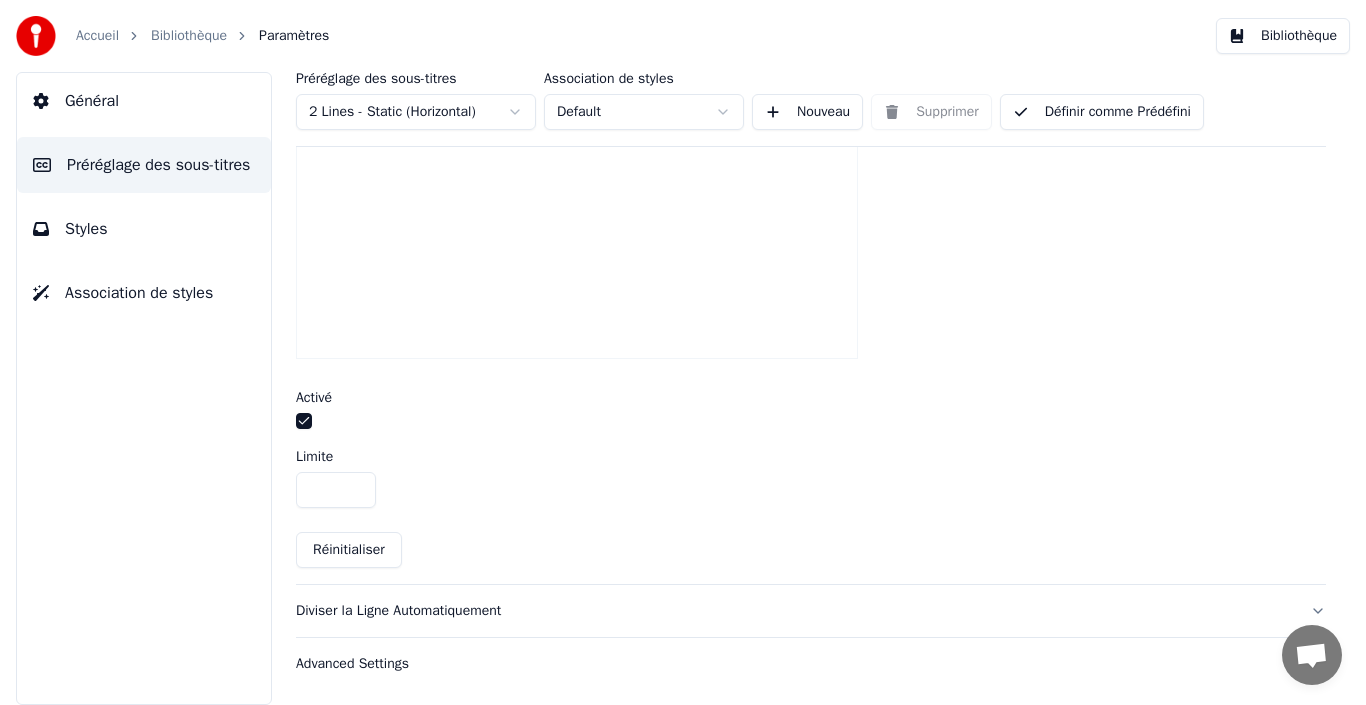 click on "**" at bounding box center (336, 490) 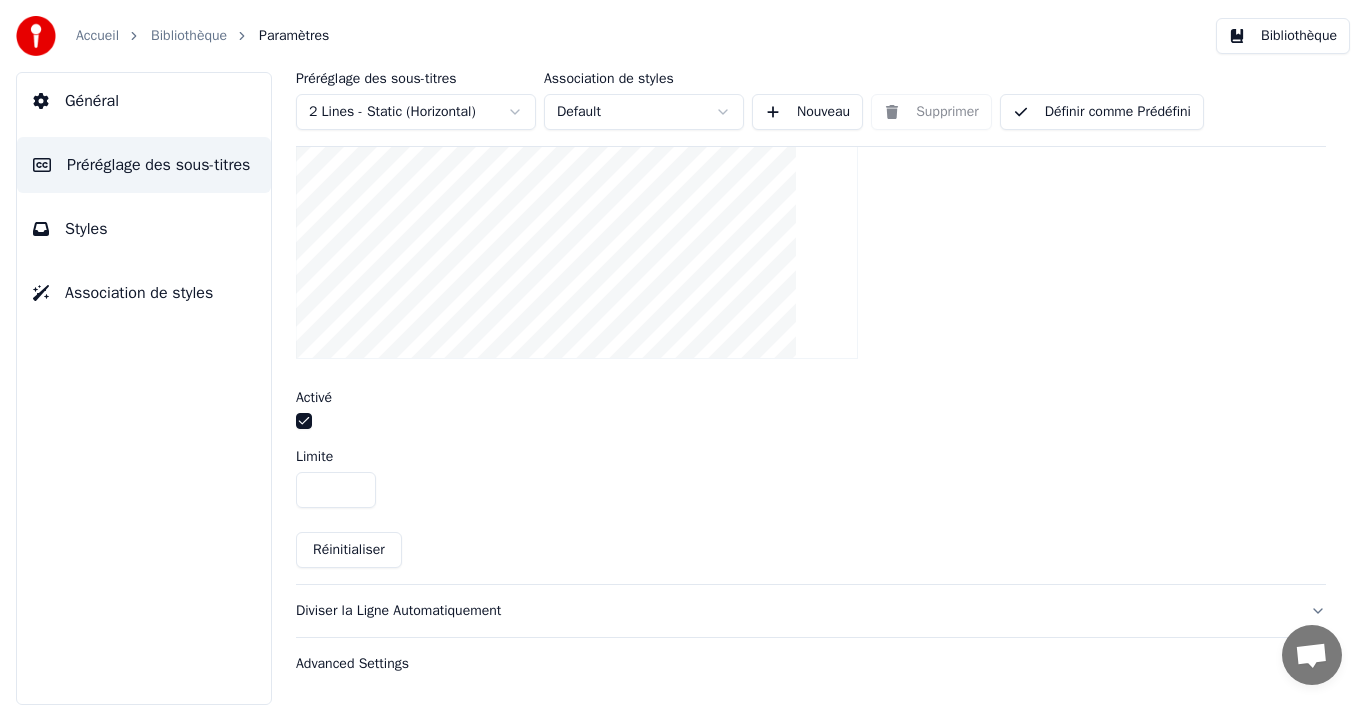 click on "**" at bounding box center [336, 490] 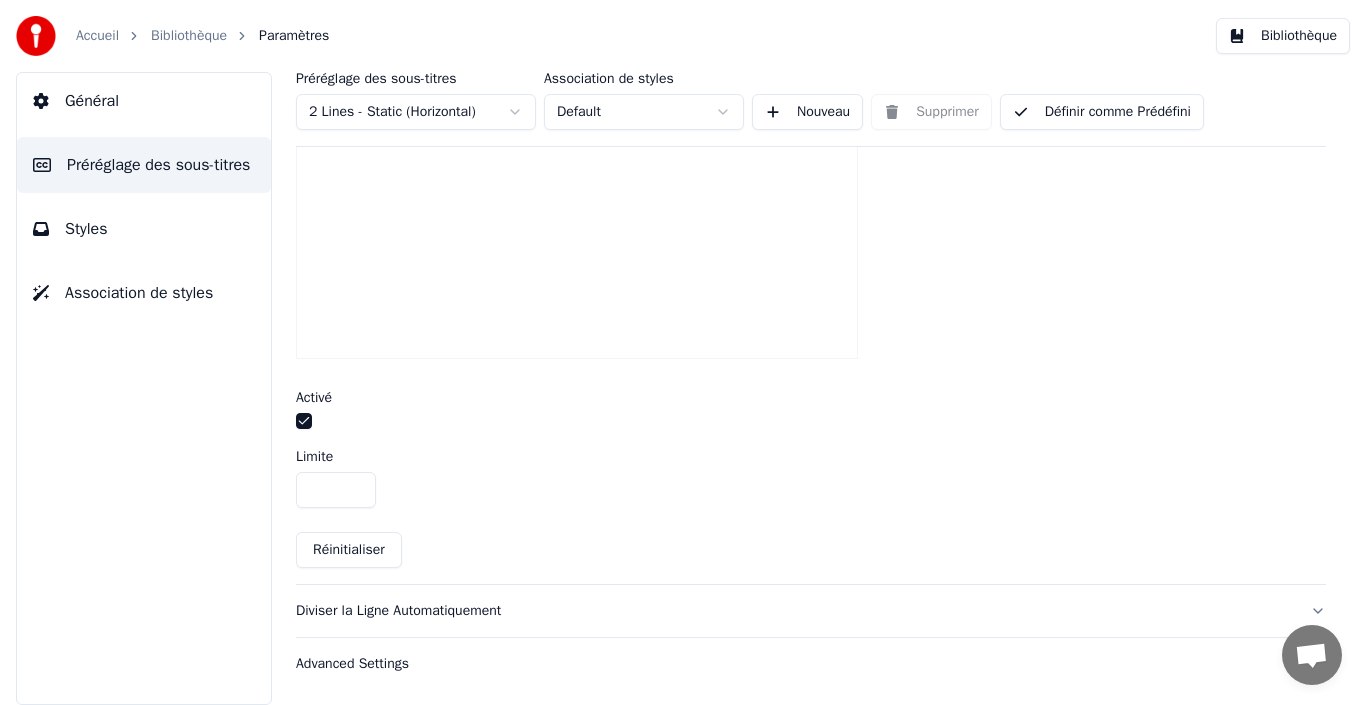 click on "**" at bounding box center [336, 490] 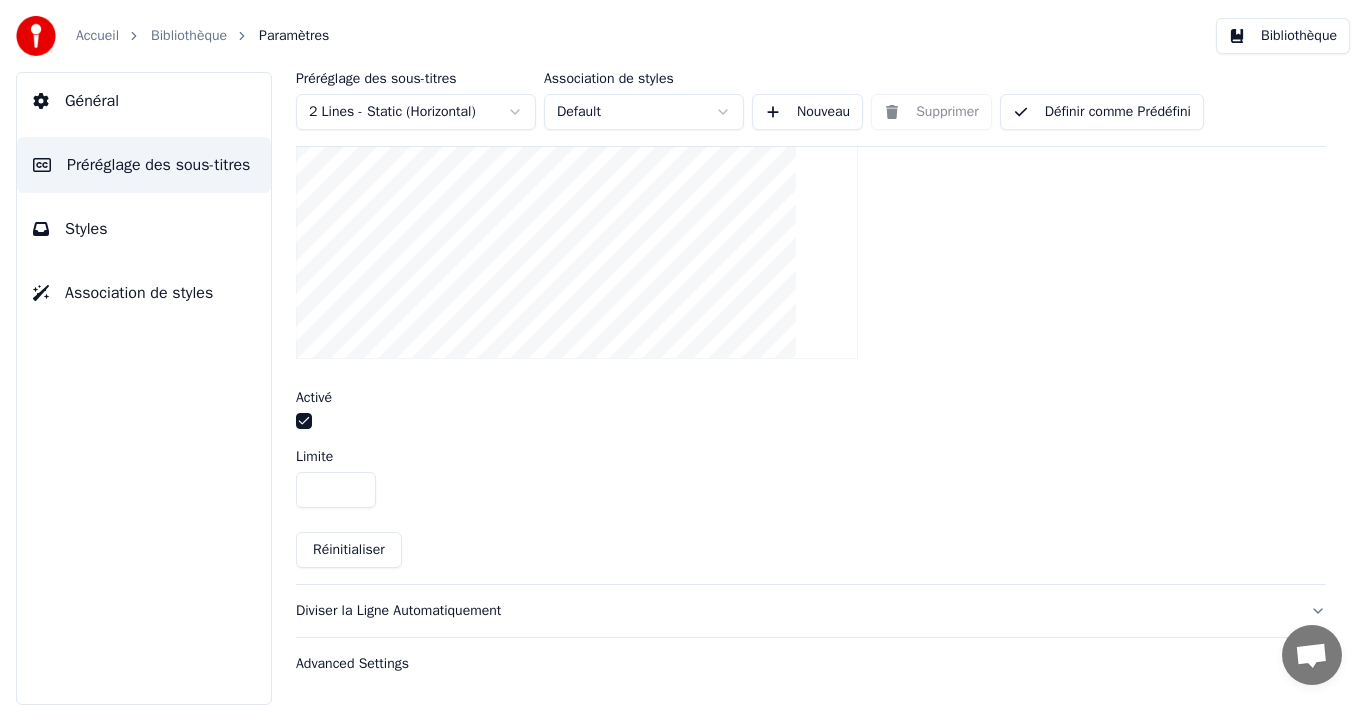 click on "**" at bounding box center (336, 490) 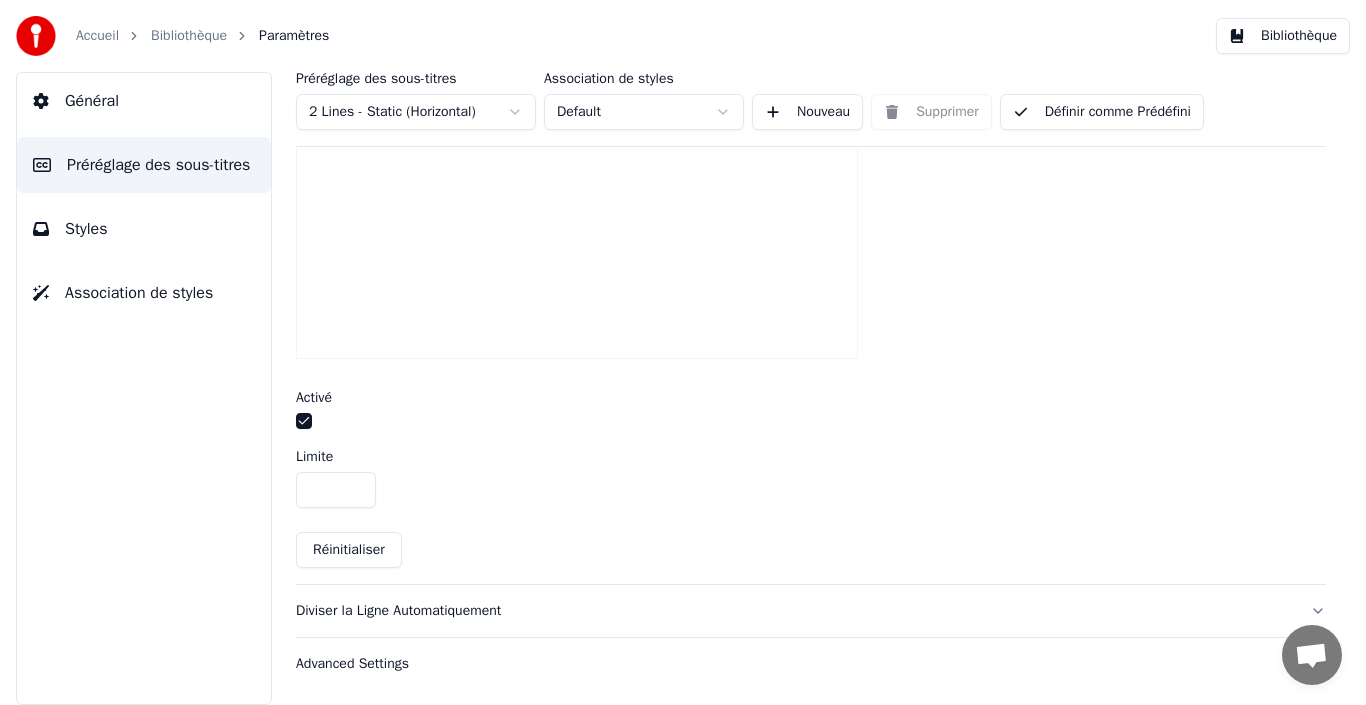 click on "**" at bounding box center (336, 490) 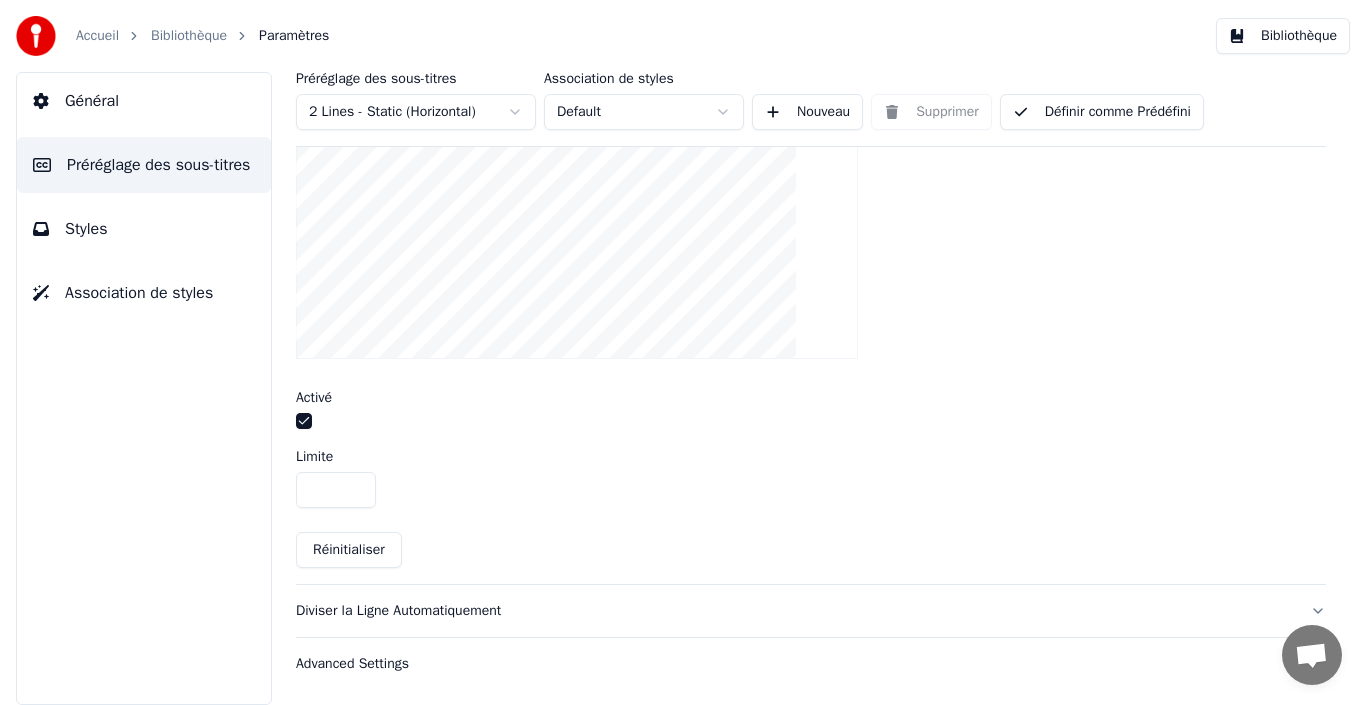 click on "*" at bounding box center [336, 490] 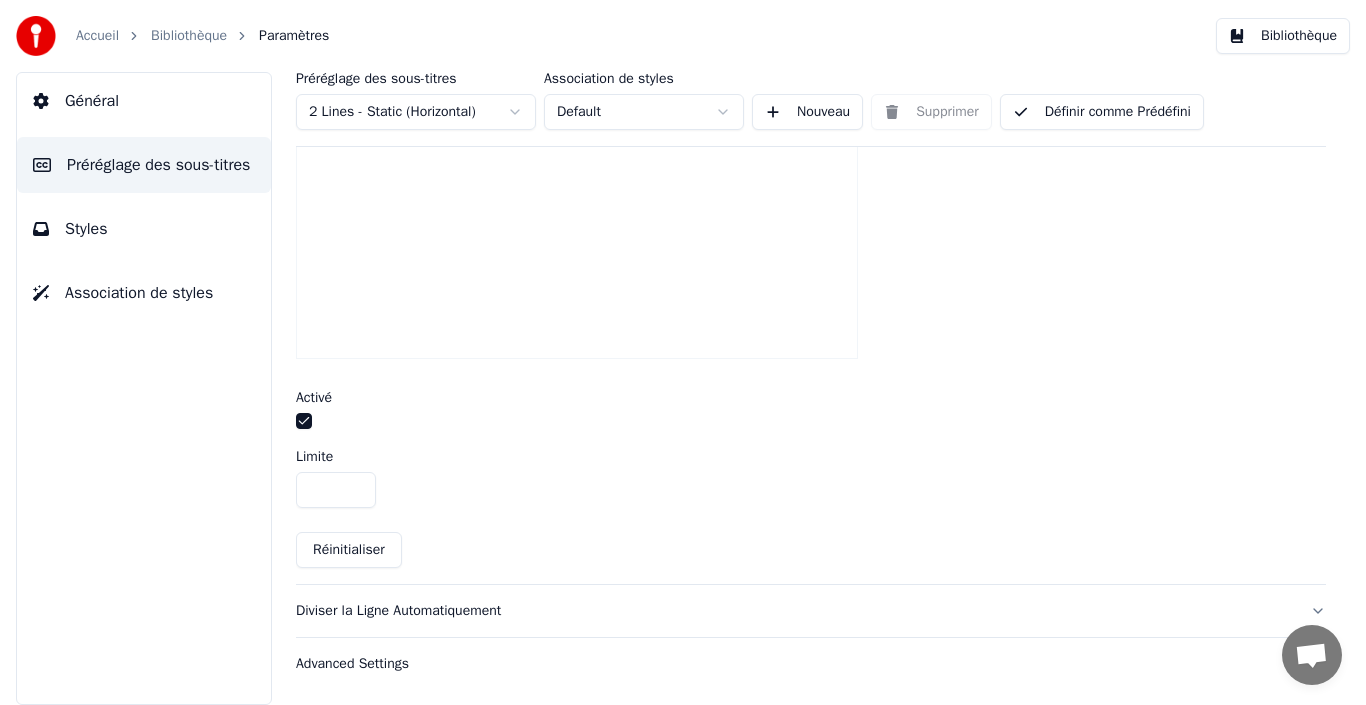click on "*" at bounding box center (336, 490) 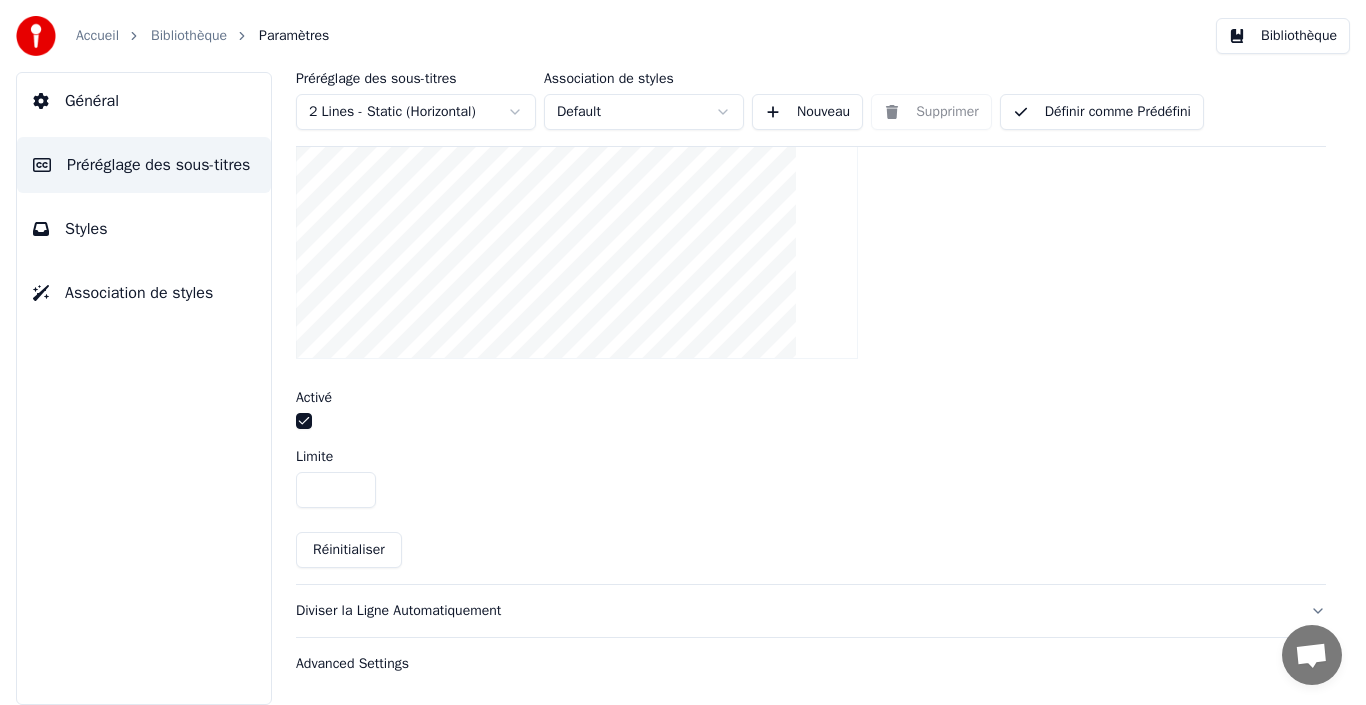 click on "*" at bounding box center [336, 490] 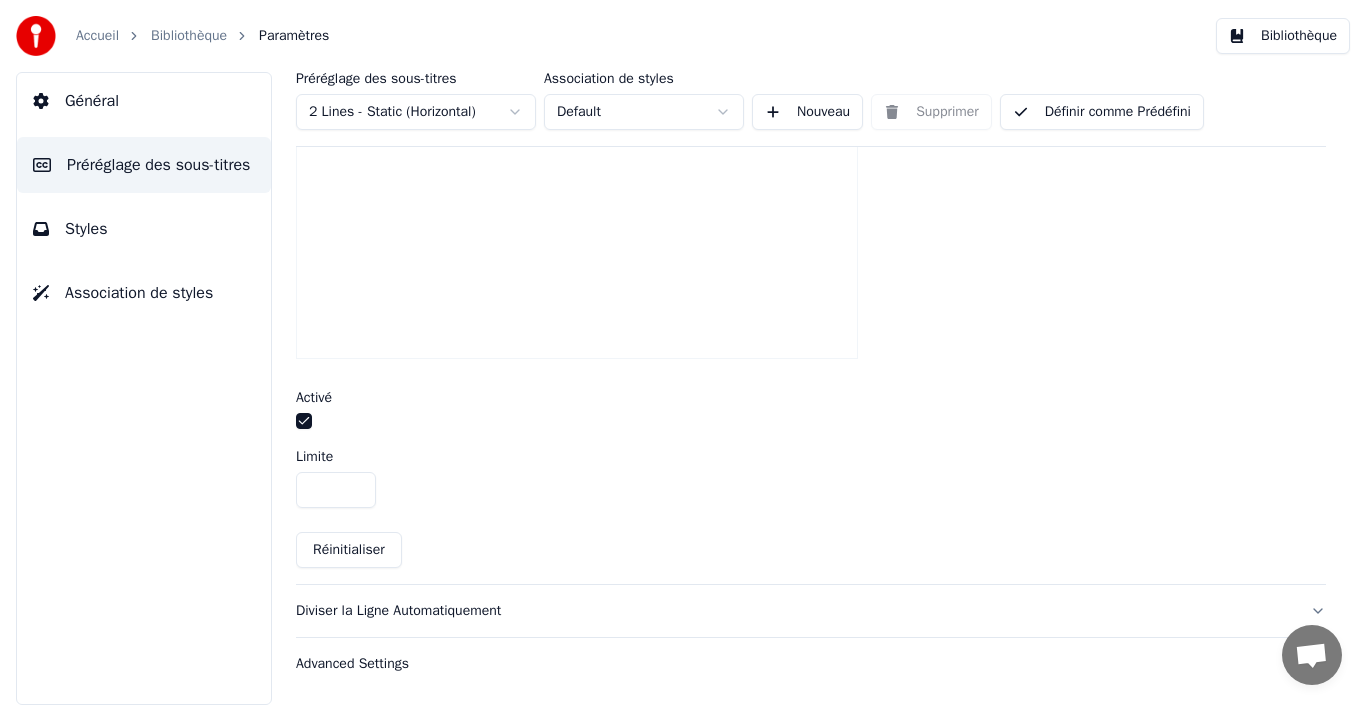 click on "**" at bounding box center [336, 490] 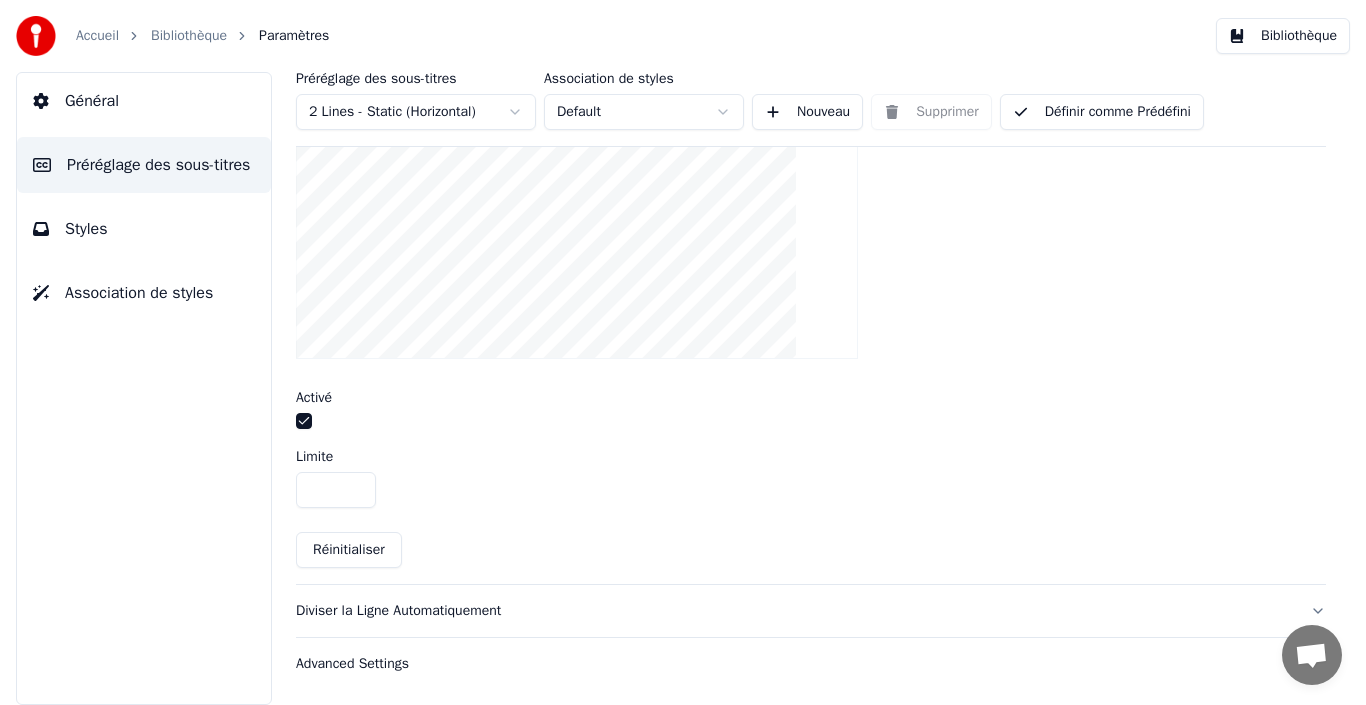 click on "**" at bounding box center (336, 490) 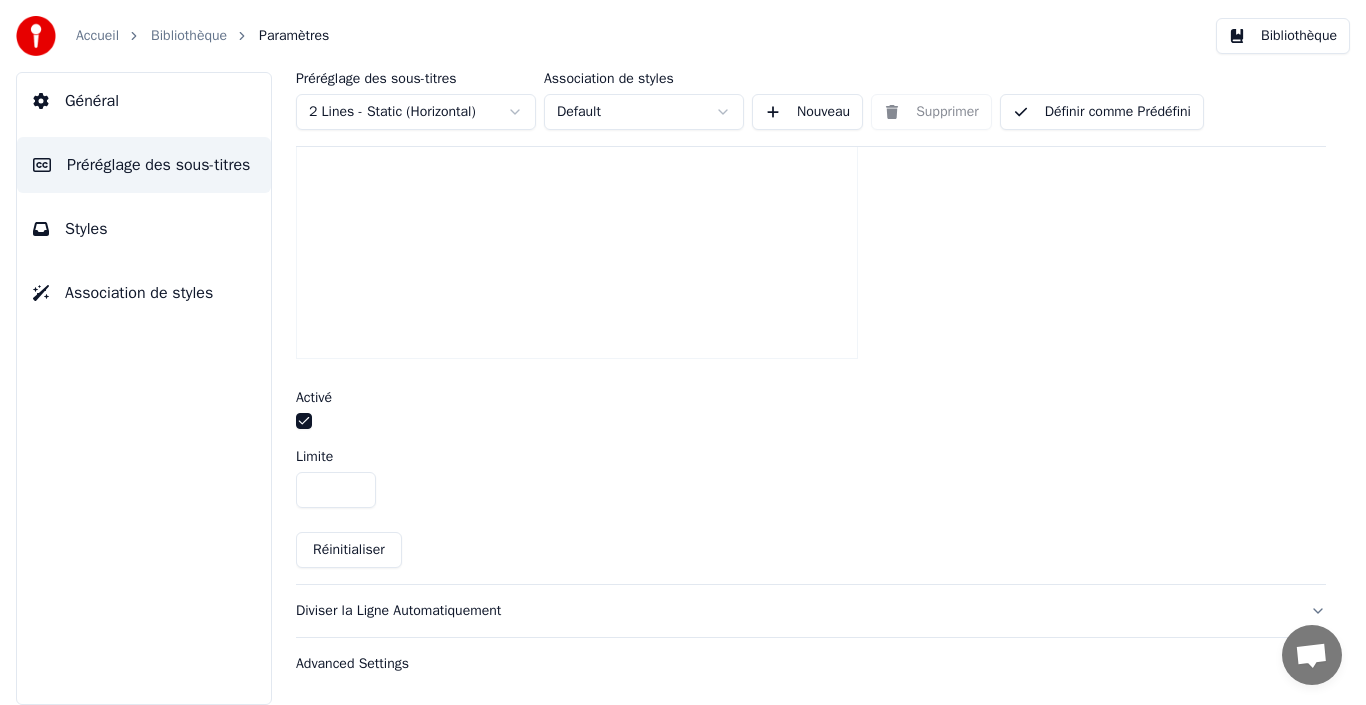 click on "**" at bounding box center [336, 490] 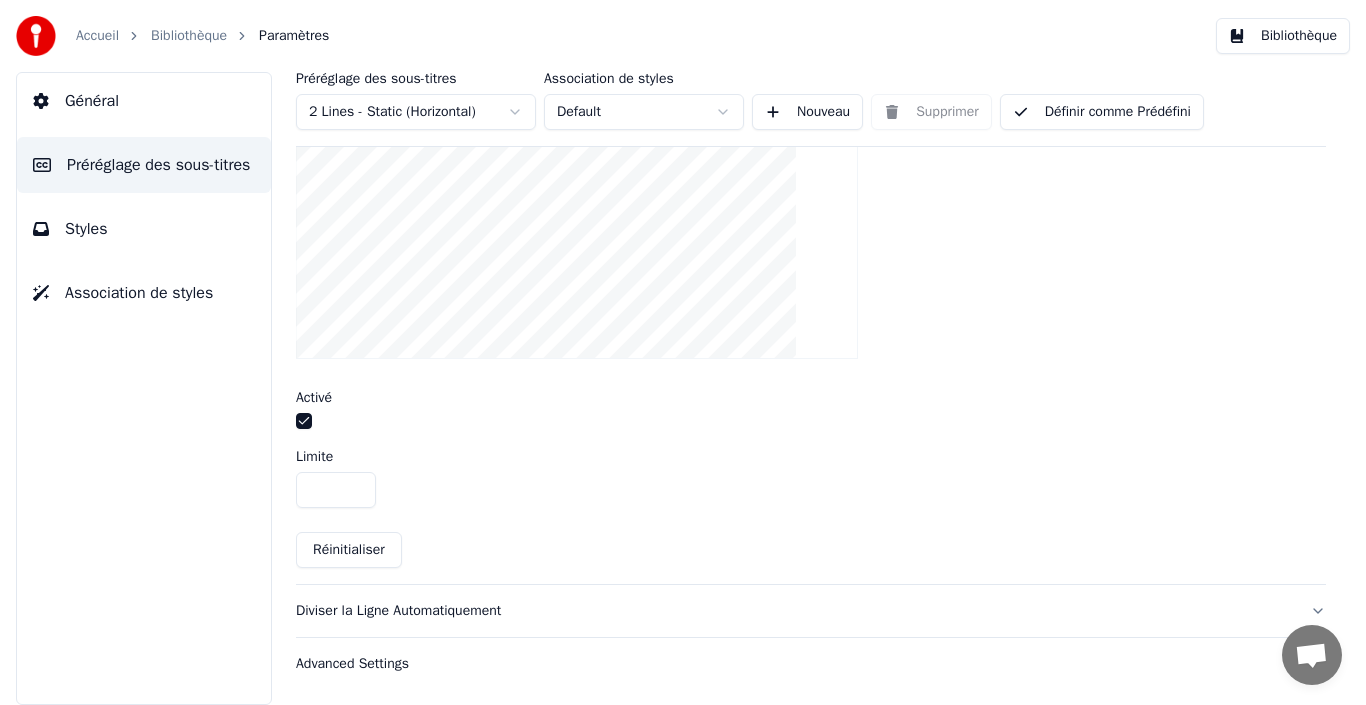 click on "**" at bounding box center (336, 490) 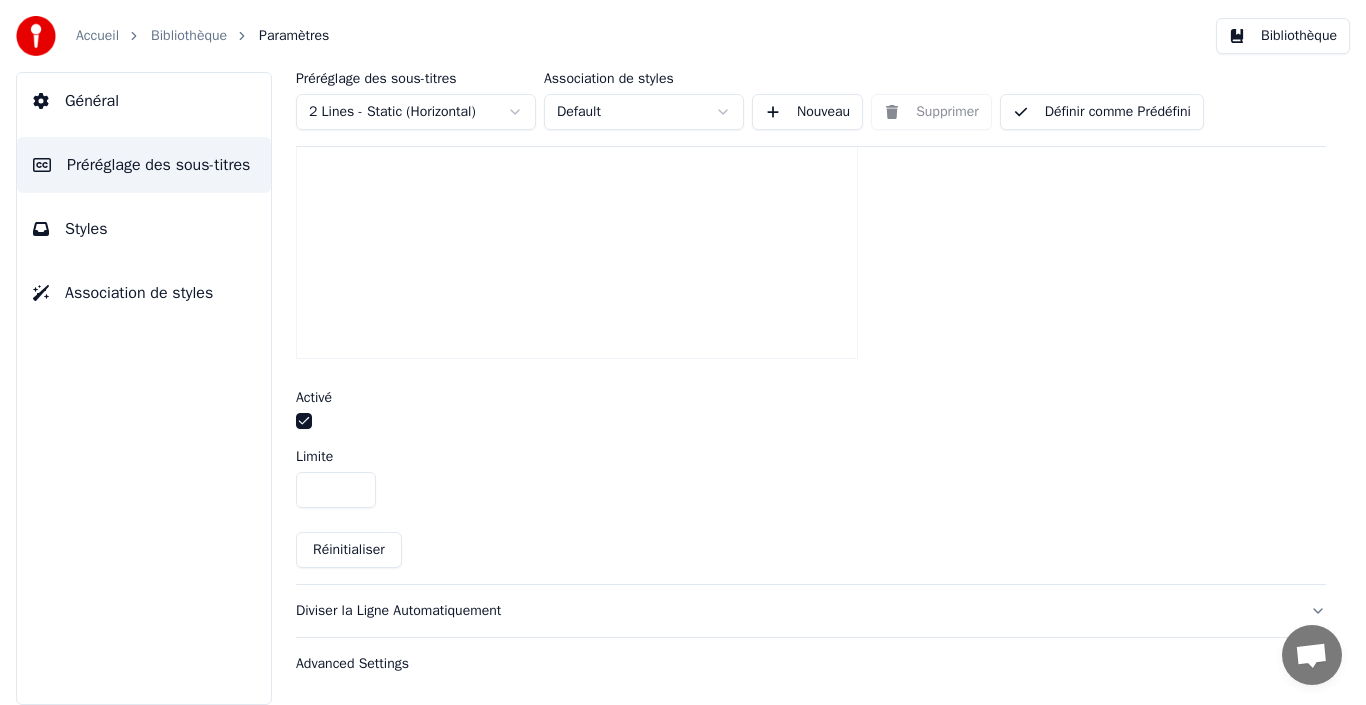 click on "**" at bounding box center (336, 490) 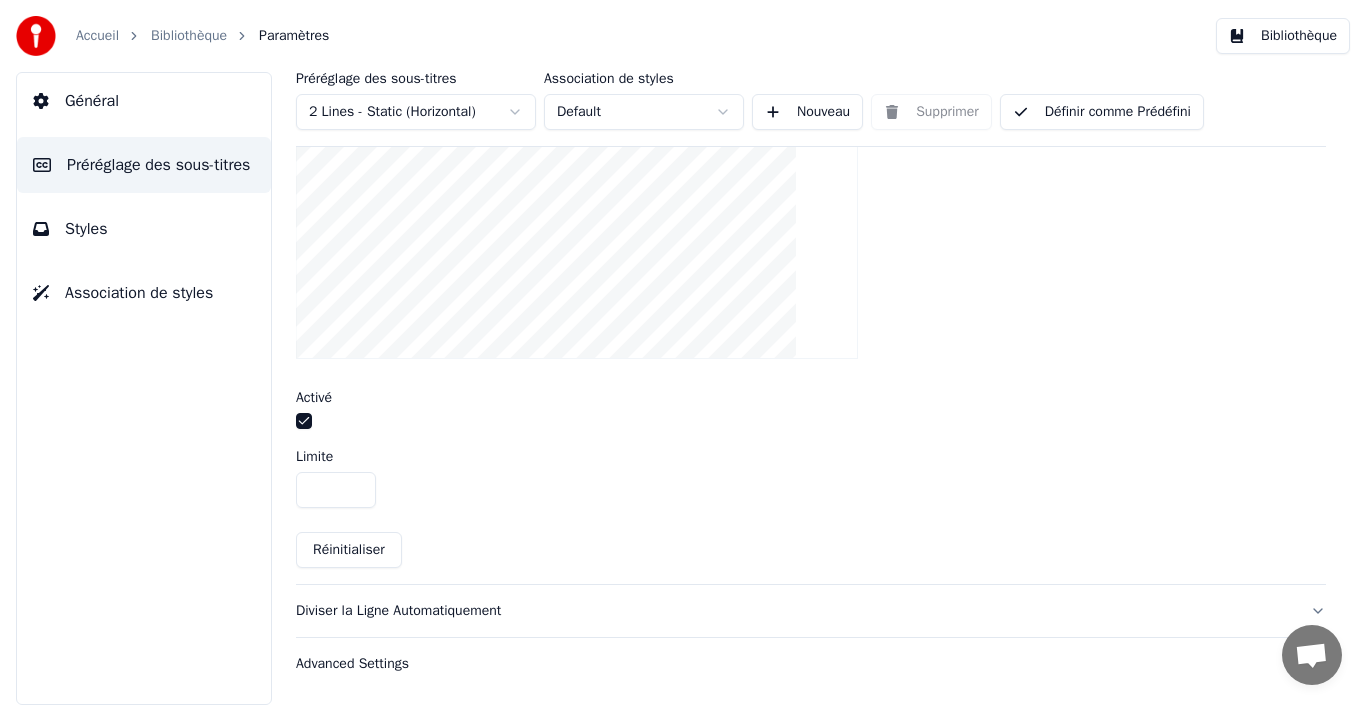 click on "Limiter le nombre de caractères par ligne Activé Limite ** Réinitialiser" at bounding box center (811, 308) 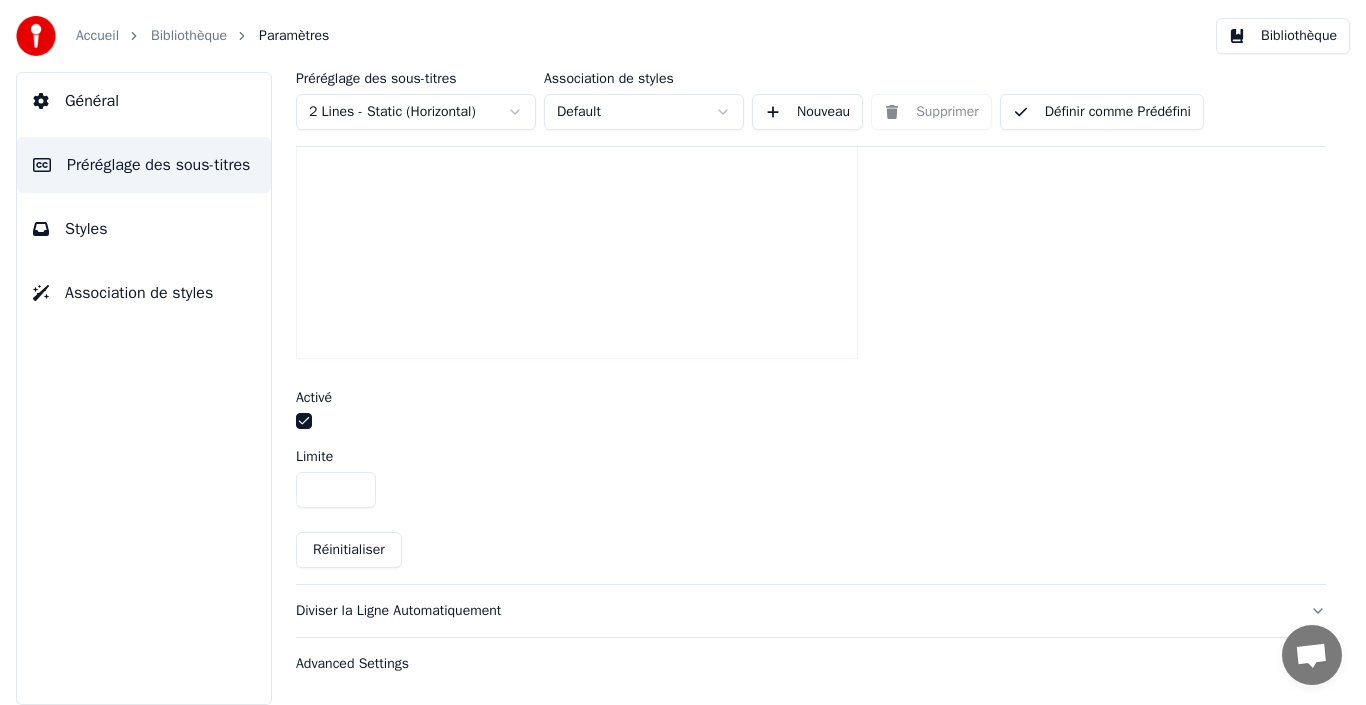 click on "**" at bounding box center (336, 490) 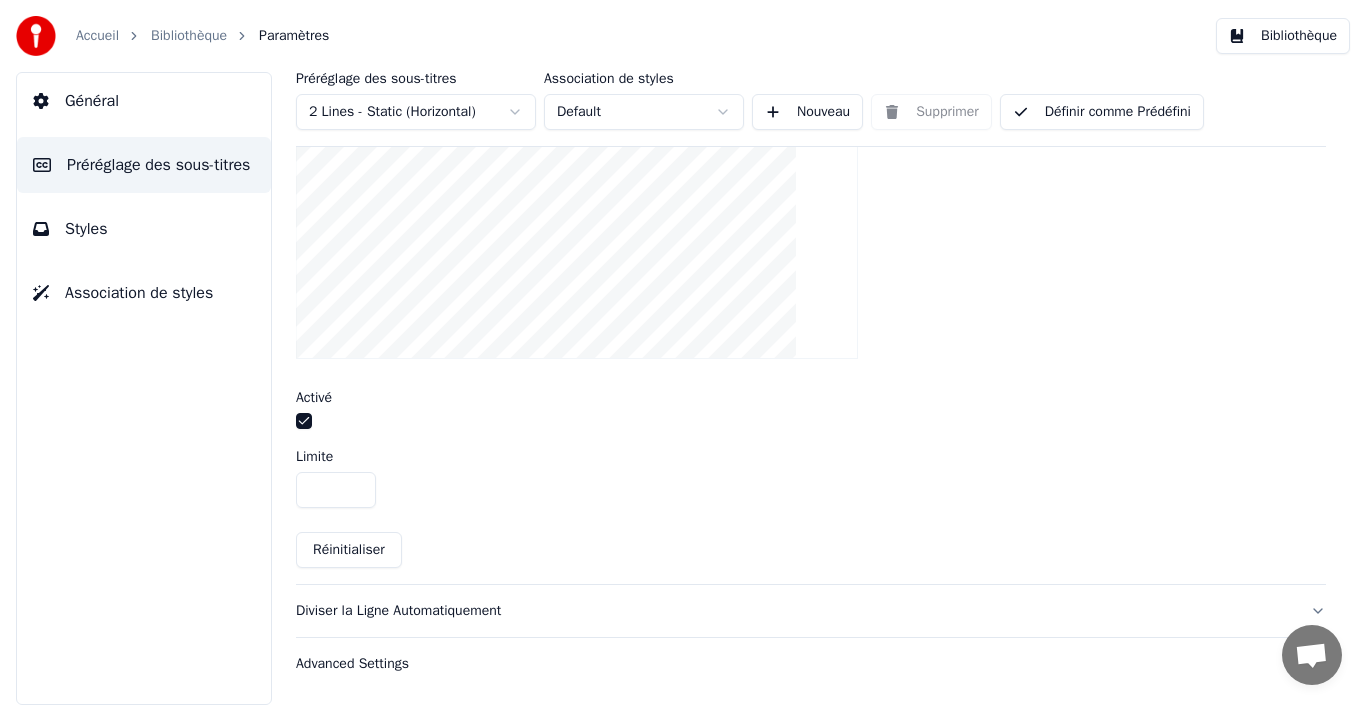 click on "**" at bounding box center (336, 490) 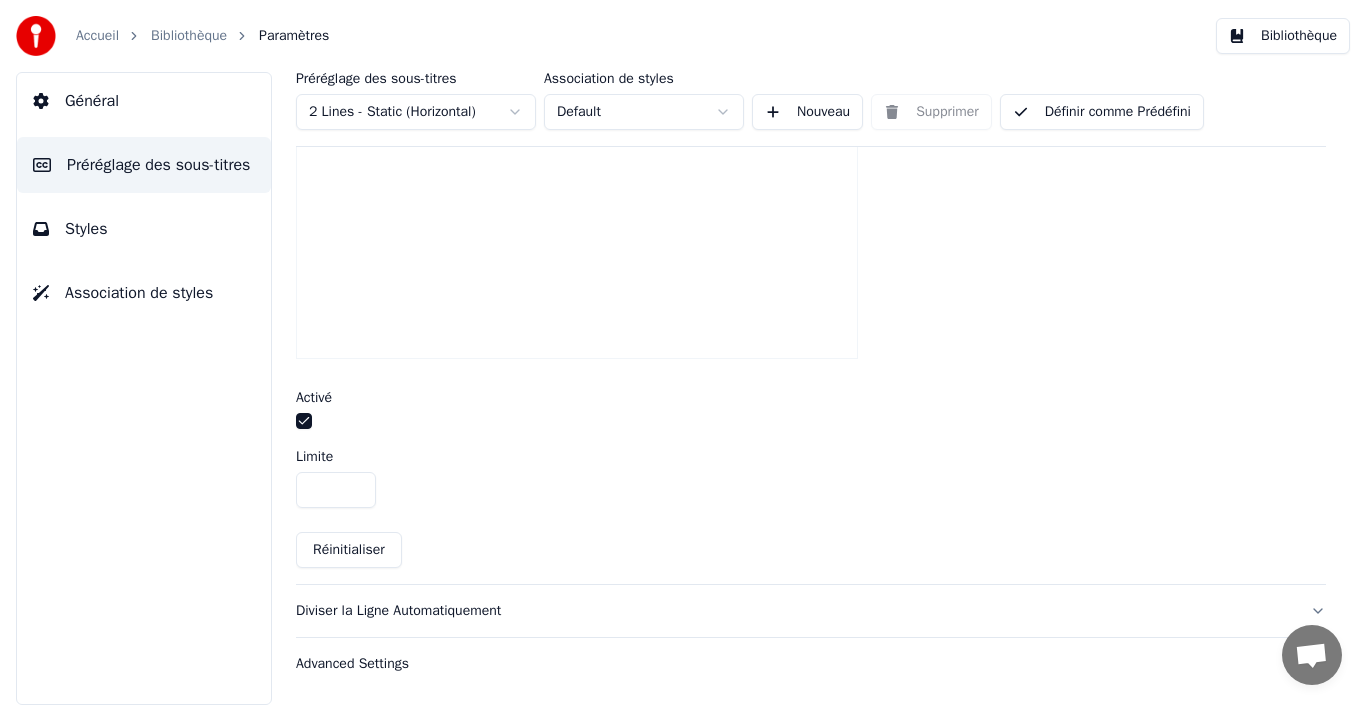 click on "**" at bounding box center [336, 490] 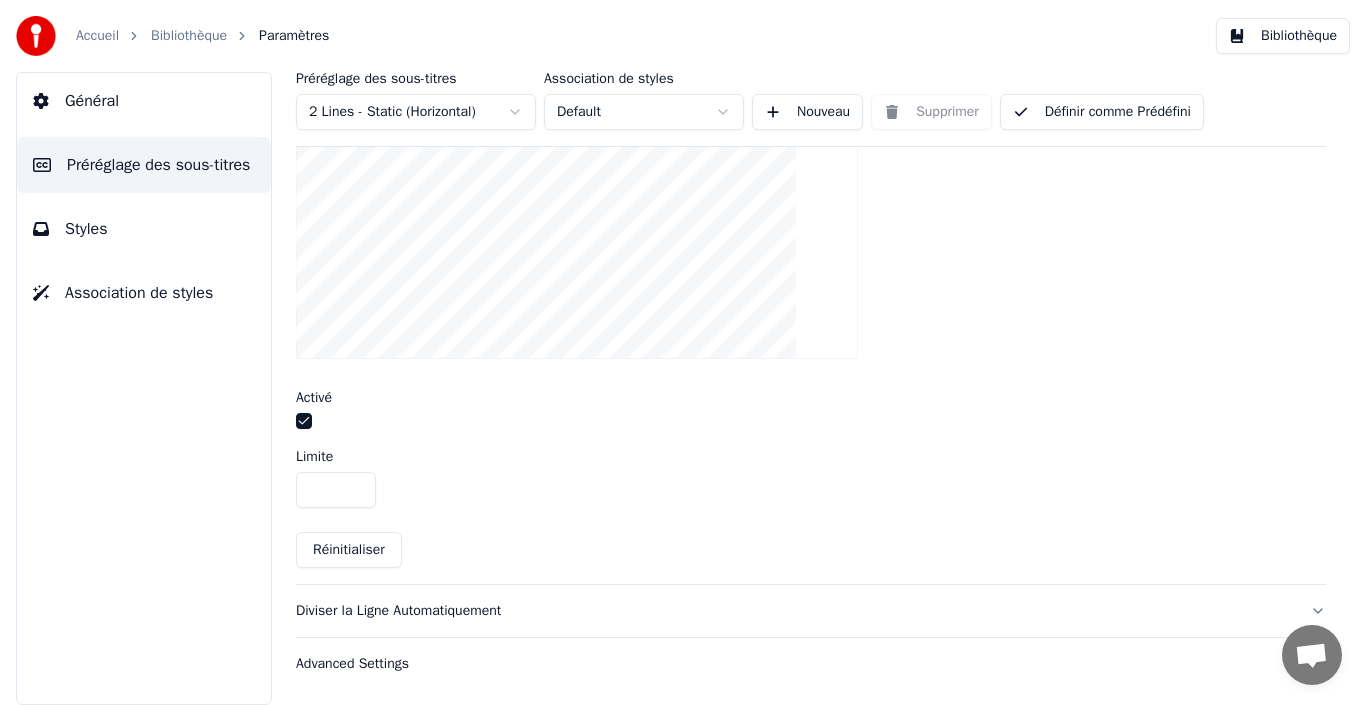 click on "**" at bounding box center [336, 490] 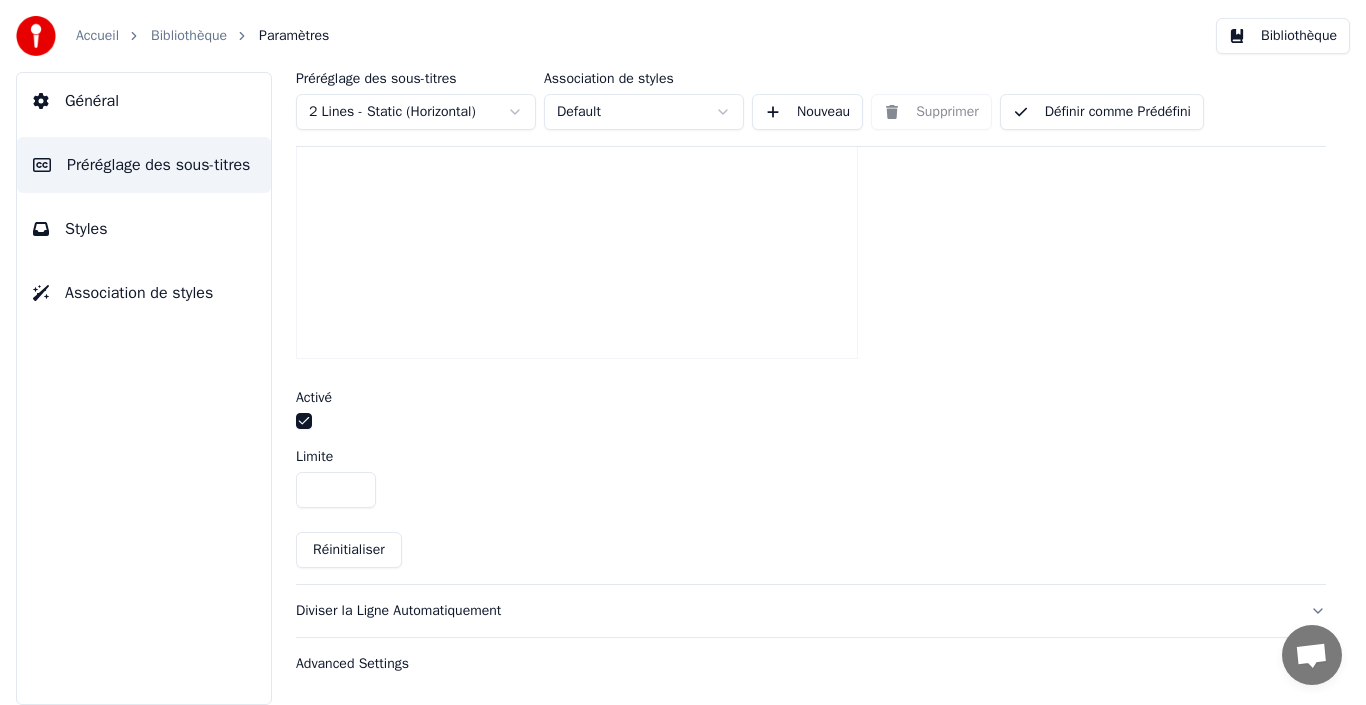 click on "**" at bounding box center [336, 490] 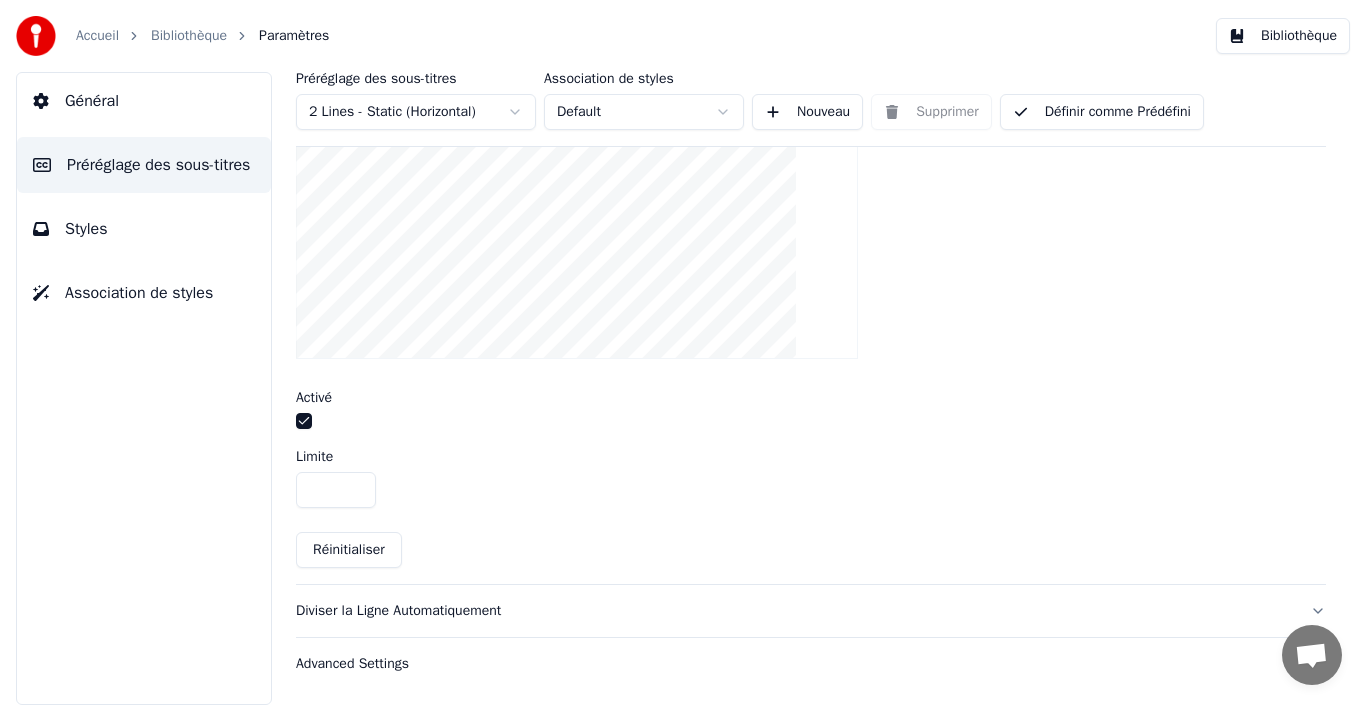 click on "**" at bounding box center [336, 490] 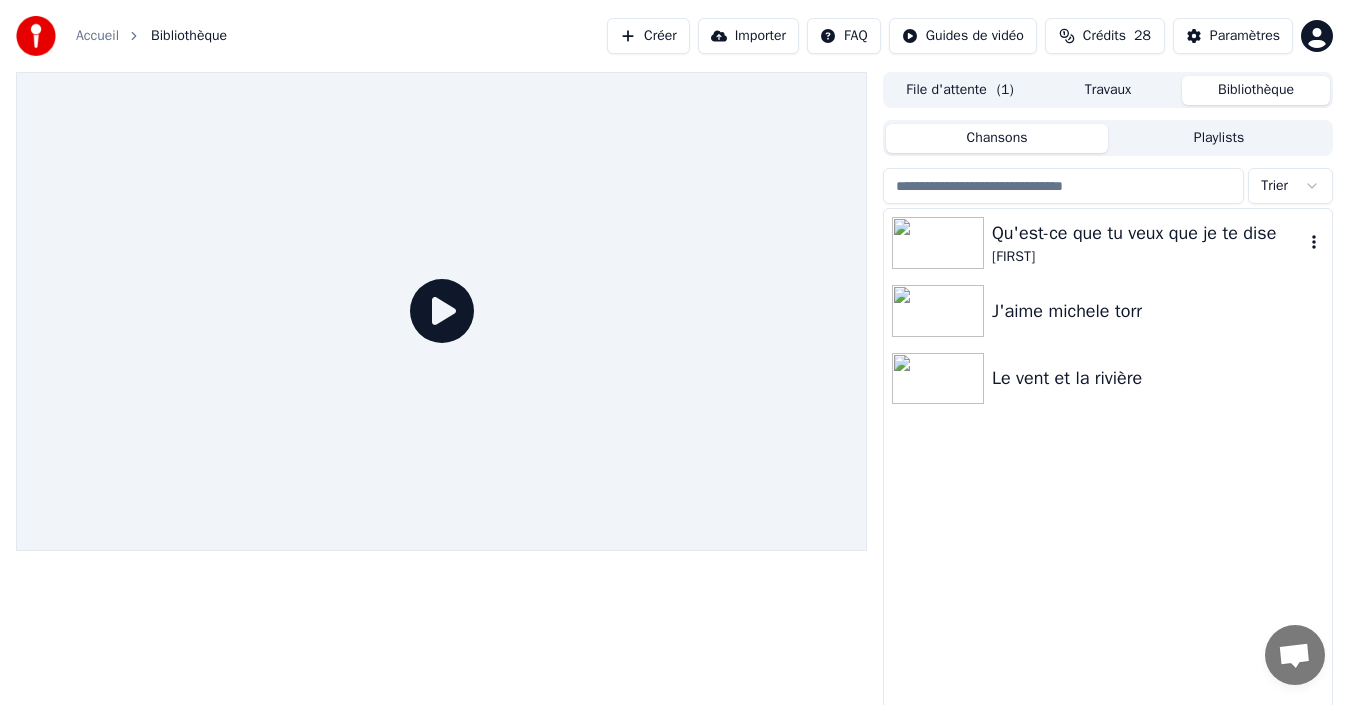 click on "Qu'est-ce que tu veux que je te dise" at bounding box center (1148, 233) 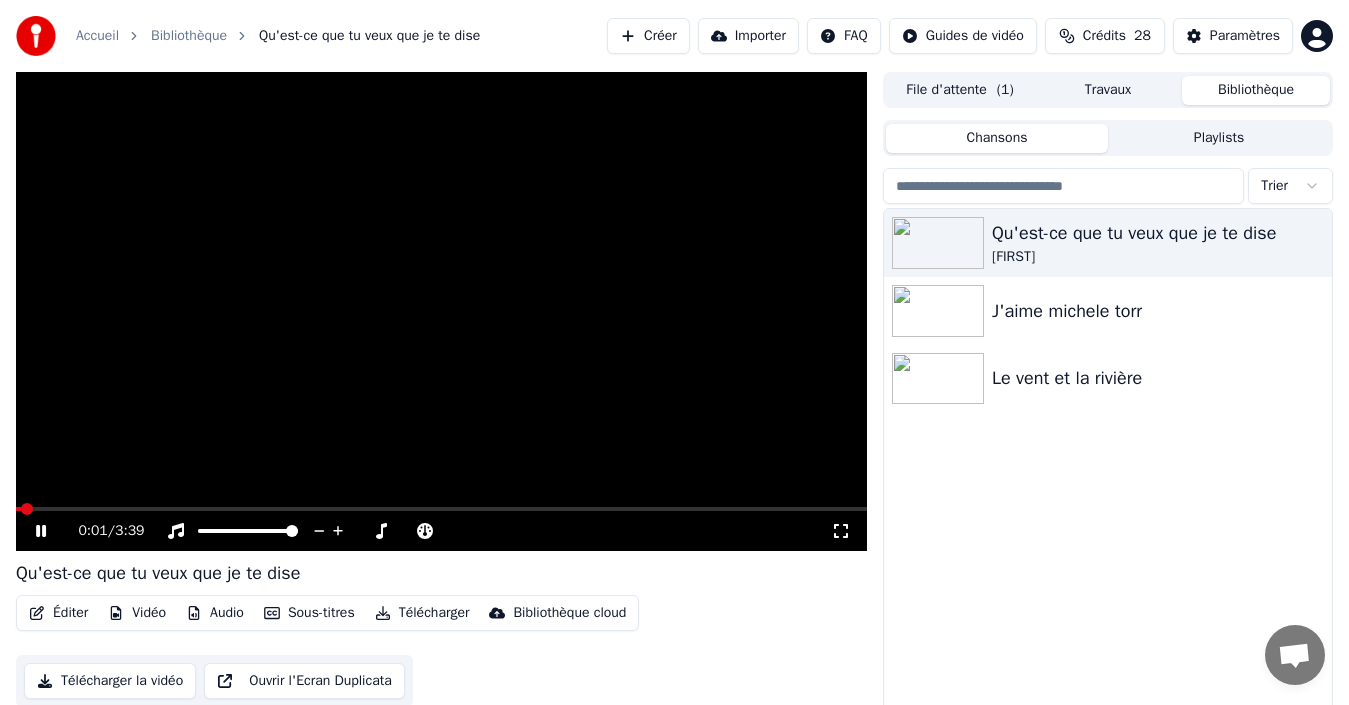 click 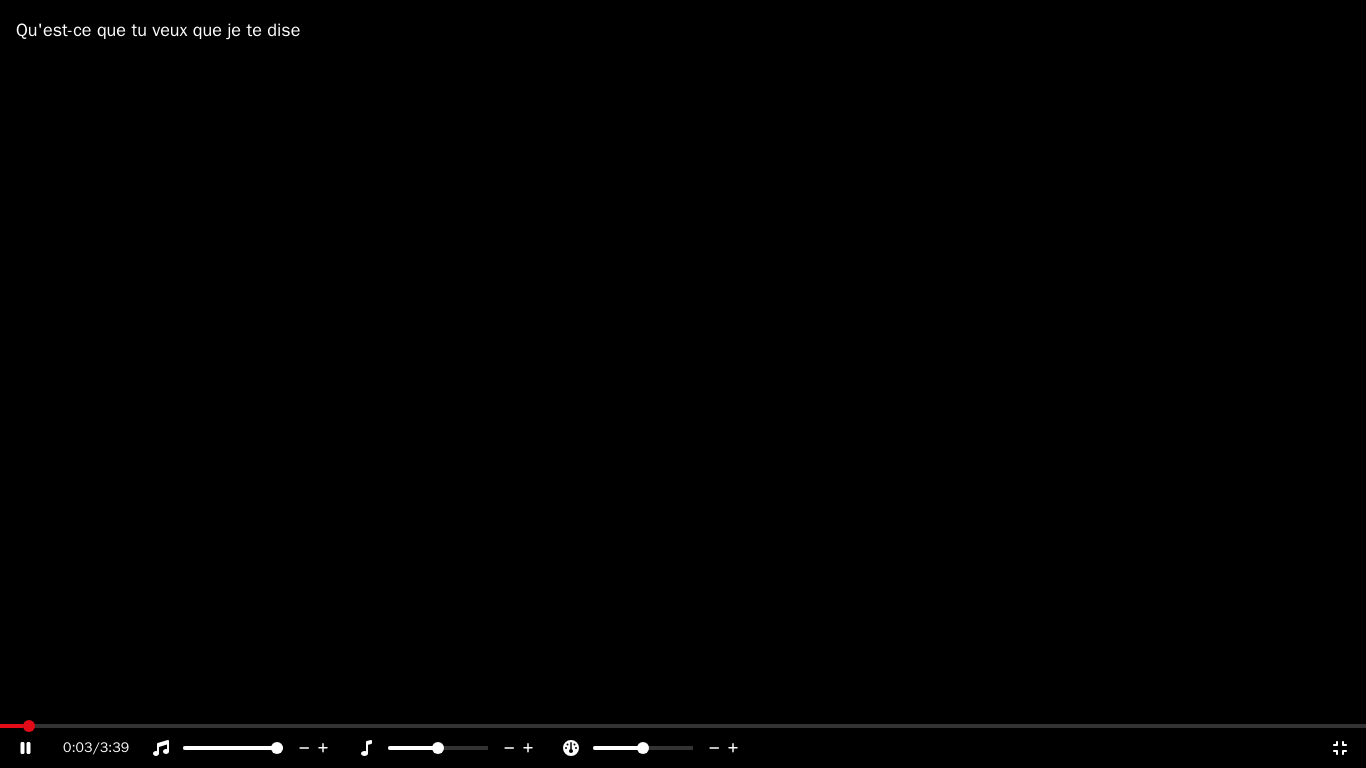 click at bounding box center (683, 726) 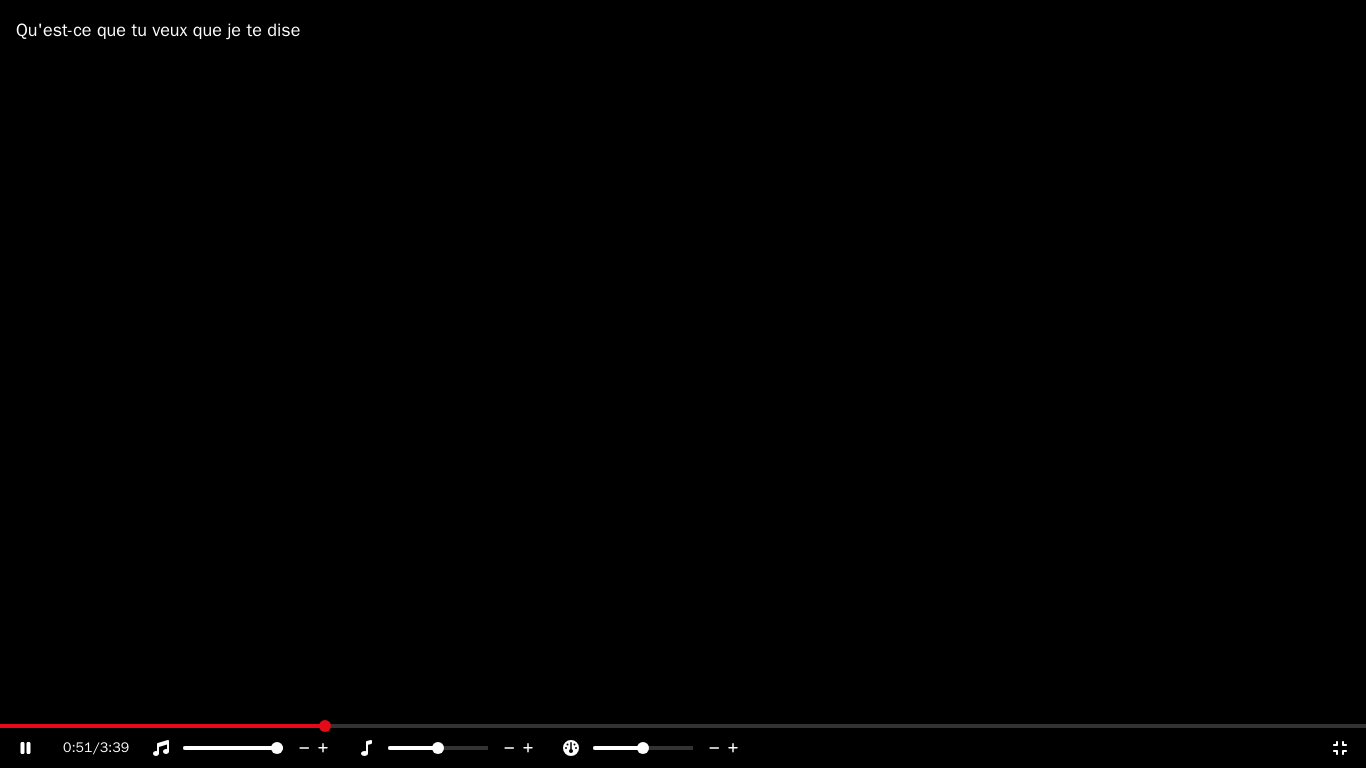 click 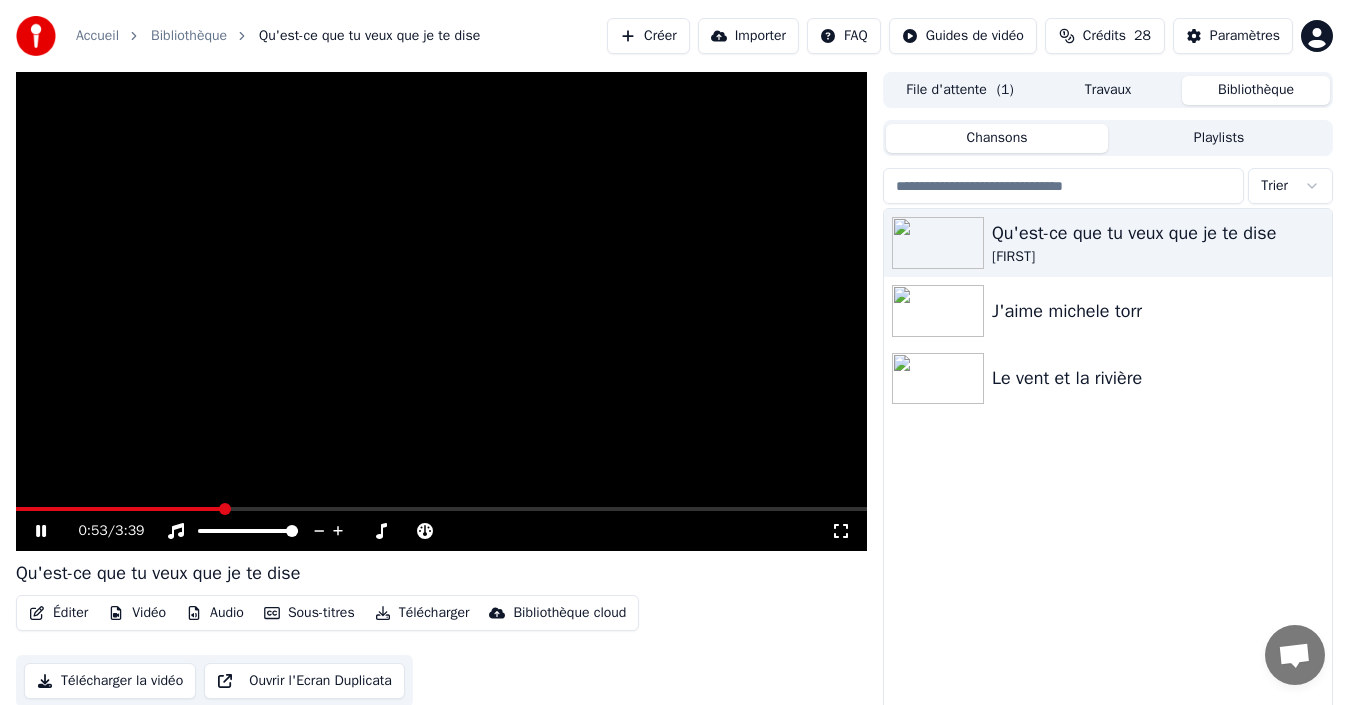 click on "Qu'est-ce que tu veux que je te dise Jerome J'aime michele torr Le vent et la rivière" at bounding box center (1108, 472) 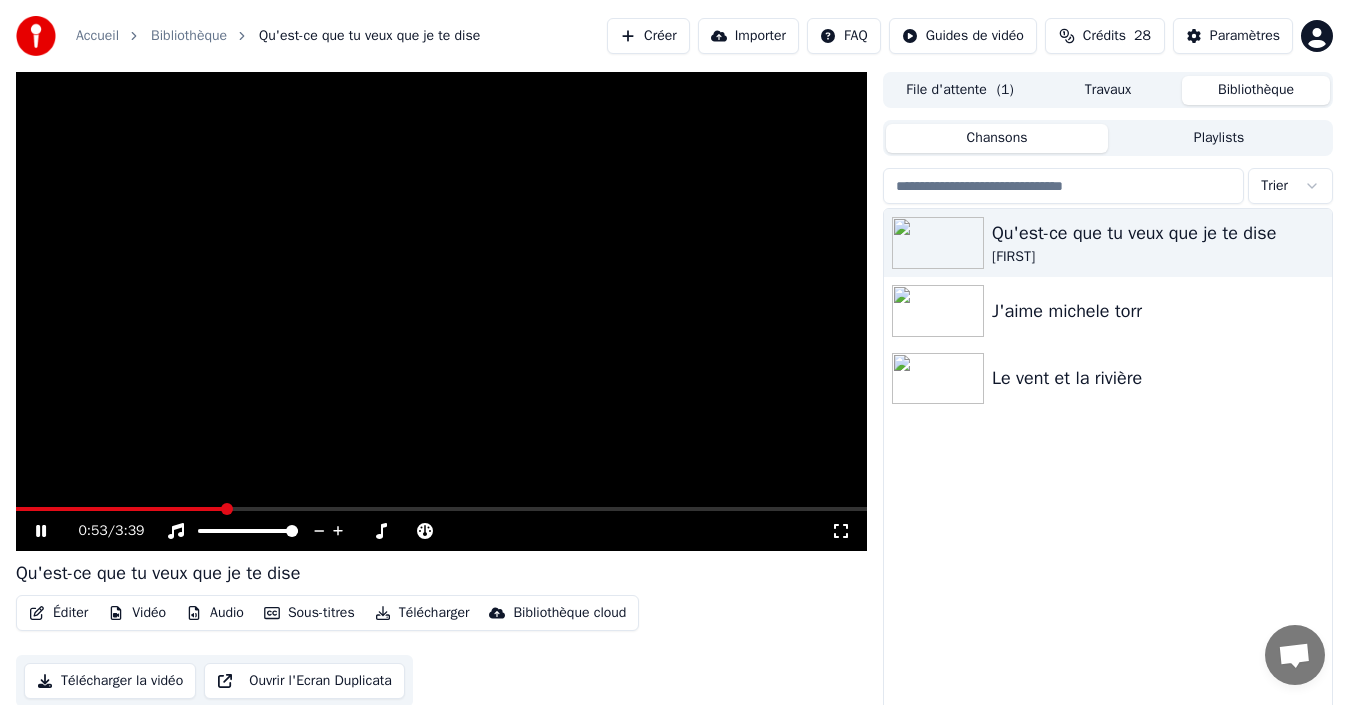 click at bounding box center [441, 311] 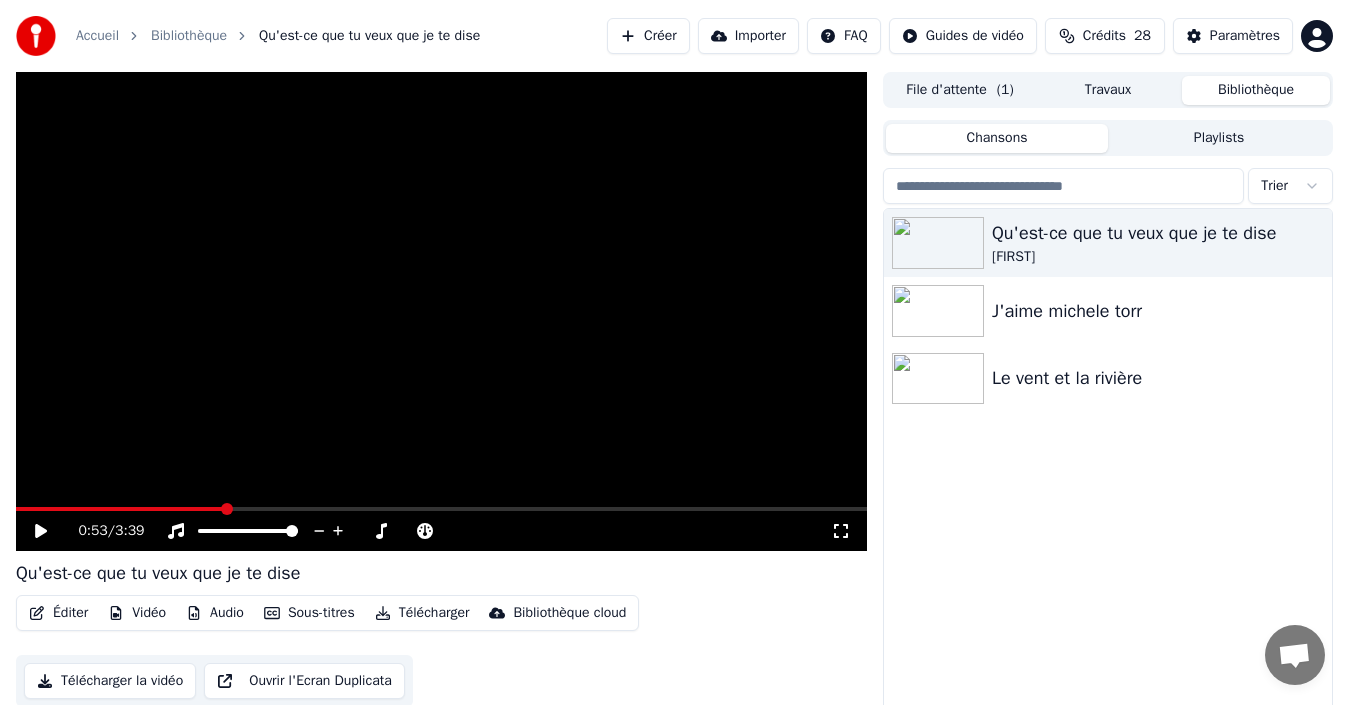 click at bounding box center [441, 311] 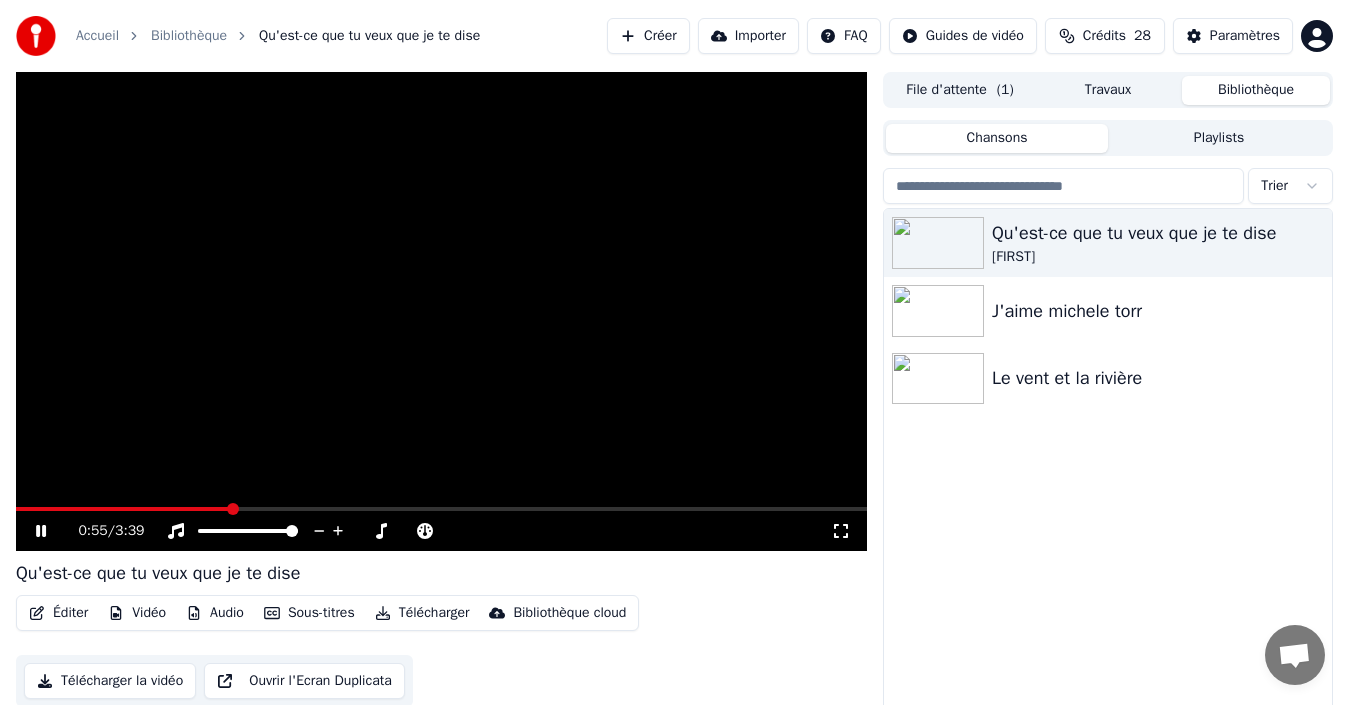 click at bounding box center (123, 509) 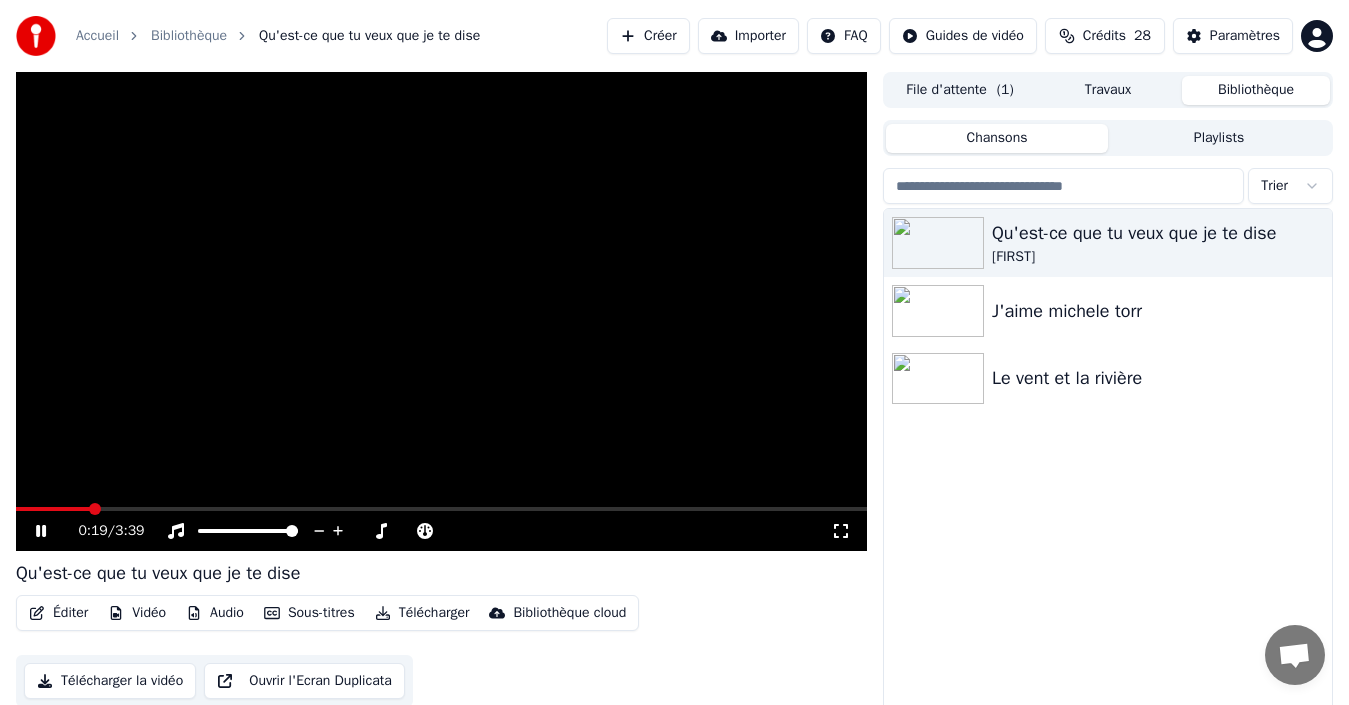 click at bounding box center [441, 311] 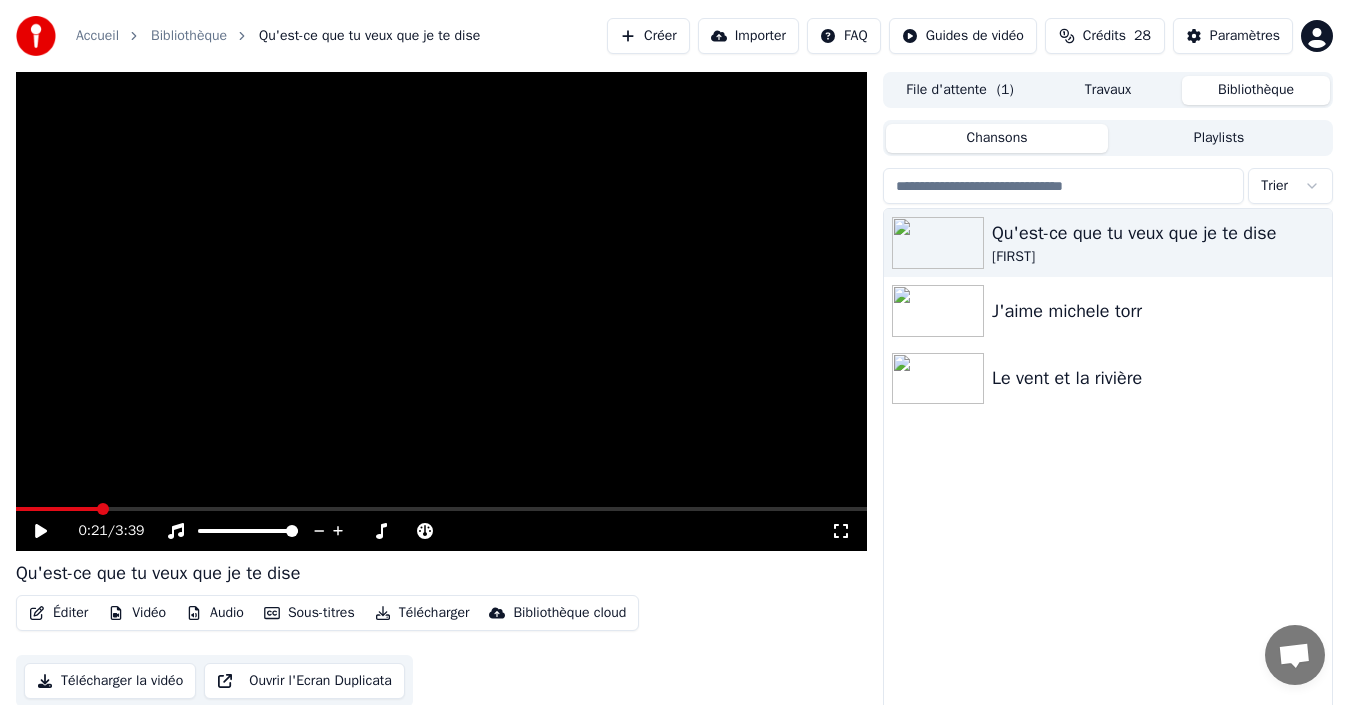 click at bounding box center (57, 509) 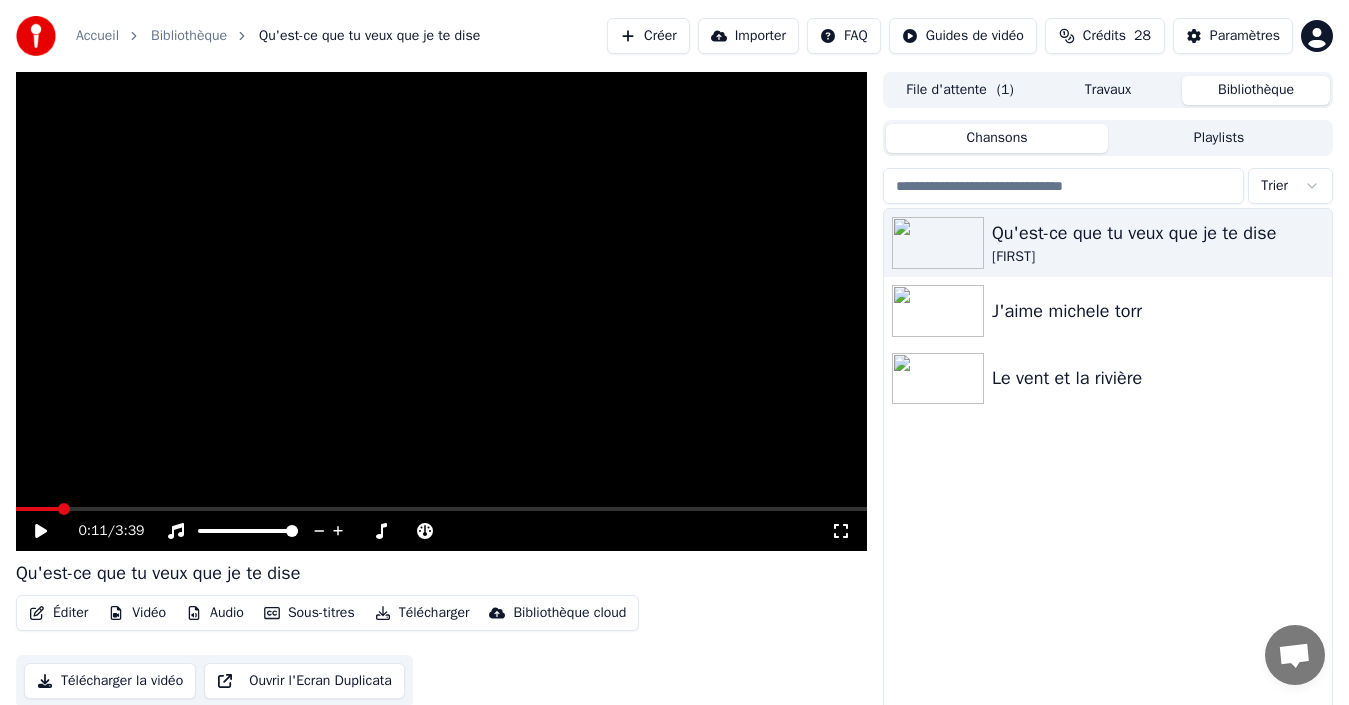 click at bounding box center [441, 311] 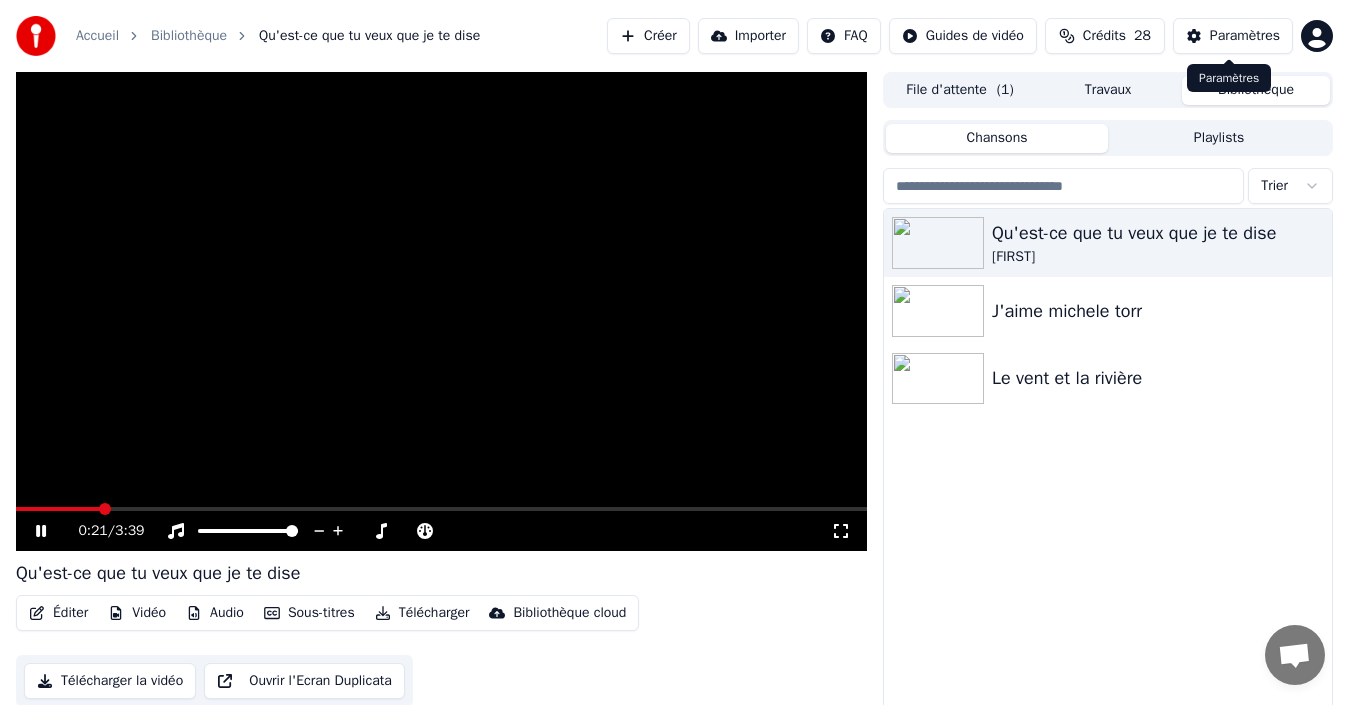 click on "Paramètres" at bounding box center [1245, 36] 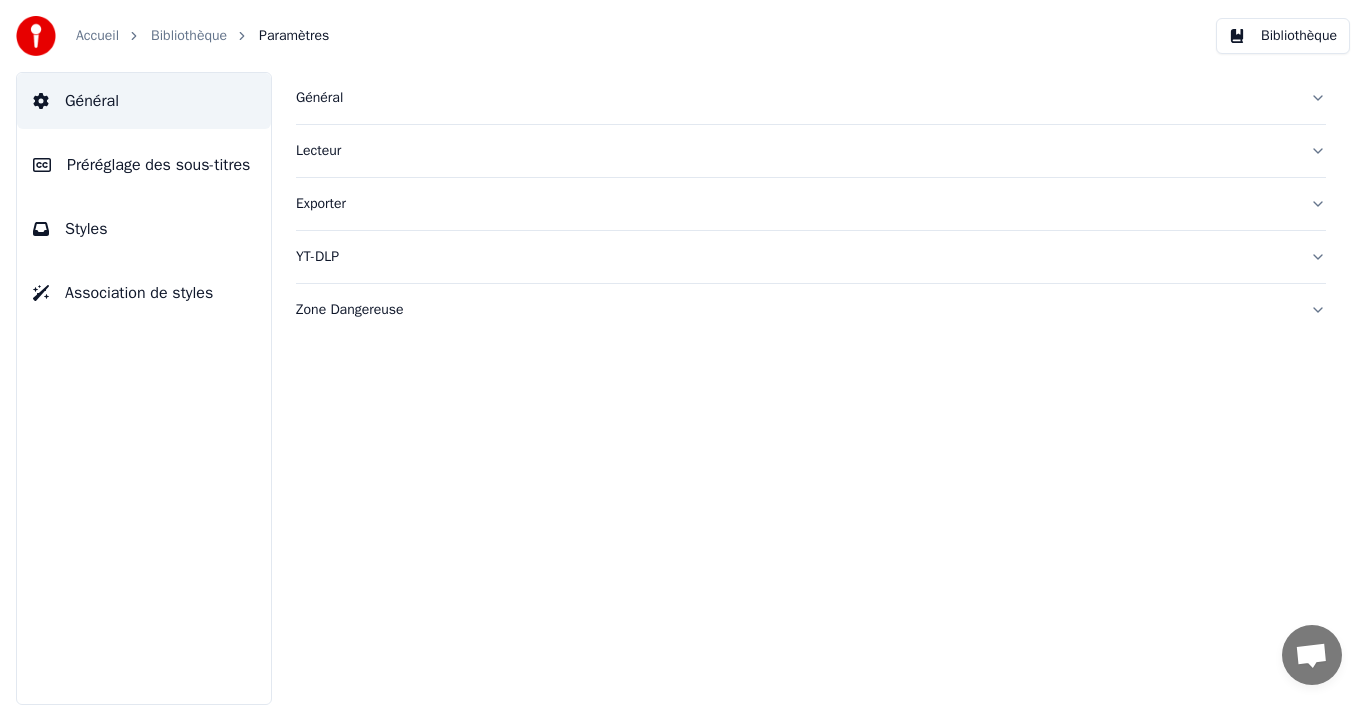 click on "Préréglage des sous-titres" at bounding box center (144, 165) 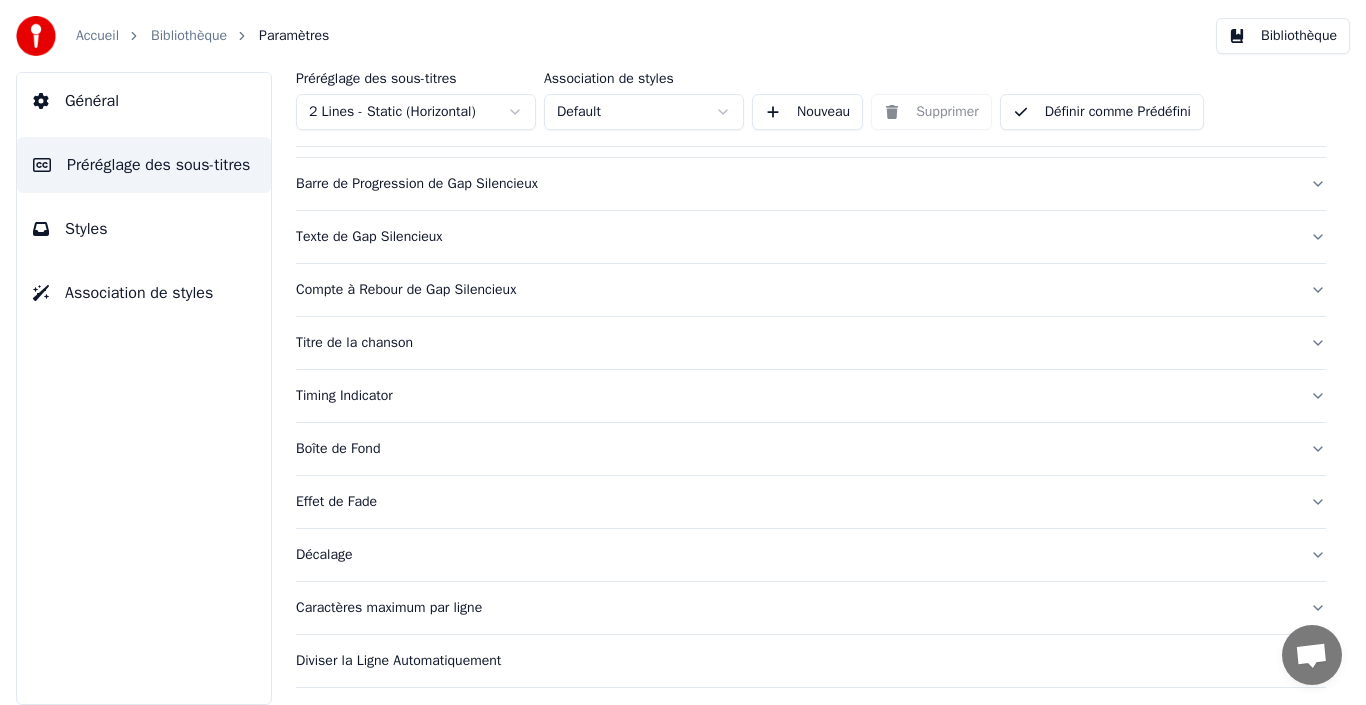 scroll, scrollTop: 186, scrollLeft: 0, axis: vertical 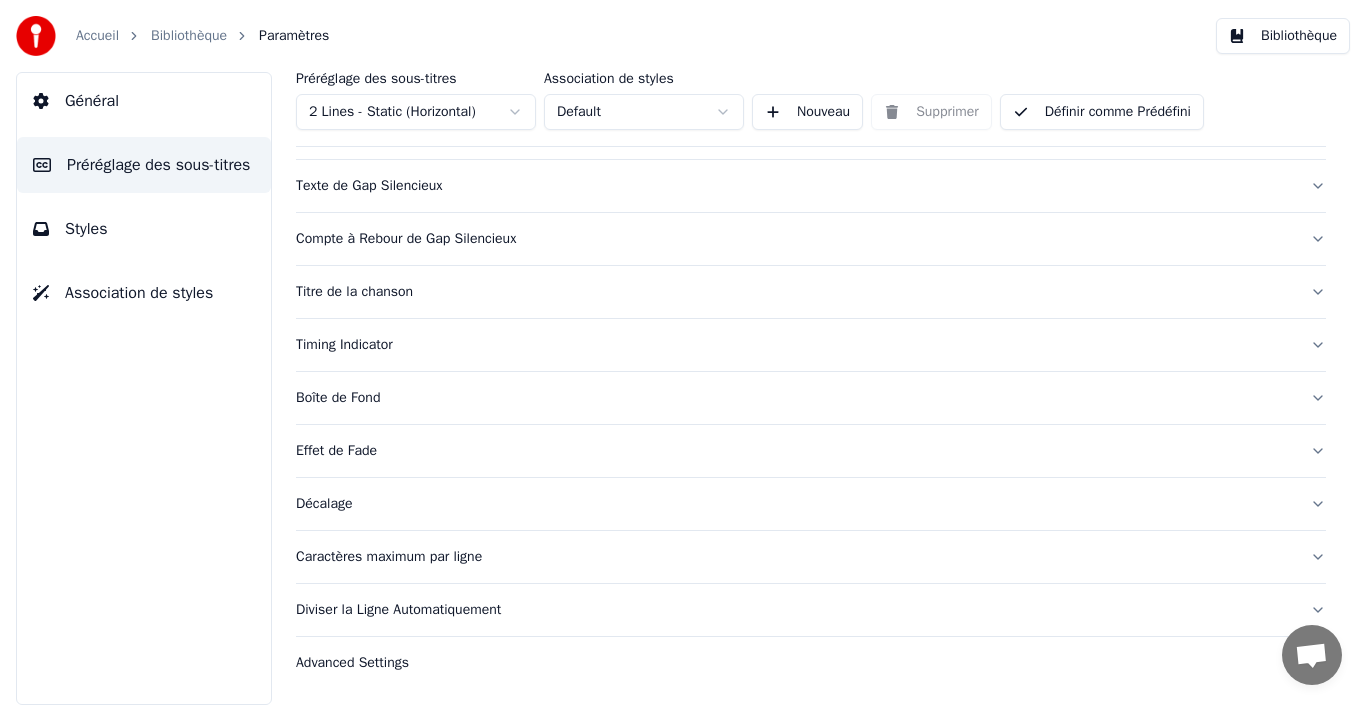 click on "Caractères maximum par ligne" at bounding box center [795, 557] 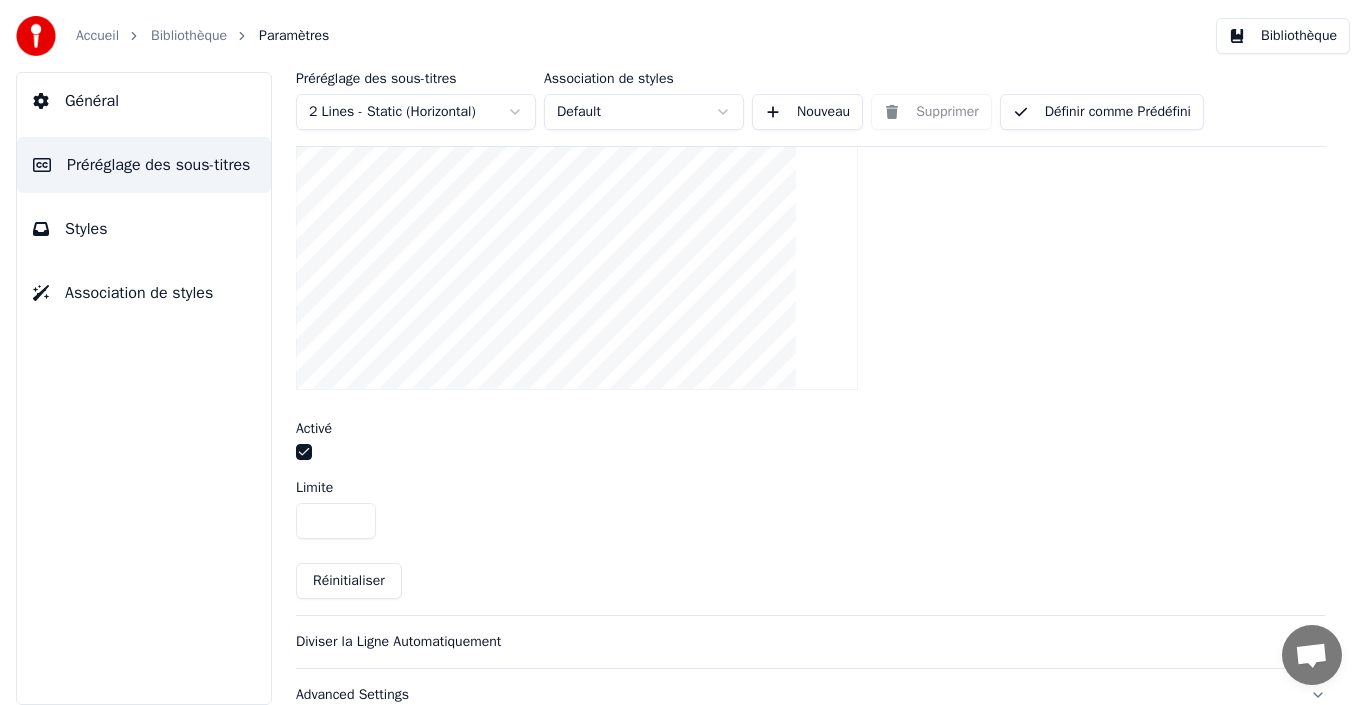 scroll, scrollTop: 736, scrollLeft: 0, axis: vertical 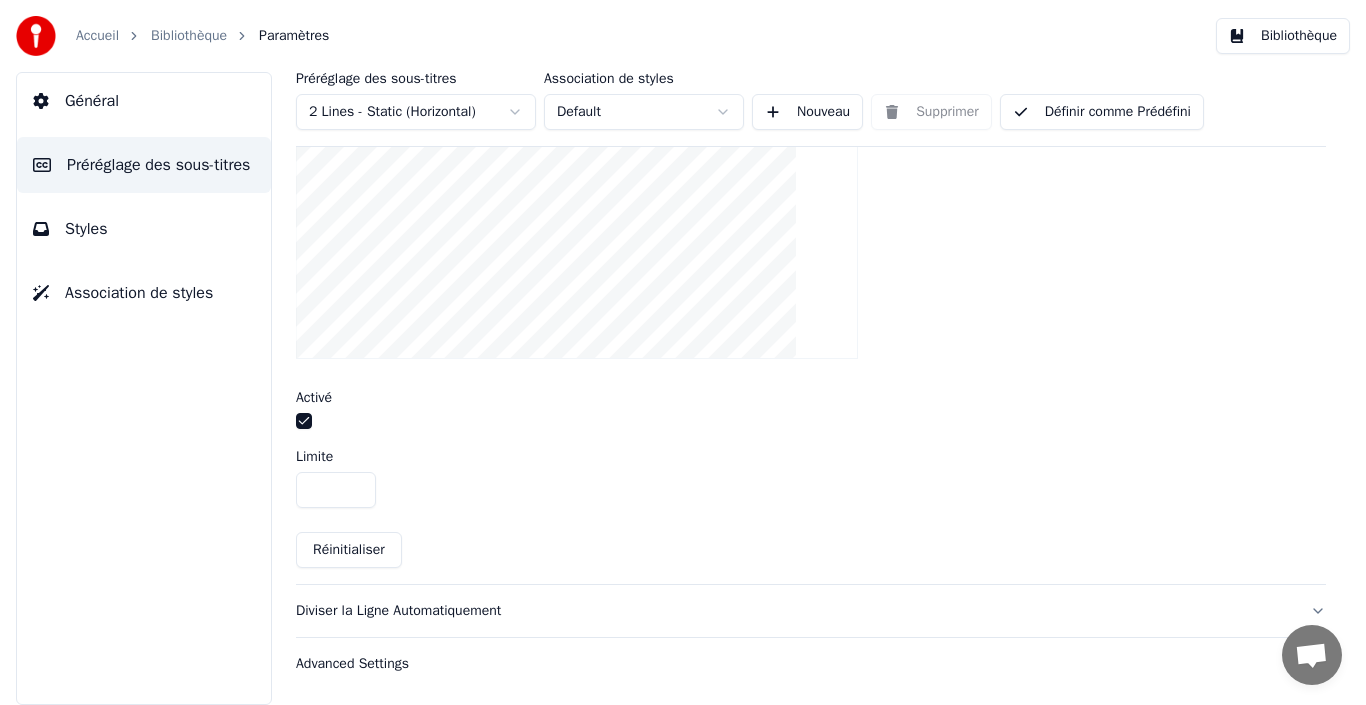click on "Réinitialiser" at bounding box center [349, 550] 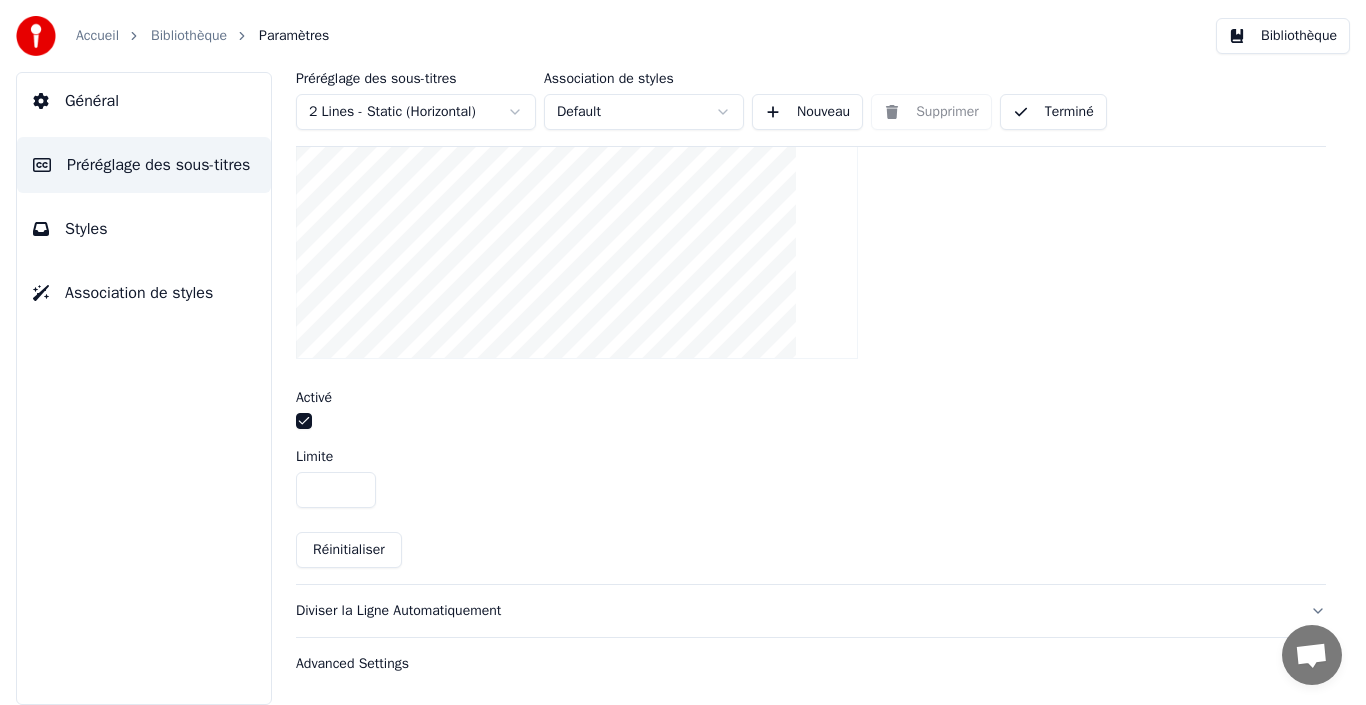 click on "Terminé" at bounding box center [1053, 112] 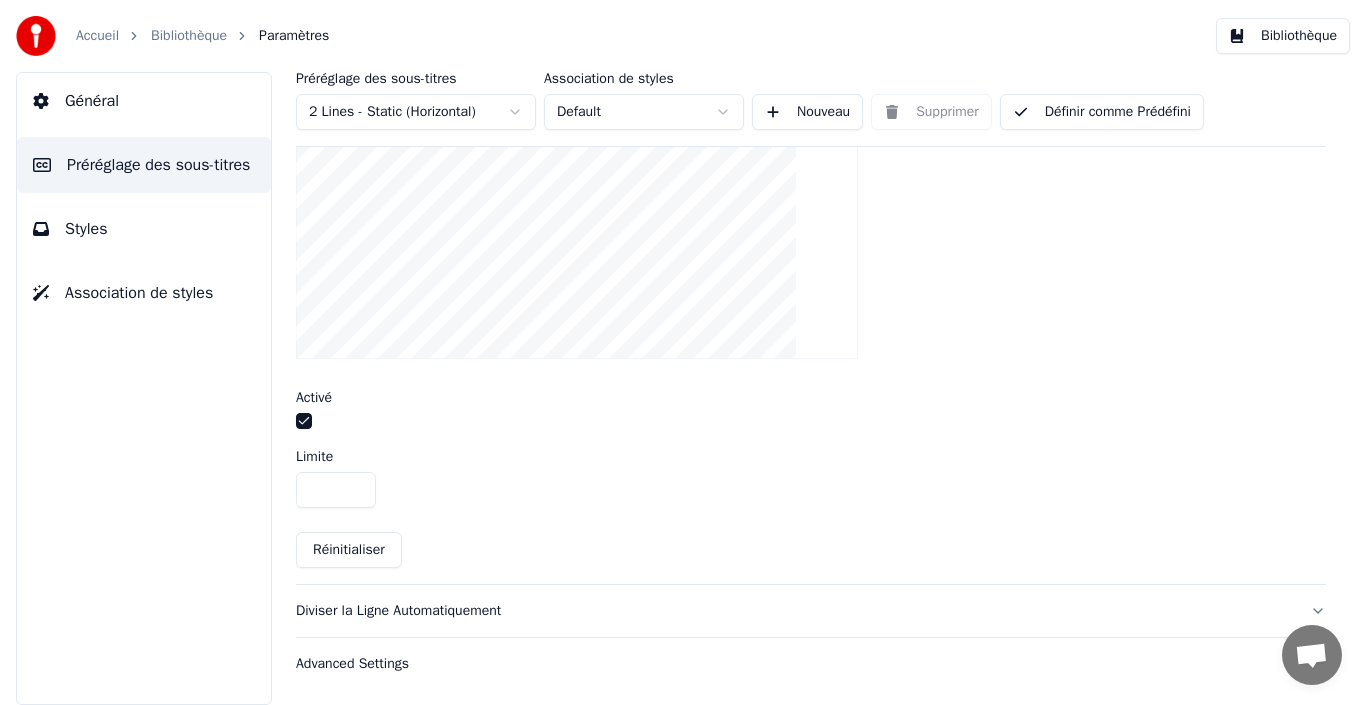 click on "Bibliothèque" at bounding box center [1283, 36] 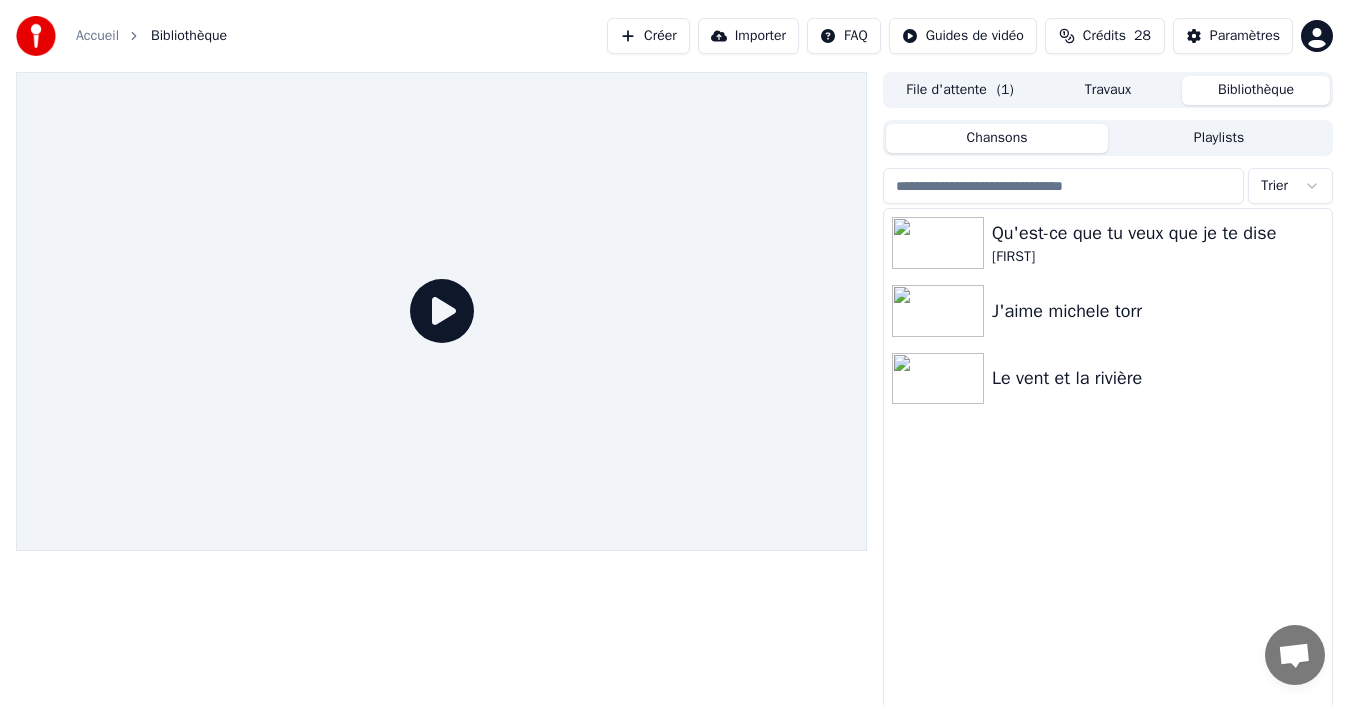 click 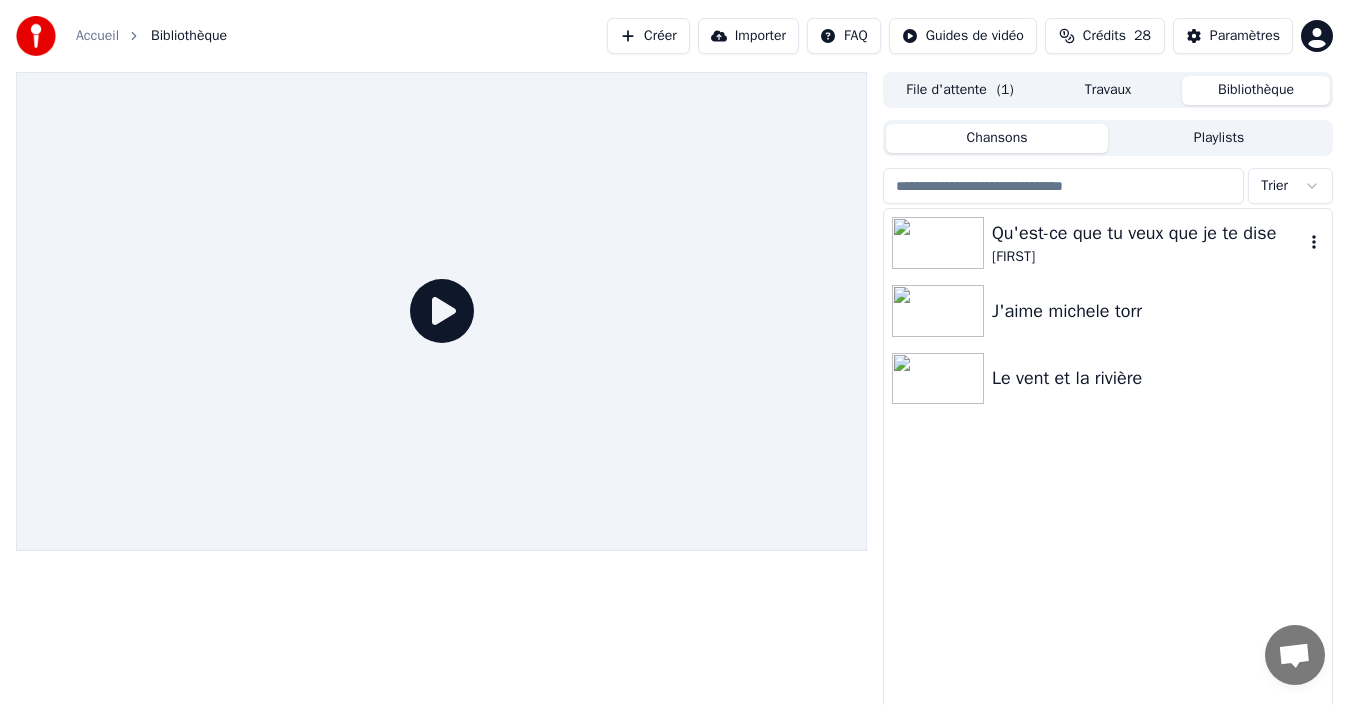 click on "[FIRST]" at bounding box center (1148, 257) 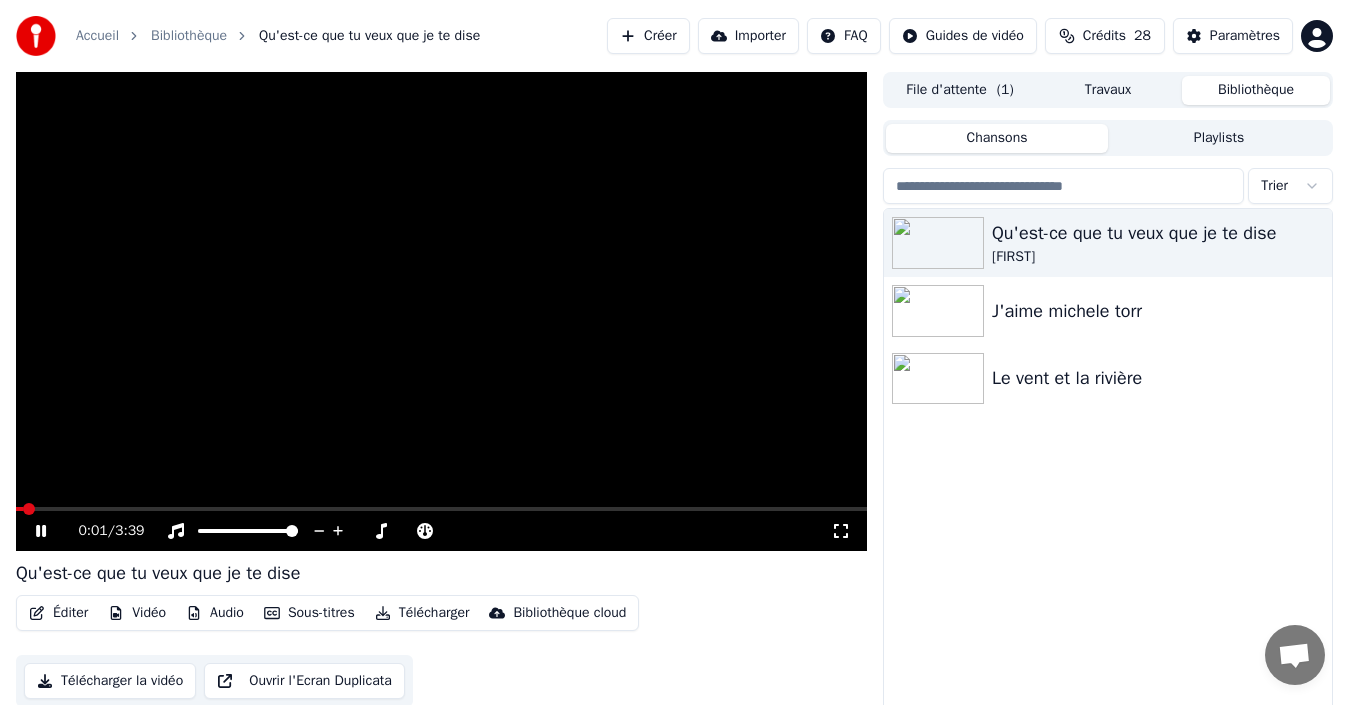 click at bounding box center [441, 311] 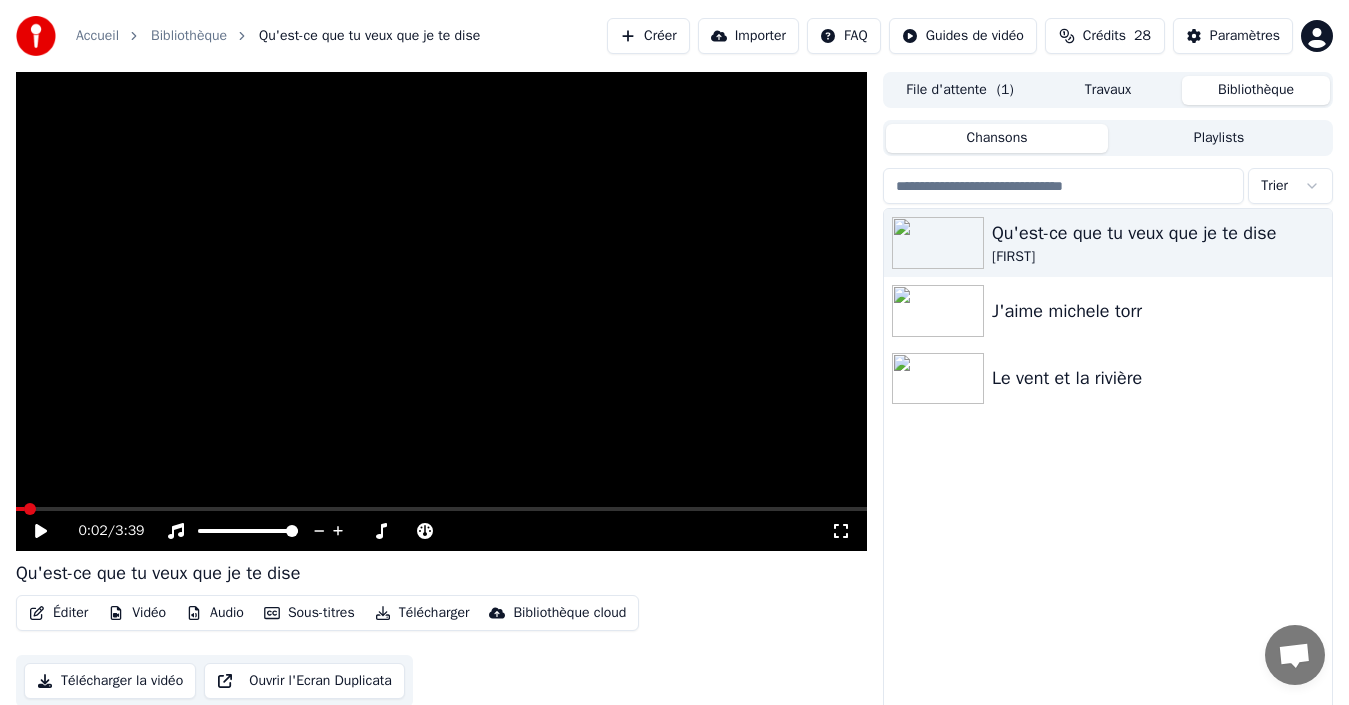 click at bounding box center (441, 509) 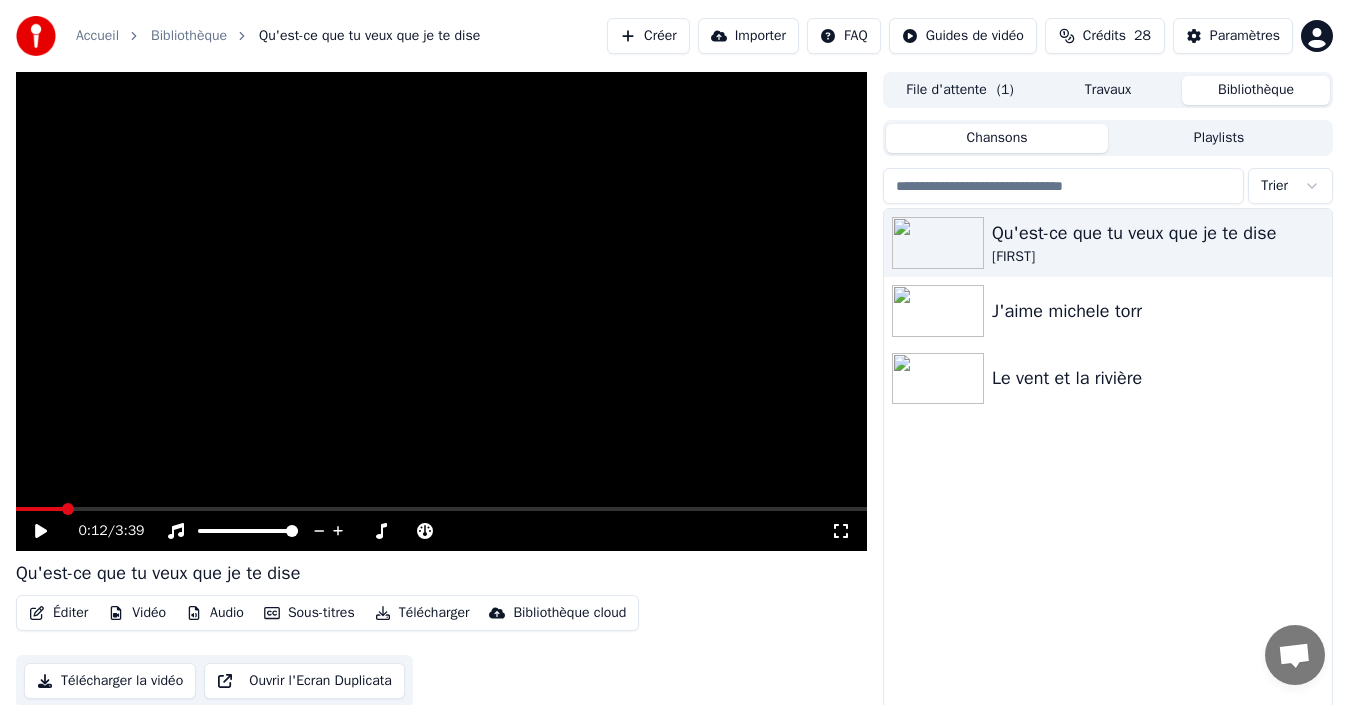 click at bounding box center [441, 311] 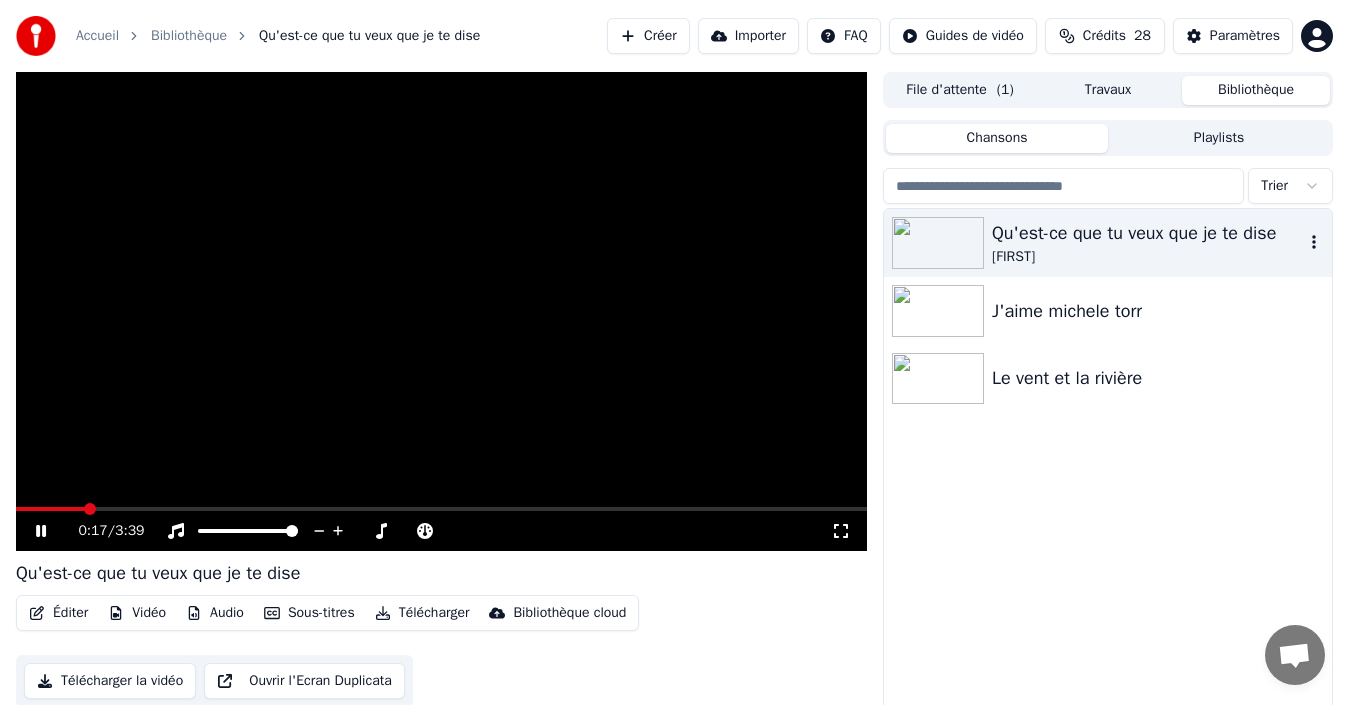 click 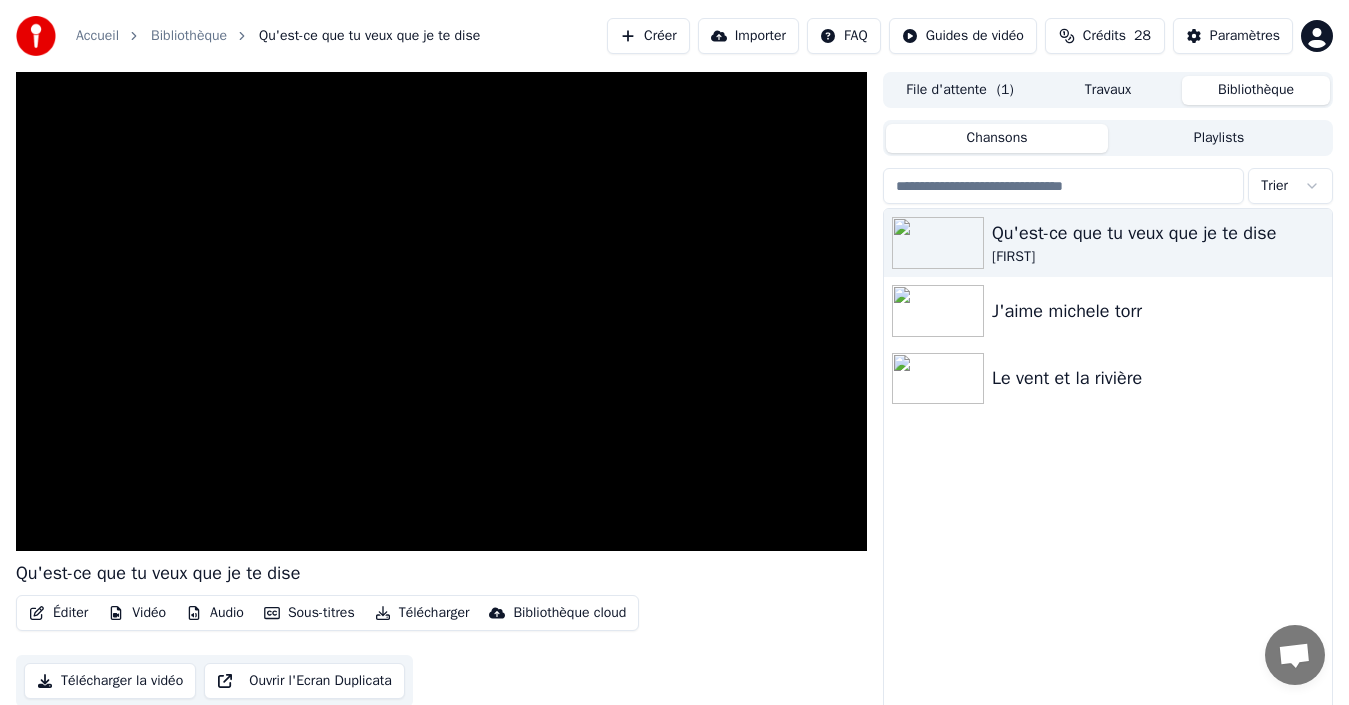 click on "Qu'est-ce que tu veux que je te dise Jerome J'aime michele torr Le vent et la rivière" at bounding box center (1108, 472) 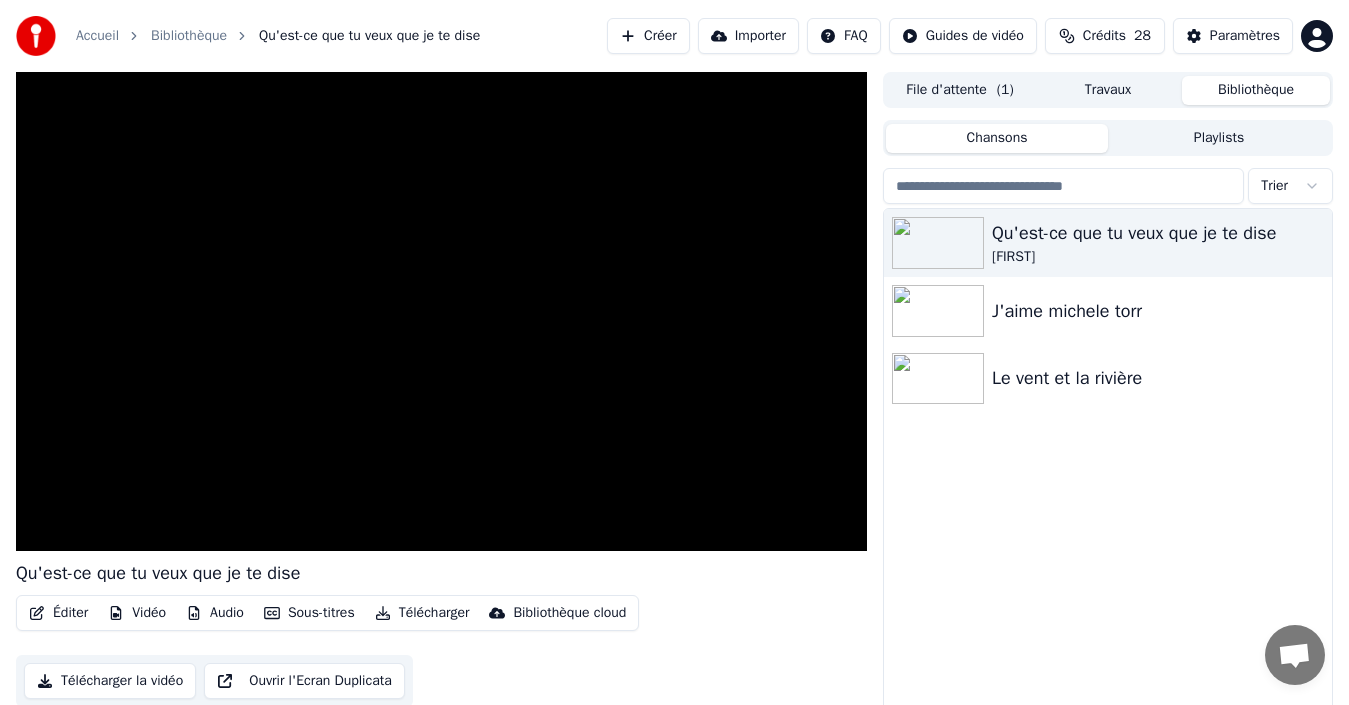 click on "Sous-titres" at bounding box center (309, 613) 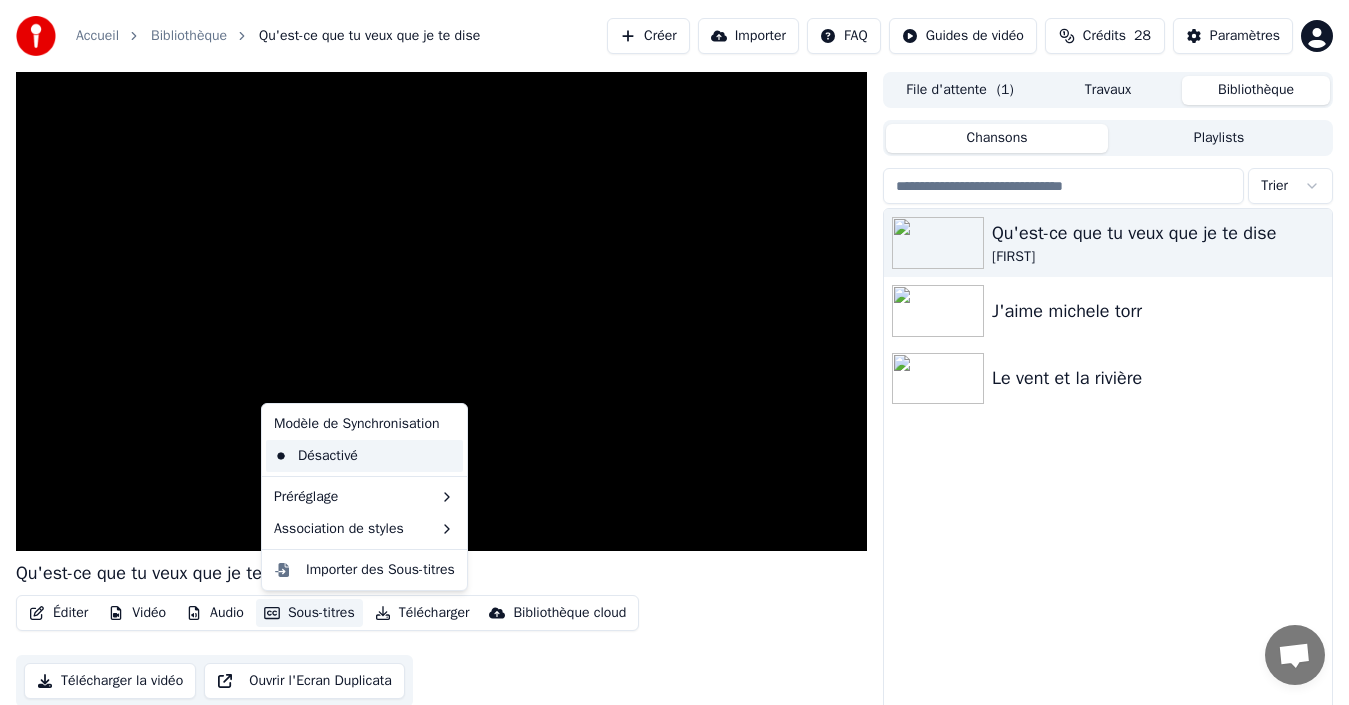 click on "Désactivé" at bounding box center (364, 456) 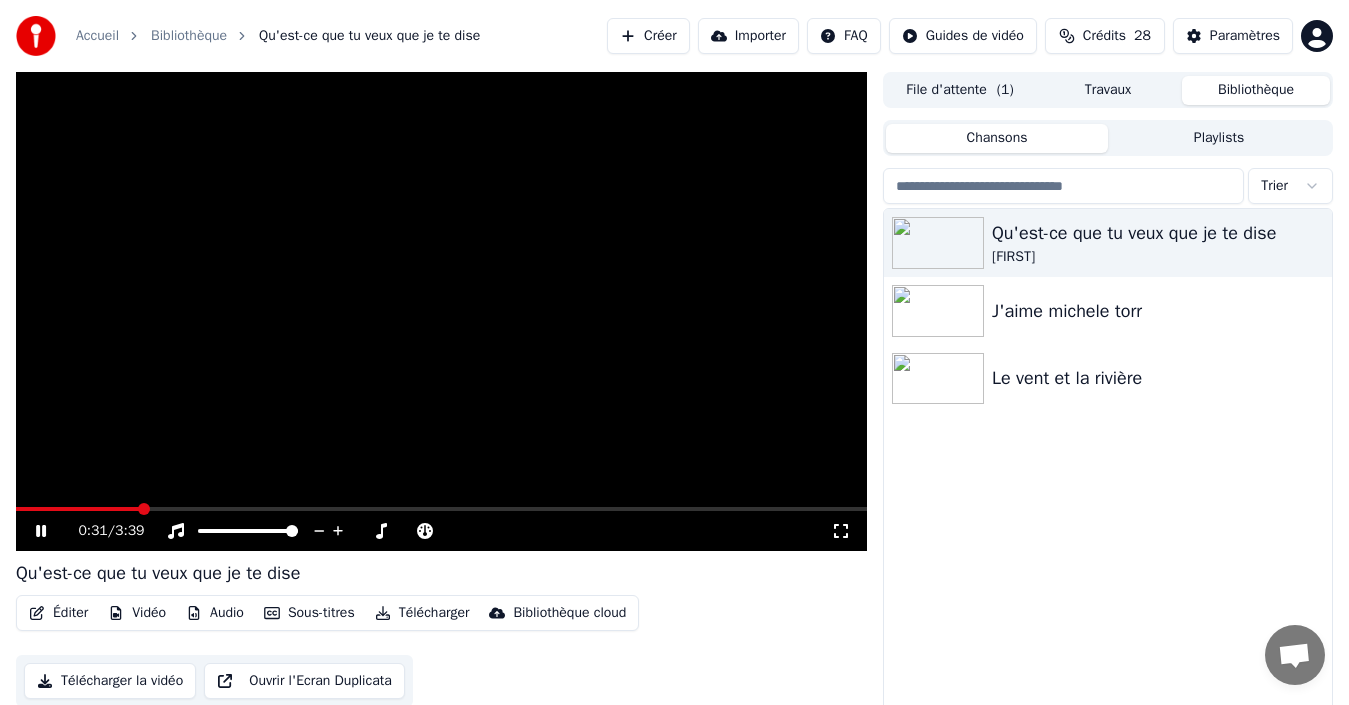 click on "Sous-titres" at bounding box center [309, 613] 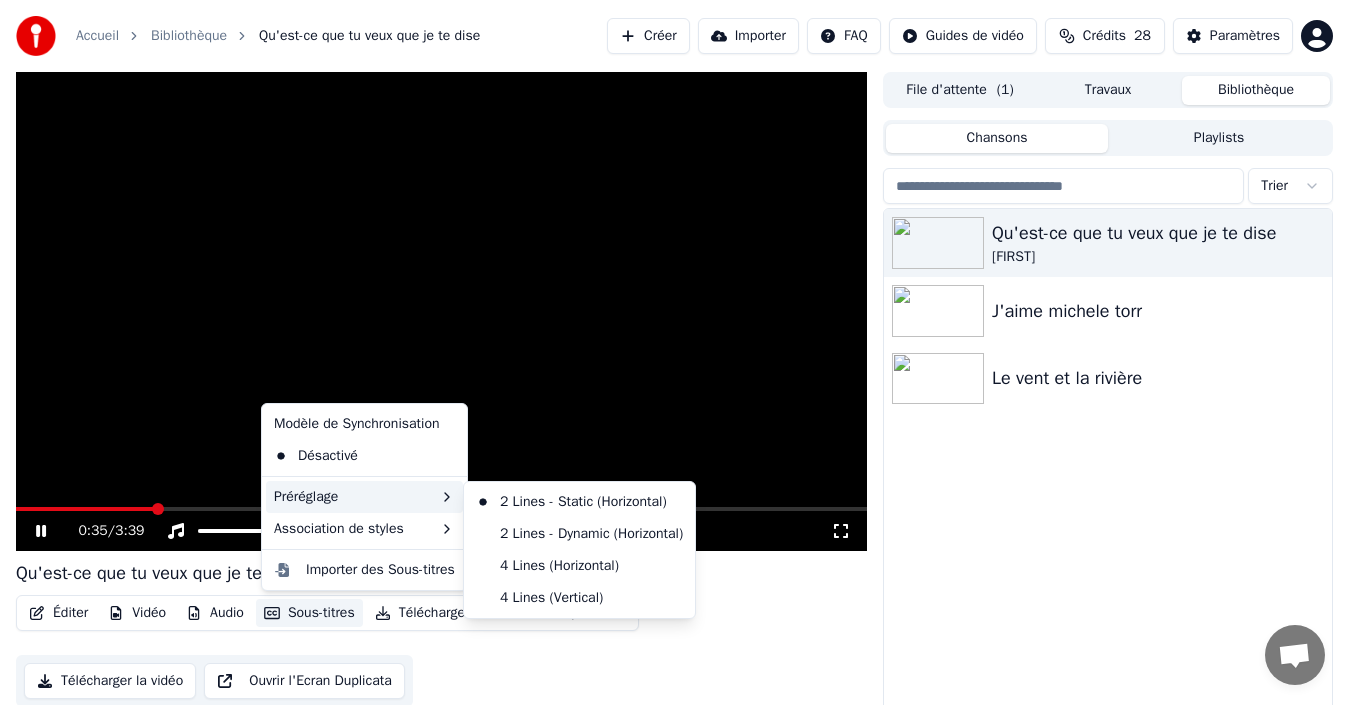 click on "Qu'est-ce que tu veux que je te dise Jerome J'aime michele torr Le vent et la rivière" at bounding box center (1108, 472) 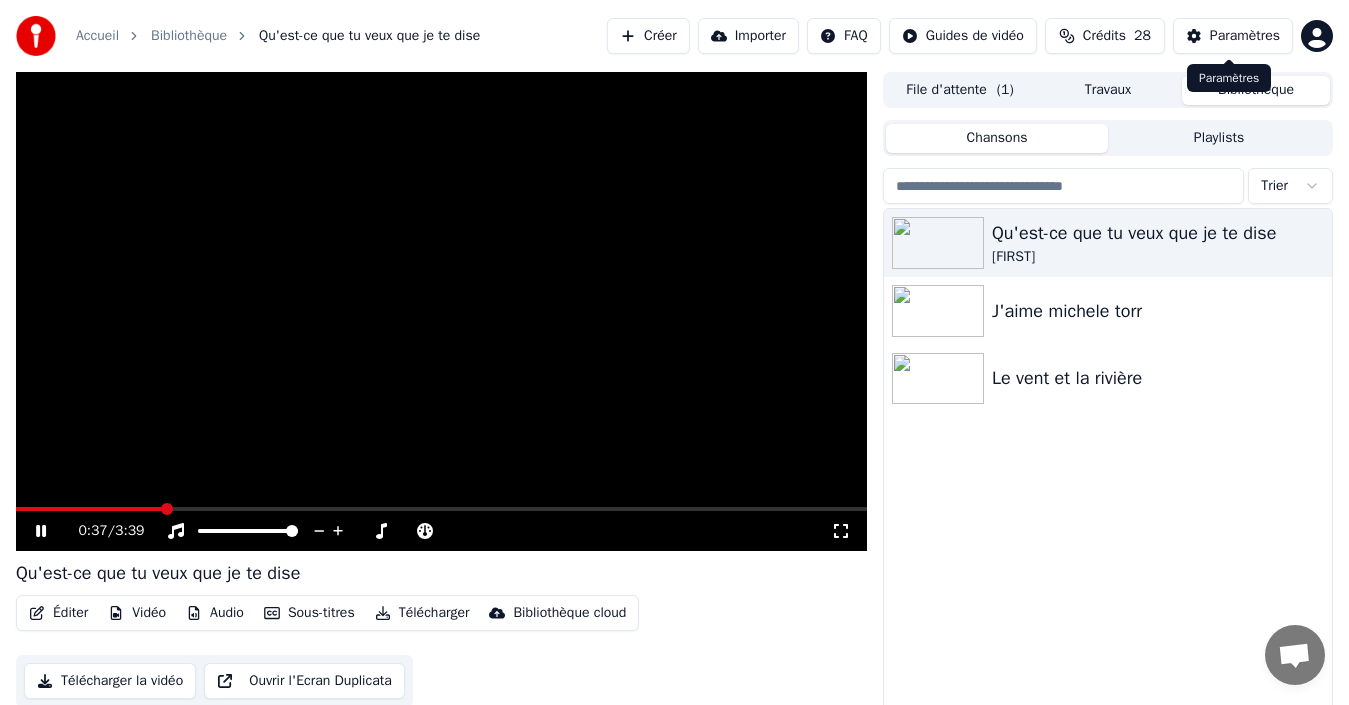 click on "Paramètres" at bounding box center [1245, 36] 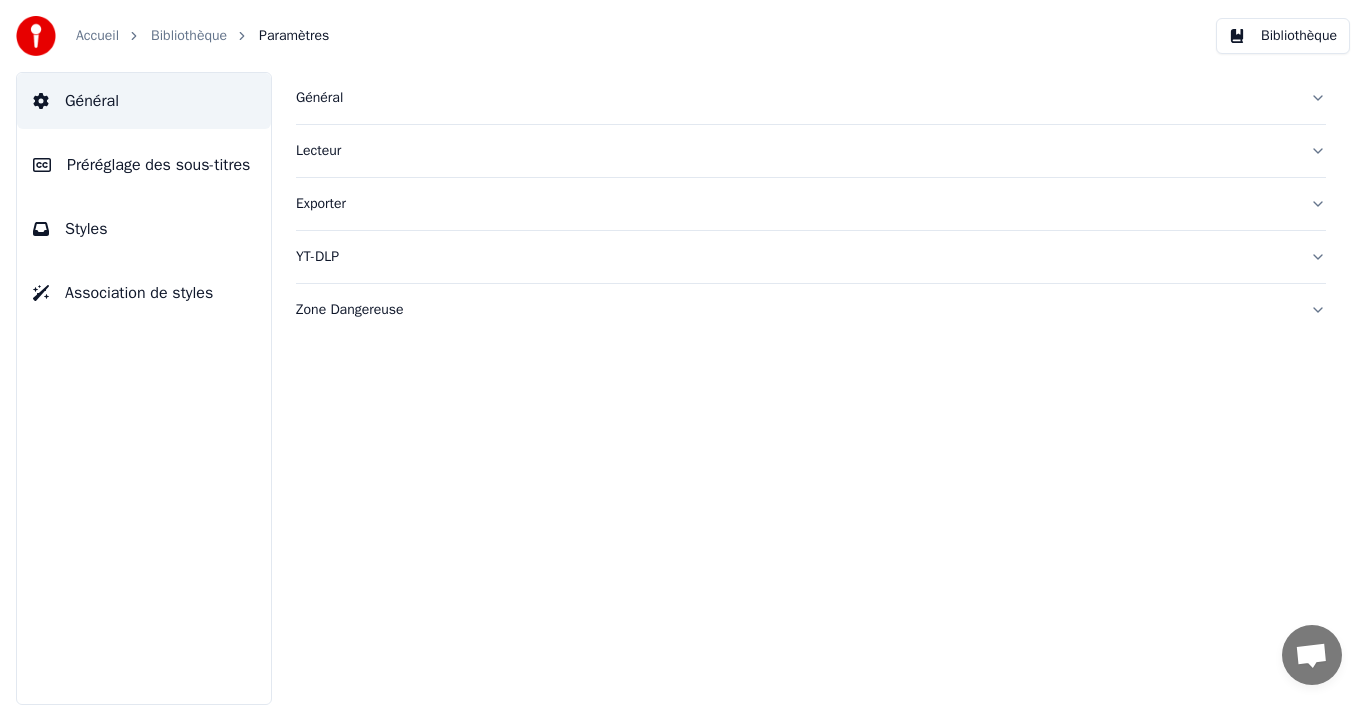 click on "Préréglage des sous-titres" at bounding box center (144, 165) 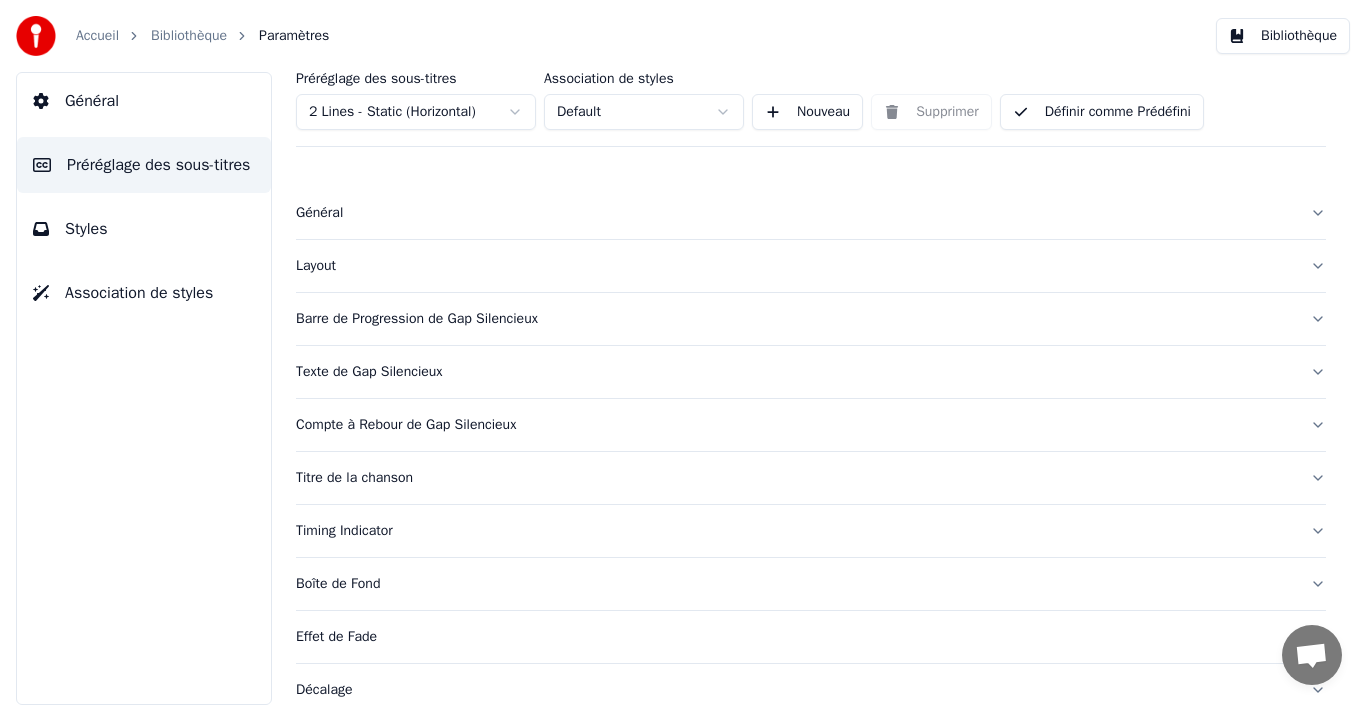 click on "Général" at bounding box center (795, 213) 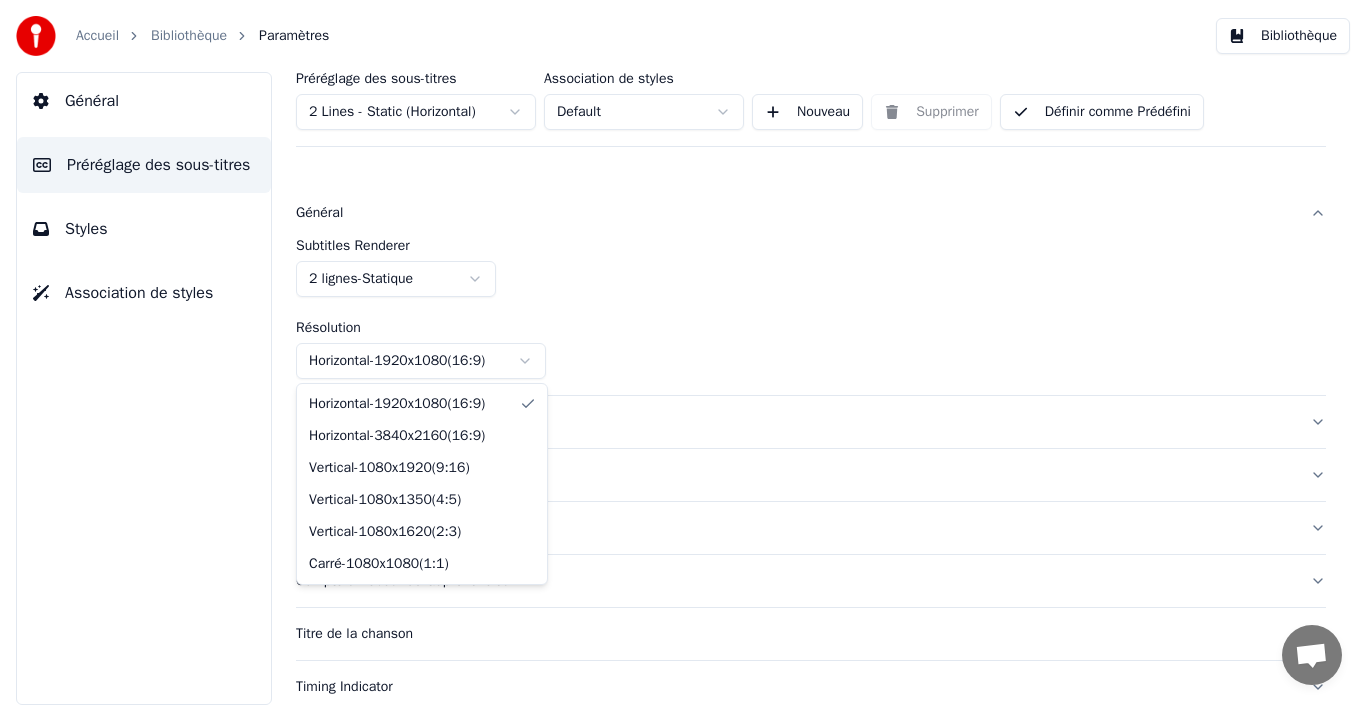 click on "Accueil Bibliothèque Paramètres Bibliothèque Général Préréglage des sous-titres Styles Association de styles Préréglage des sous-titres 2 Lines - Static (Horizontal) Association de styles Default Nouveau Supprimer Définir comme Prédéfini Général Subtitles Renderer 2 lignes  -  Statique Résolution Horizontal  -  1920 x 1080  ( 16 : 9 ) Layout Barre de Progression de Gap Silencieux Texte de Gap Silencieux Compte à Rebour de Gap Silencieux Titre de la chanson Timing Indicator Boîte de Fond Effet de Fade Décalage Caractères maximum par ligne Diviser la Ligne Automatiquement Advanced Settings Horizontal  -  1920 x 1080  ( 16 : 9 ) Horizontal  -  3840 x 2160  ( 16 : 9 ) Vertical  -  1080 x 1920  ( 9 : 16 ) Vertical  -  1080 x 1350  ( 4 : 5 ) Vertical  -  1080 x 1620  ( 2 : 3 ) Carré  -  1080 x 1080  ( 1 : 1 )" at bounding box center [683, 352] 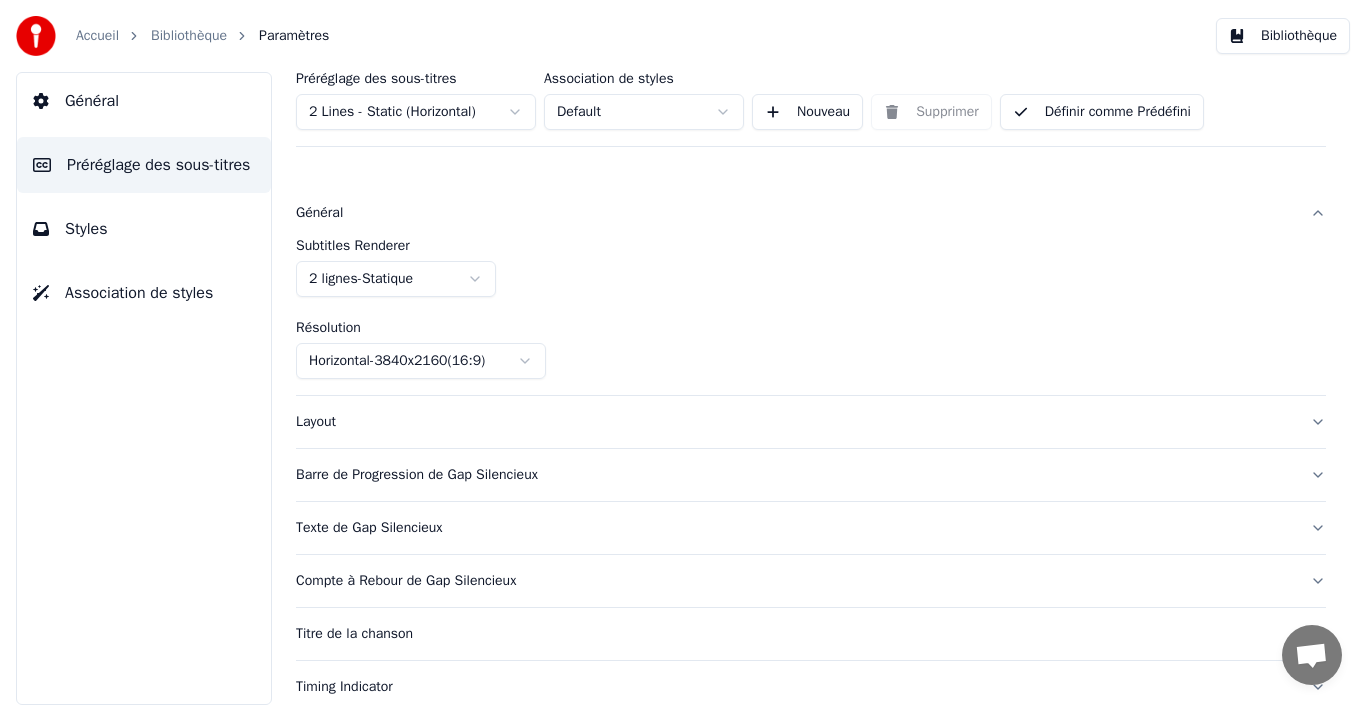 click on "Définir comme Prédéfini" at bounding box center (1102, 112) 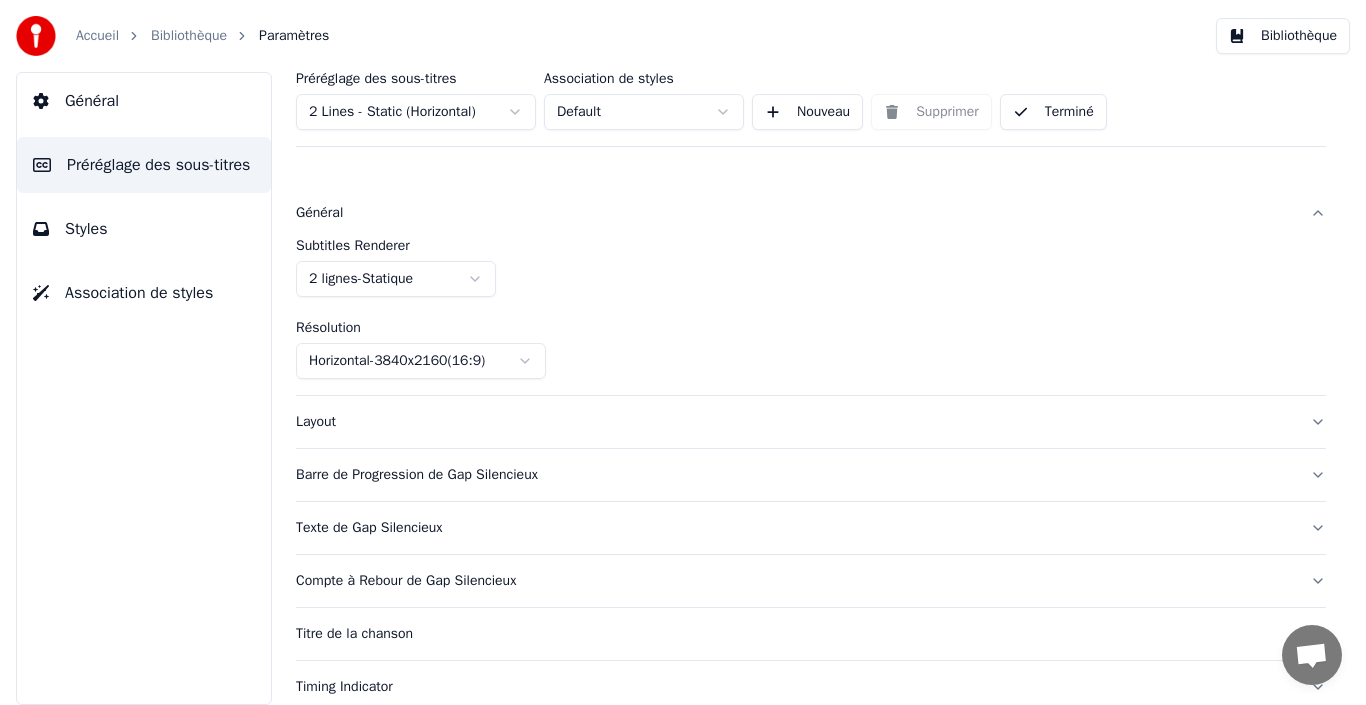 click on "Bibliothèque" at bounding box center (1283, 36) 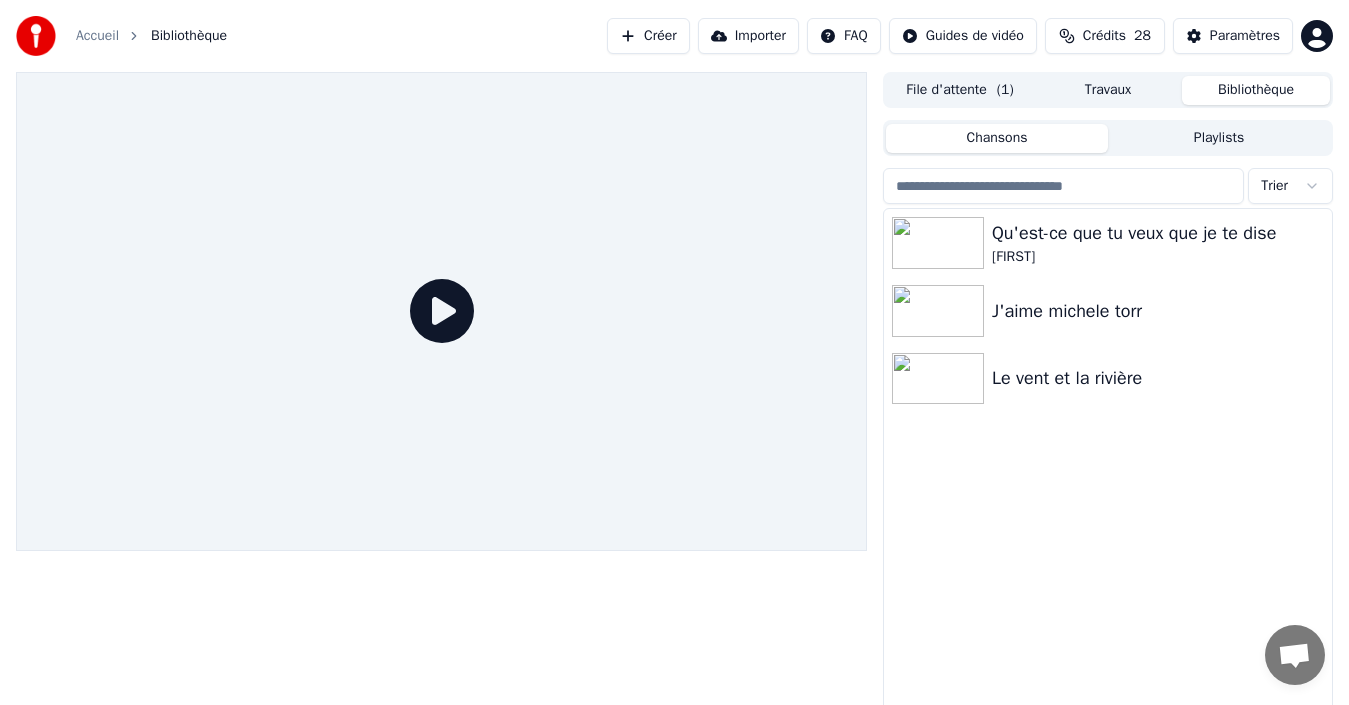 click 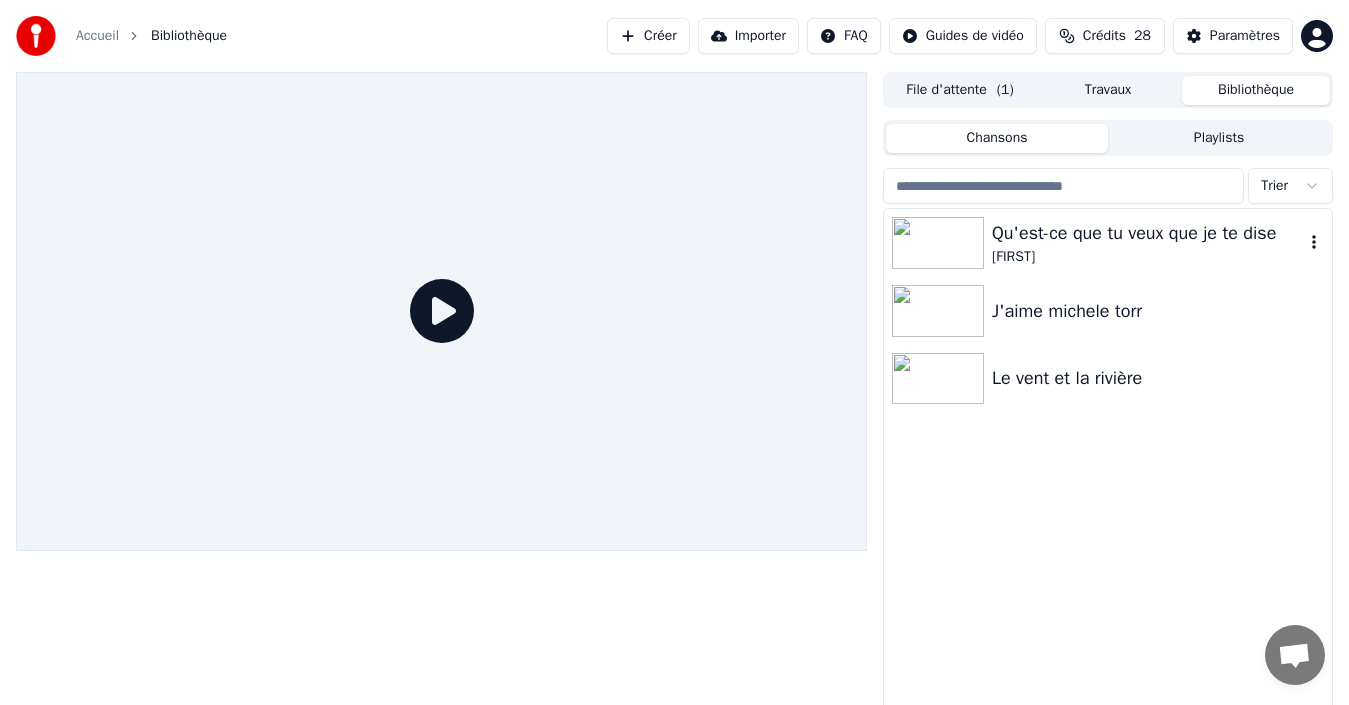 click on "Qu'est-ce que tu veux que je te dise" at bounding box center [1148, 233] 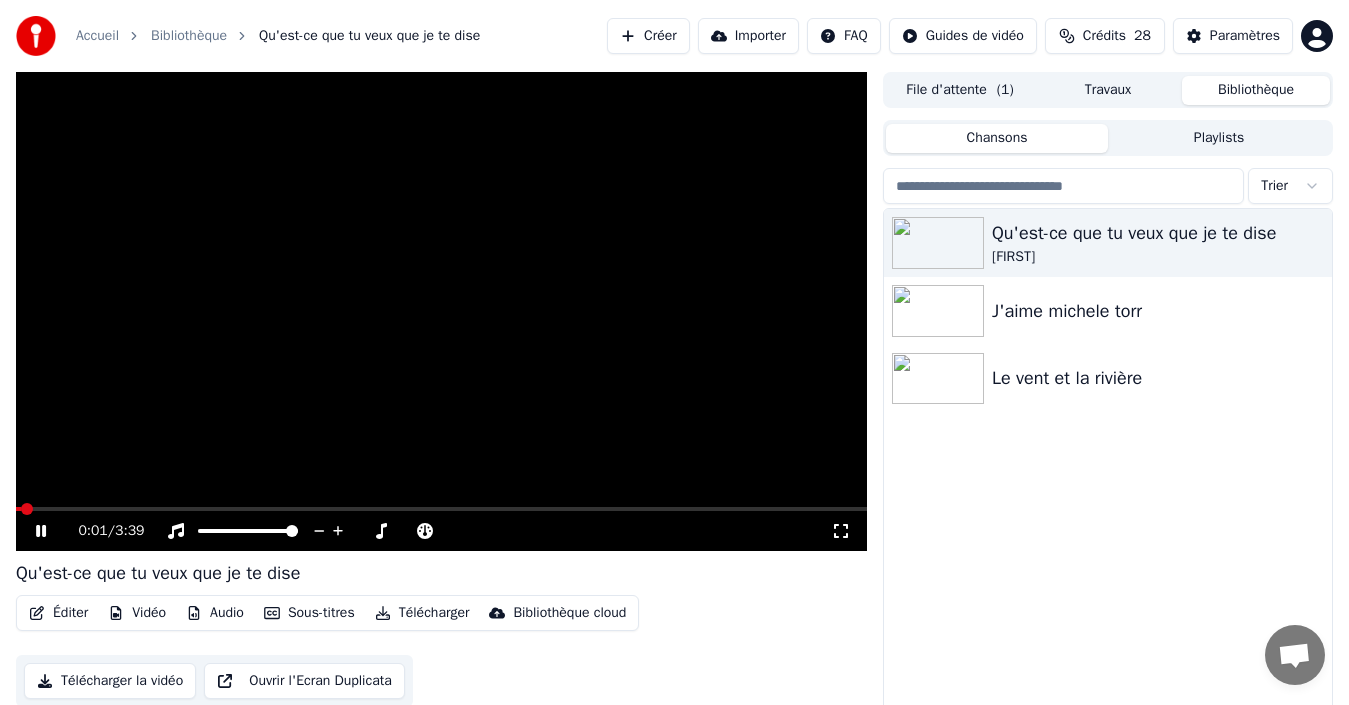 click at bounding box center (441, 509) 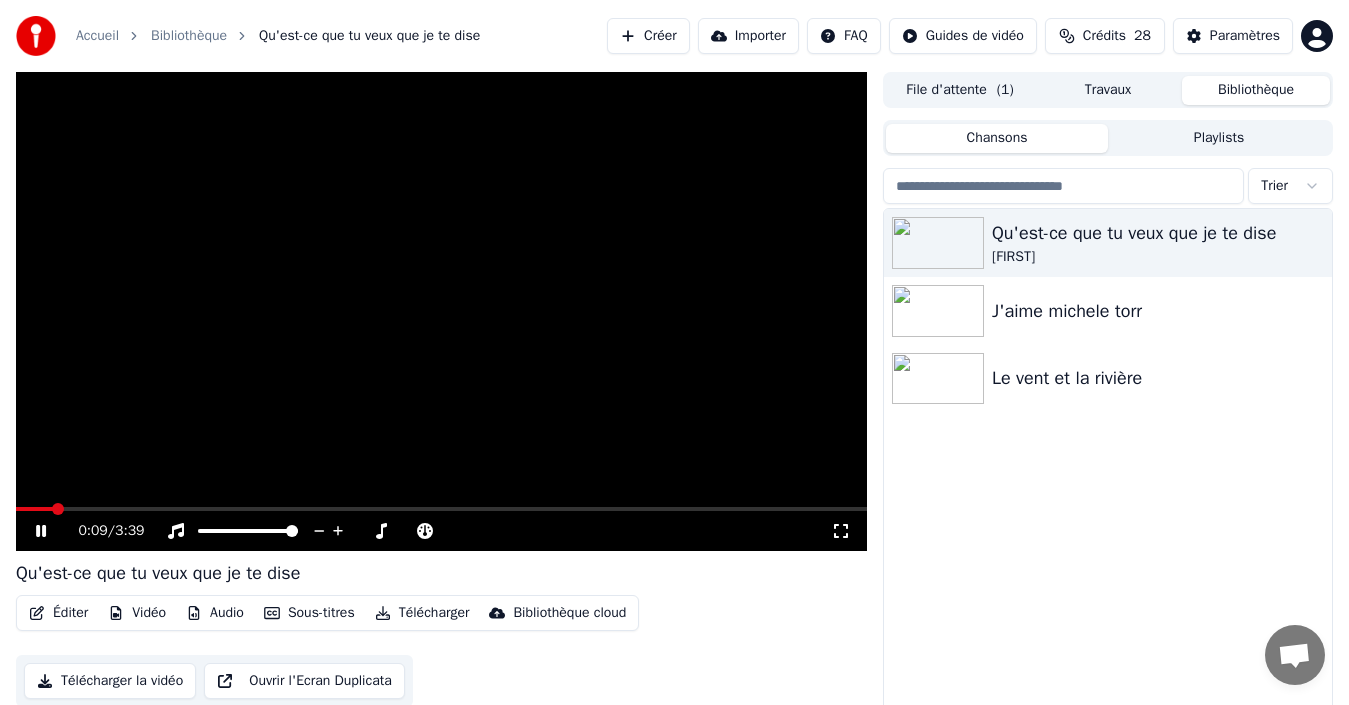 drag, startPoint x: 70, startPoint y: 505, endPoint x: 82, endPoint y: 509, distance: 12.649111 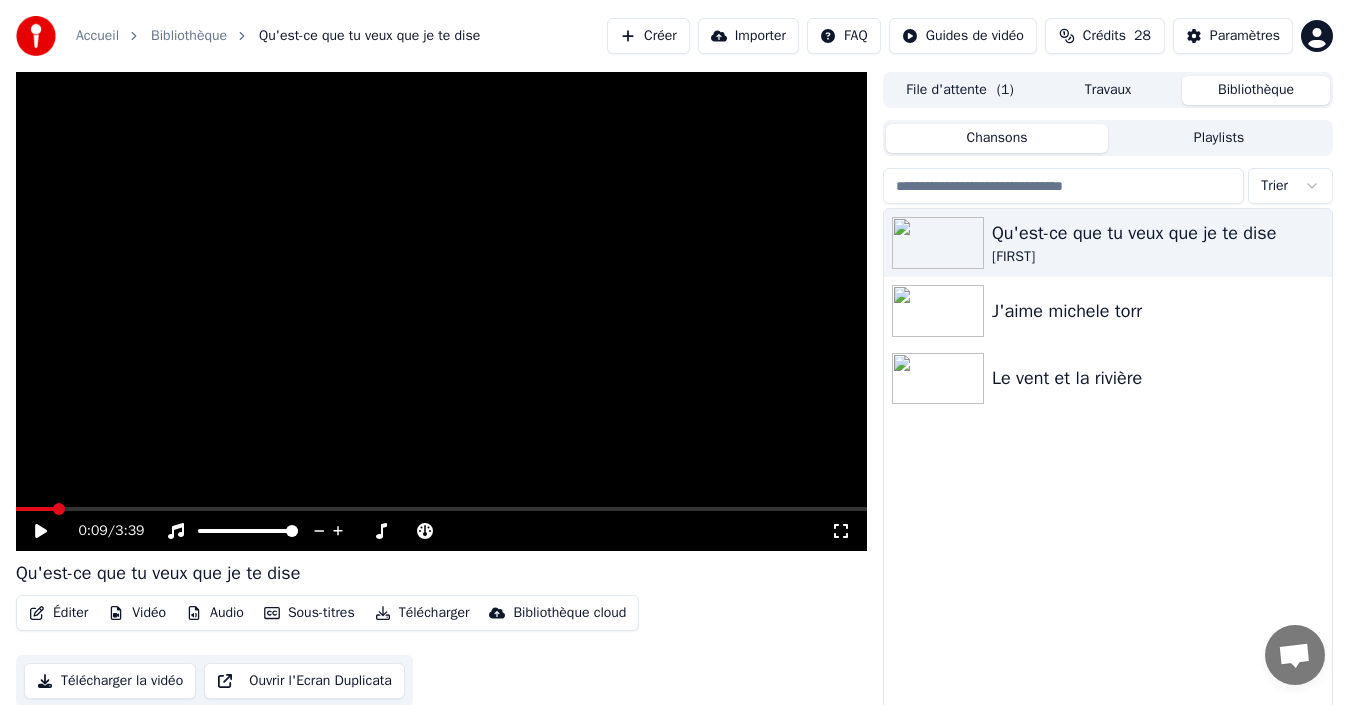 click at bounding box center [441, 311] 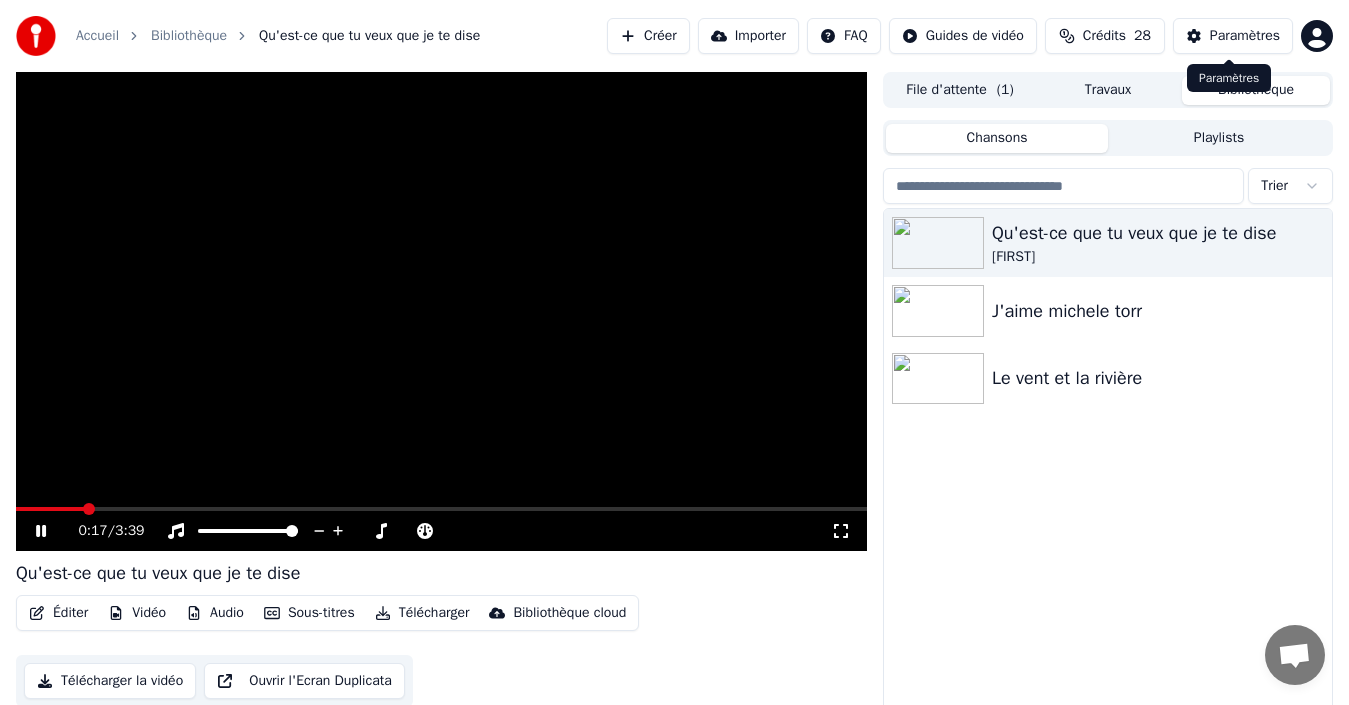 click on "Paramètres" at bounding box center [1233, 36] 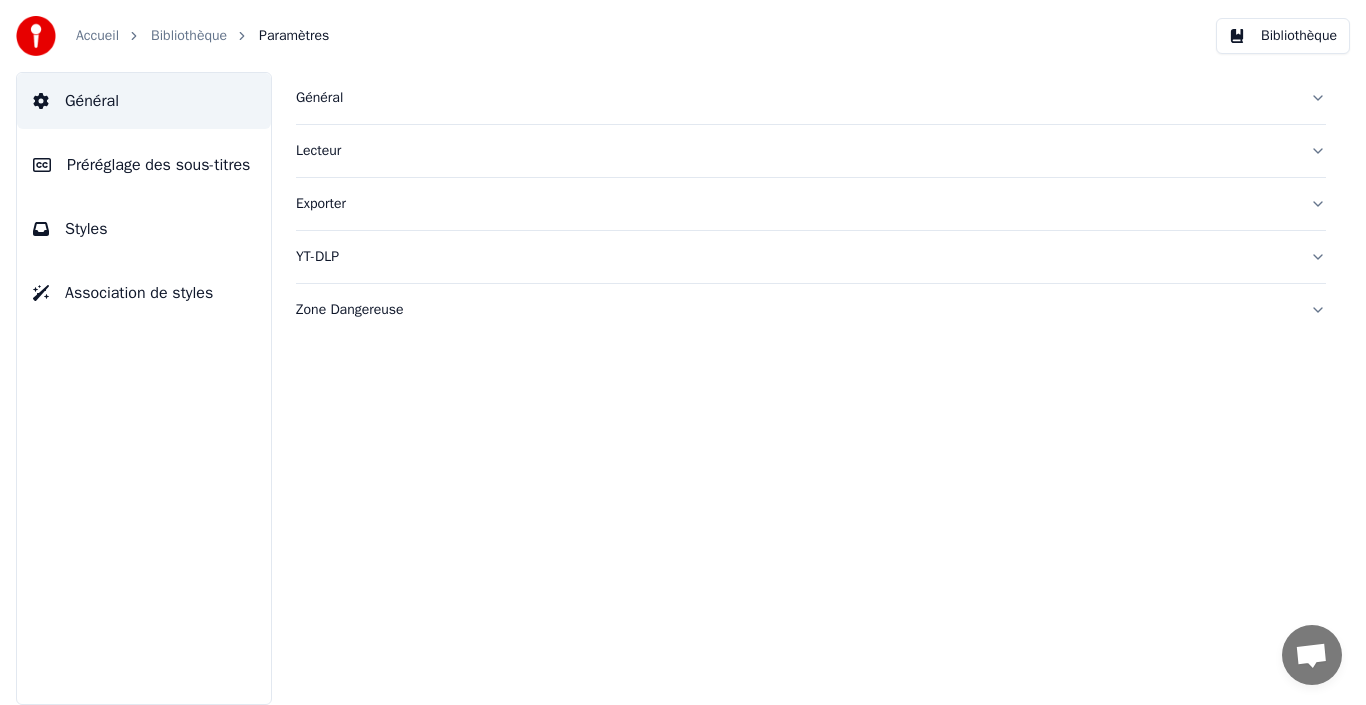click on "Préréglage des sous-titres" at bounding box center (144, 165) 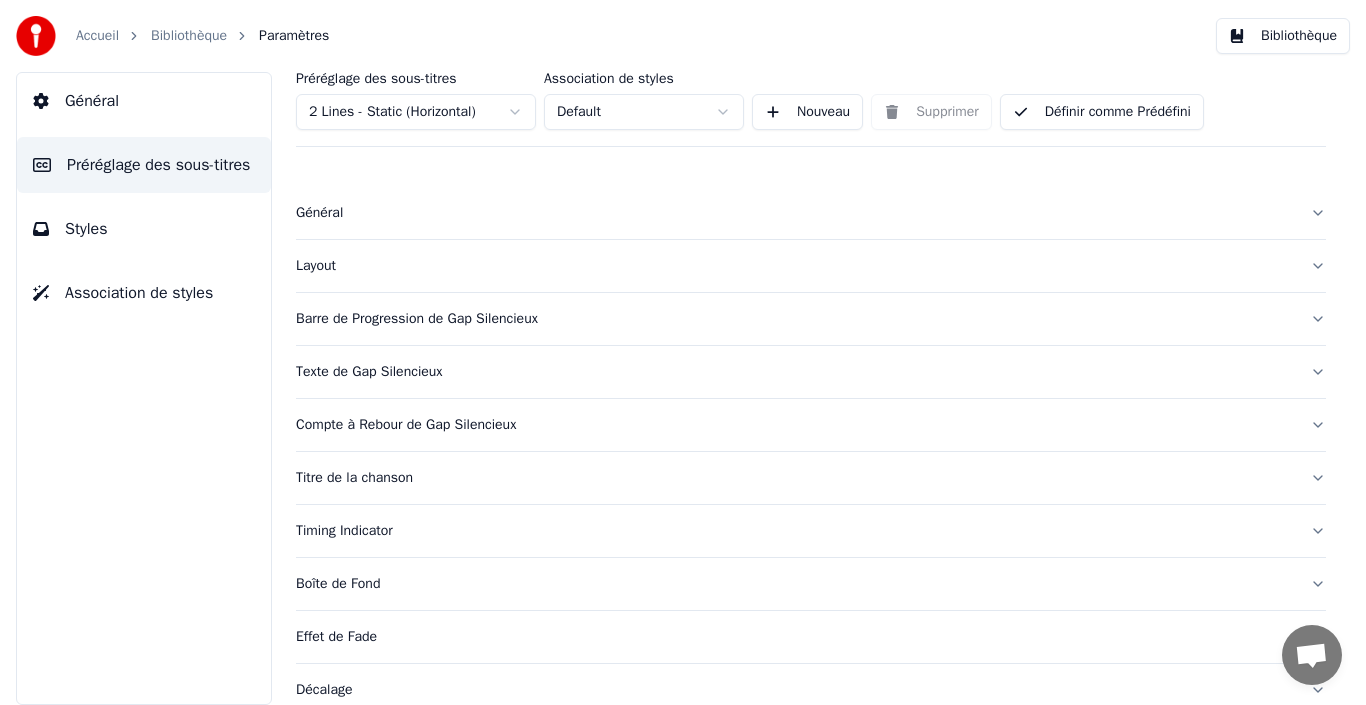 click on "Général" at bounding box center (795, 213) 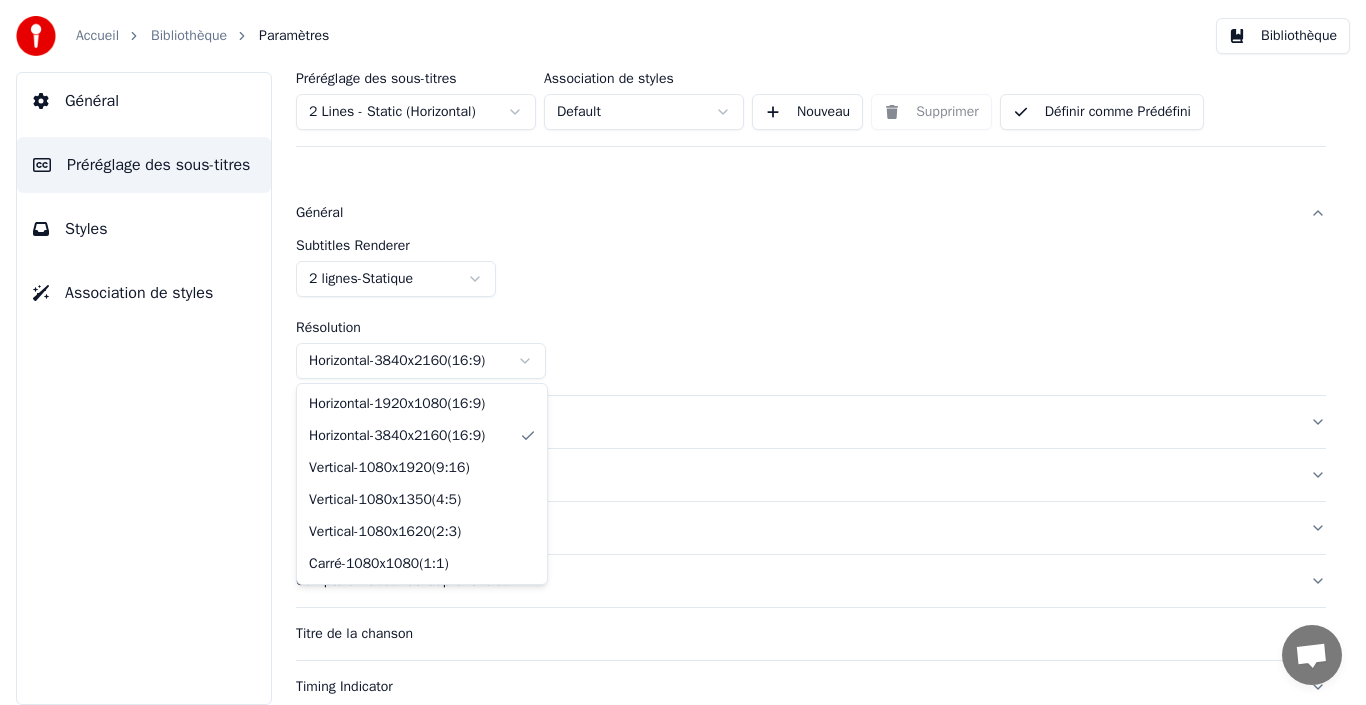 click on "Accueil Bibliothèque Paramètres Bibliothèque Général Préréglage des sous-titres Styles Association de styles Préréglage des sous-titres 2 Lines - Static (Horizontal) Association de styles Default Nouveau Supprimer Définir comme Prédéfini Général Subtitles Renderer 2 lignes  -  Statique Résolution Horizontal  -  3840 x 2160  ( 16 : 9 ) Layout Barre de Progression de Gap Silencieux Texte de Gap Silencieux Compte à Rebour de Gap Silencieux Titre de la chanson Timing Indicator Boîte de Fond Effet de Fade Décalage Caractères maximum par ligne Diviser la Ligne Automatiquement Advanced Settings Horizontal  -  1920 x 1080  ( 16 : 9 ) Horizontal  -  3840 x 2160  ( 16 : 9 ) Vertical  -  1080 x 1920  ( 9 : 16 ) Vertical  -  1080 x 1350  ( 4 : 5 ) Vertical  -  1080 x 1620  ( 2 : 3 ) Carré  -  1080 x 1080  ( 1 : 1 )" at bounding box center (683, 352) 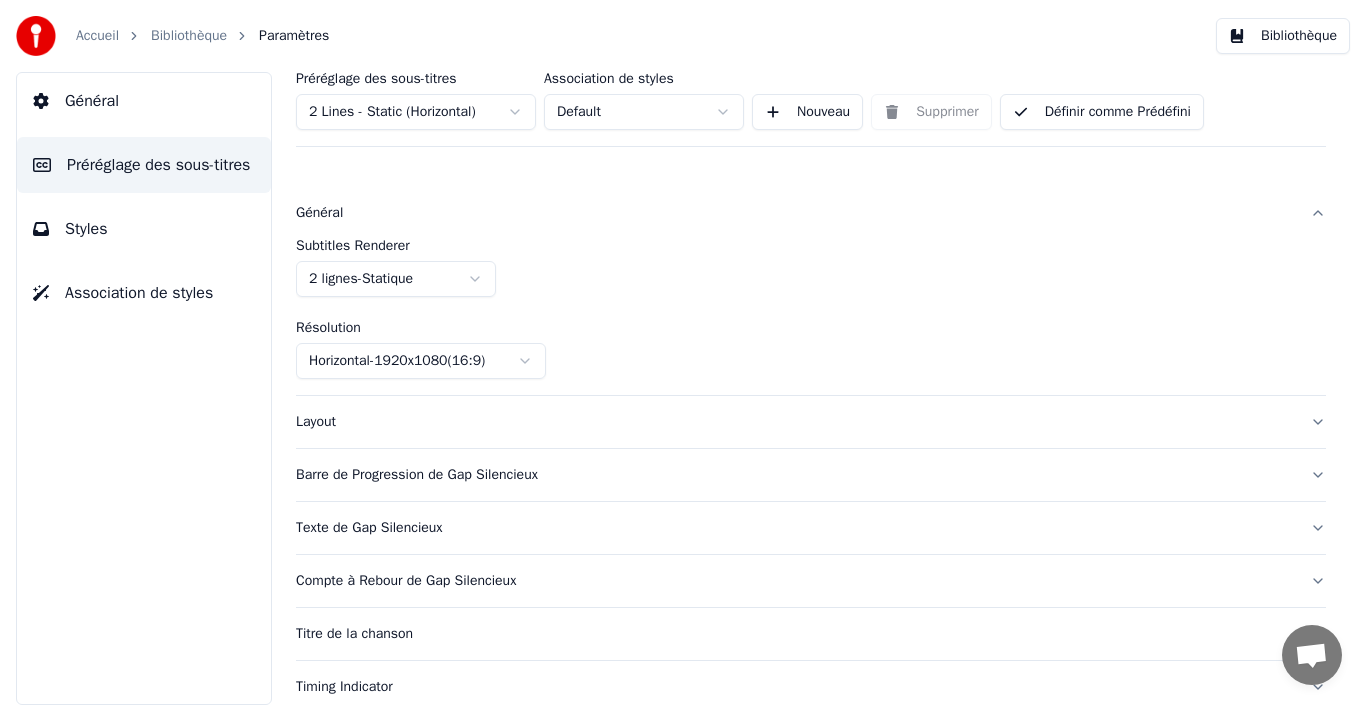 click on "Accueil Bibliothèque Paramètres Bibliothèque Général Préréglage des sous-titres Styles Association de styles Préréglage des sous-titres 2 Lines - Static (Horizontal) Association de styles Default Nouveau Supprimer Définir comme Prédéfini Général Subtitles Renderer 2 lignes  -  Statique Résolution Horizontal  -  1920 x 1080  ( 16 : 9 ) Layout Barre de Progression de Gap Silencieux Texte de Gap Silencieux Compte à Rebour de Gap Silencieux Titre de la chanson Timing Indicator Boîte de Fond Effet de Fade Décalage Caractères maximum par ligne Diviser la Ligne Automatiquement Advanced Settings" at bounding box center [683, 352] 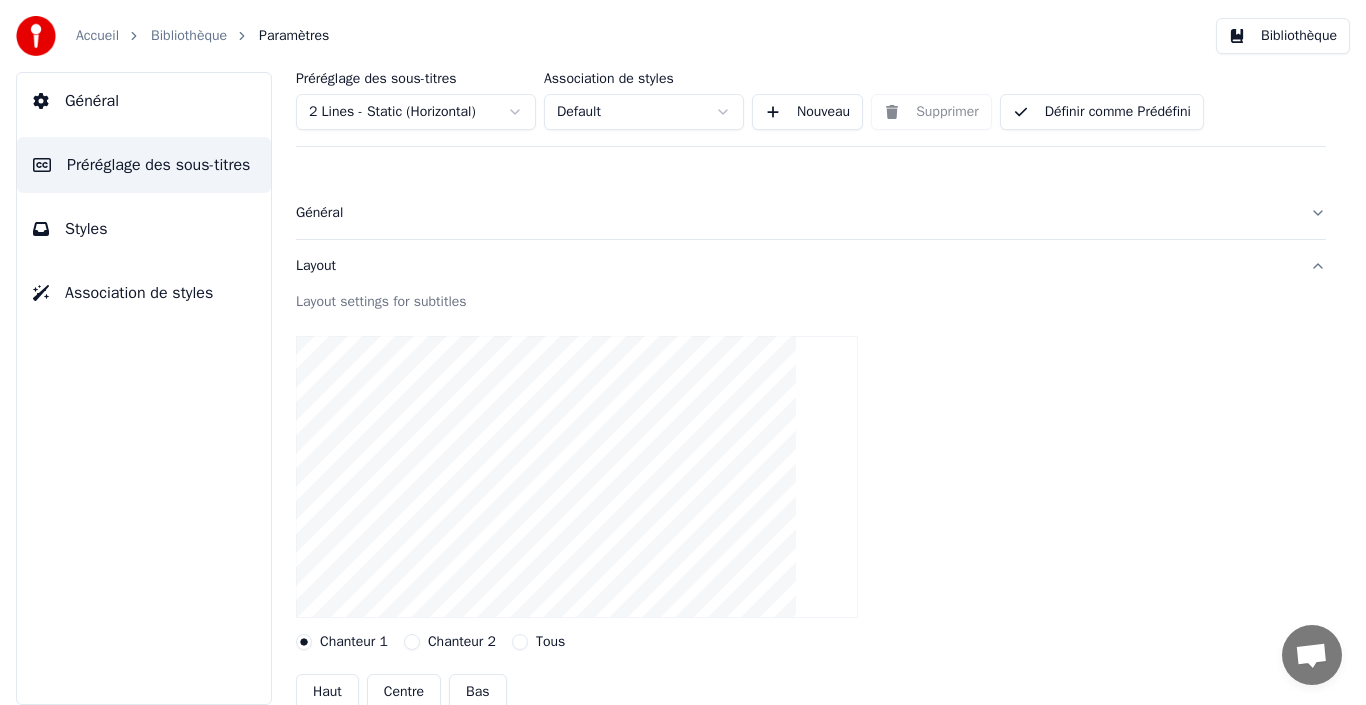 click on "Layout" at bounding box center [811, 266] 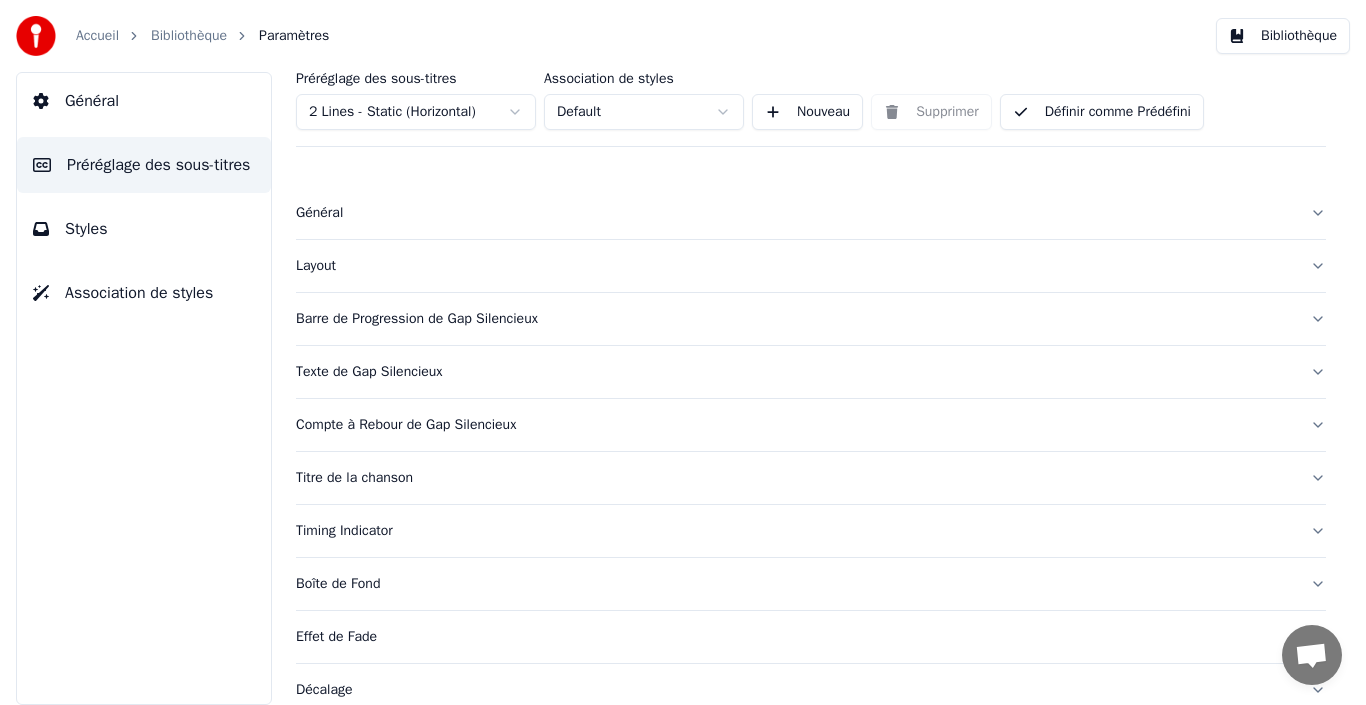scroll, scrollTop: 186, scrollLeft: 0, axis: vertical 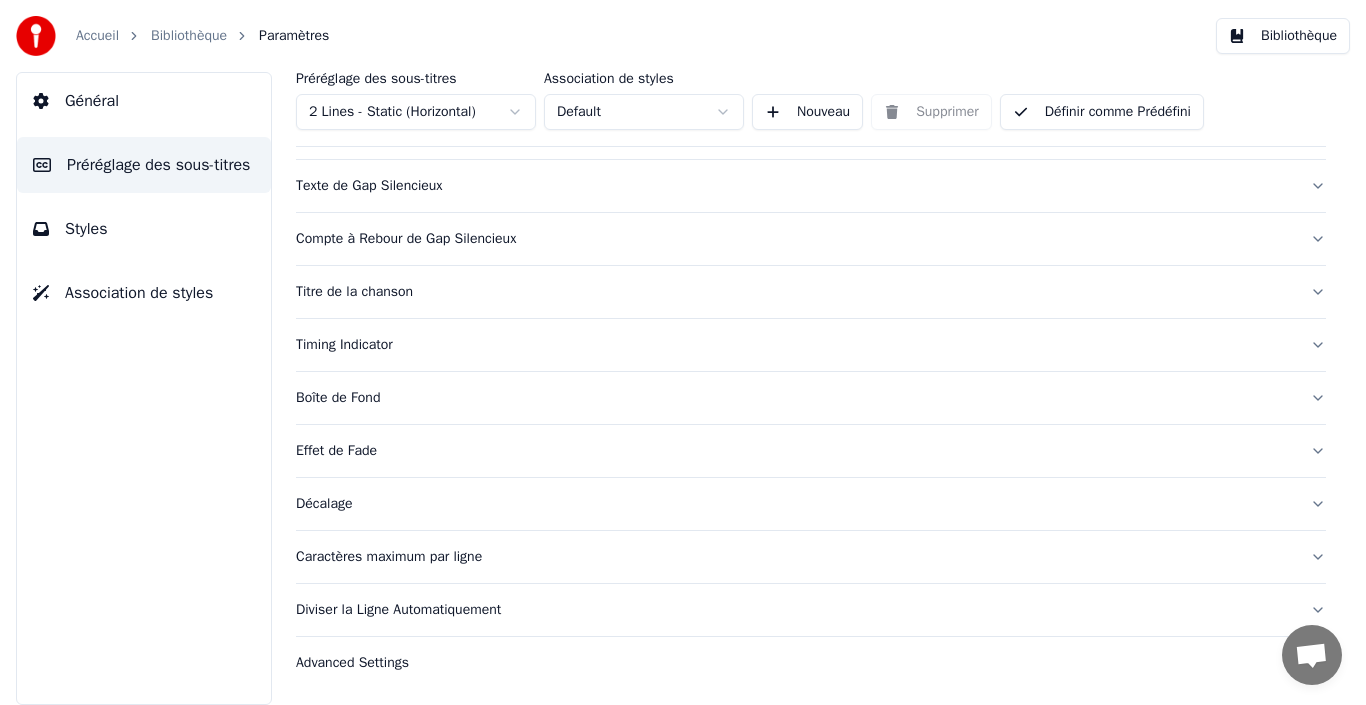click on "Advanced Settings" at bounding box center (811, 663) 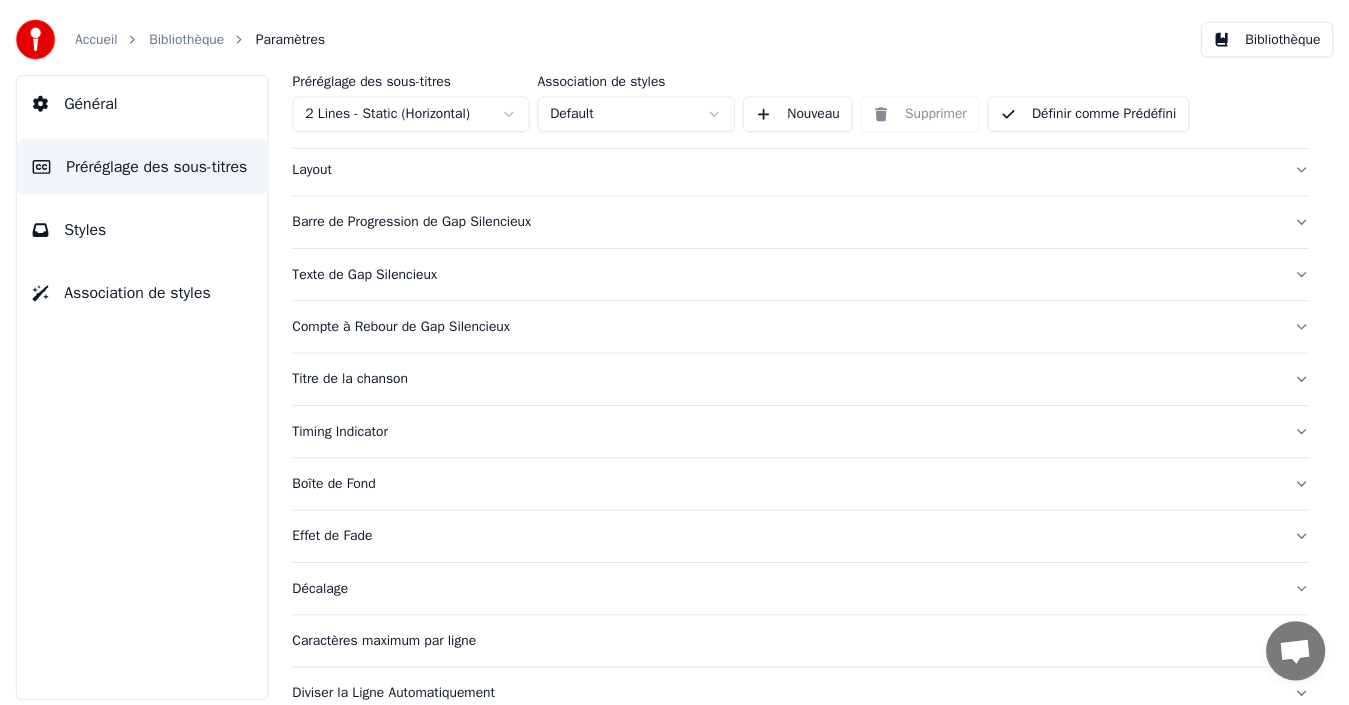 scroll, scrollTop: 0, scrollLeft: 0, axis: both 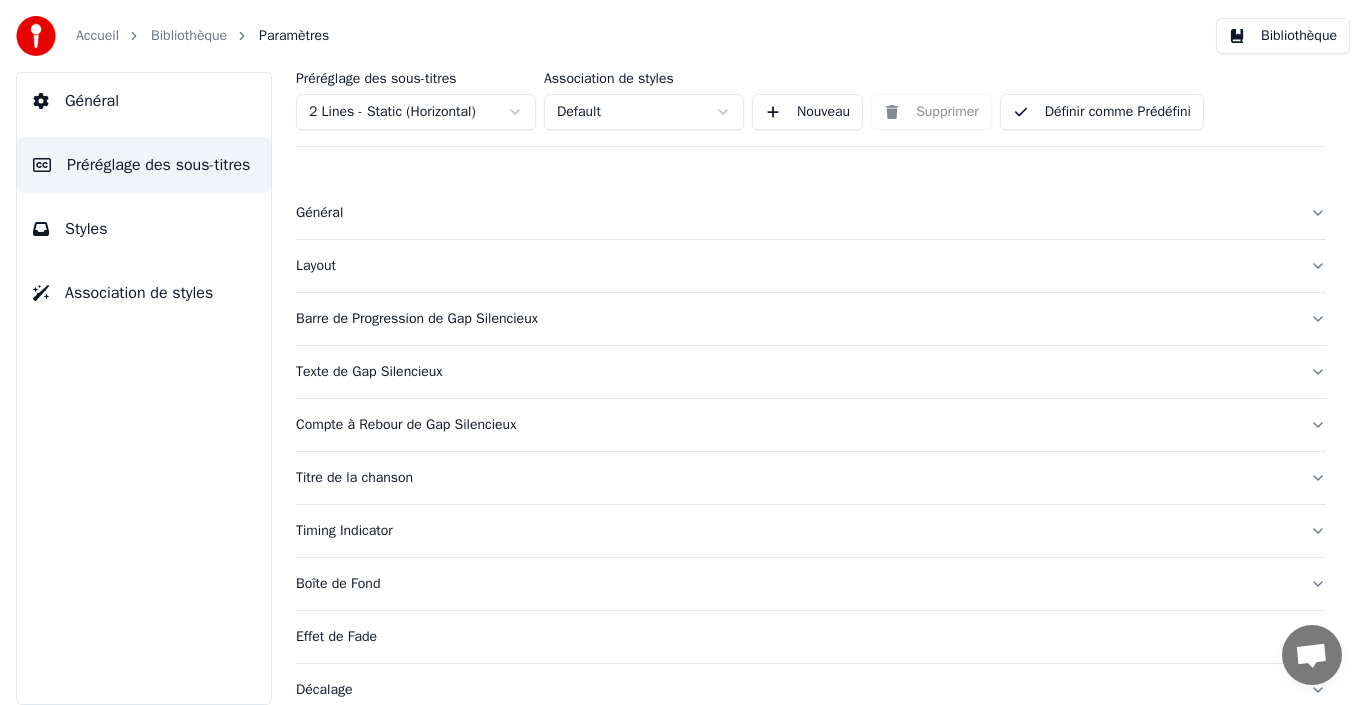 click on "Styles" at bounding box center [144, 229] 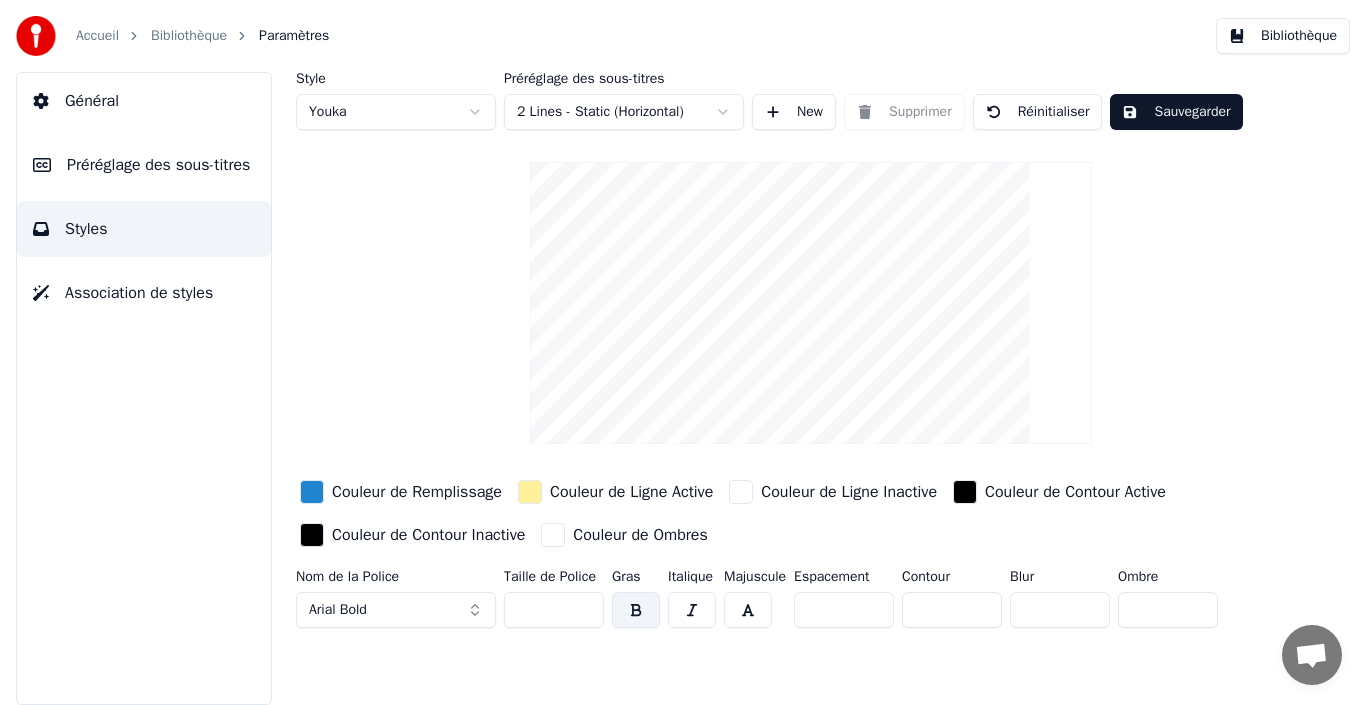 click on "**" at bounding box center [554, 610] 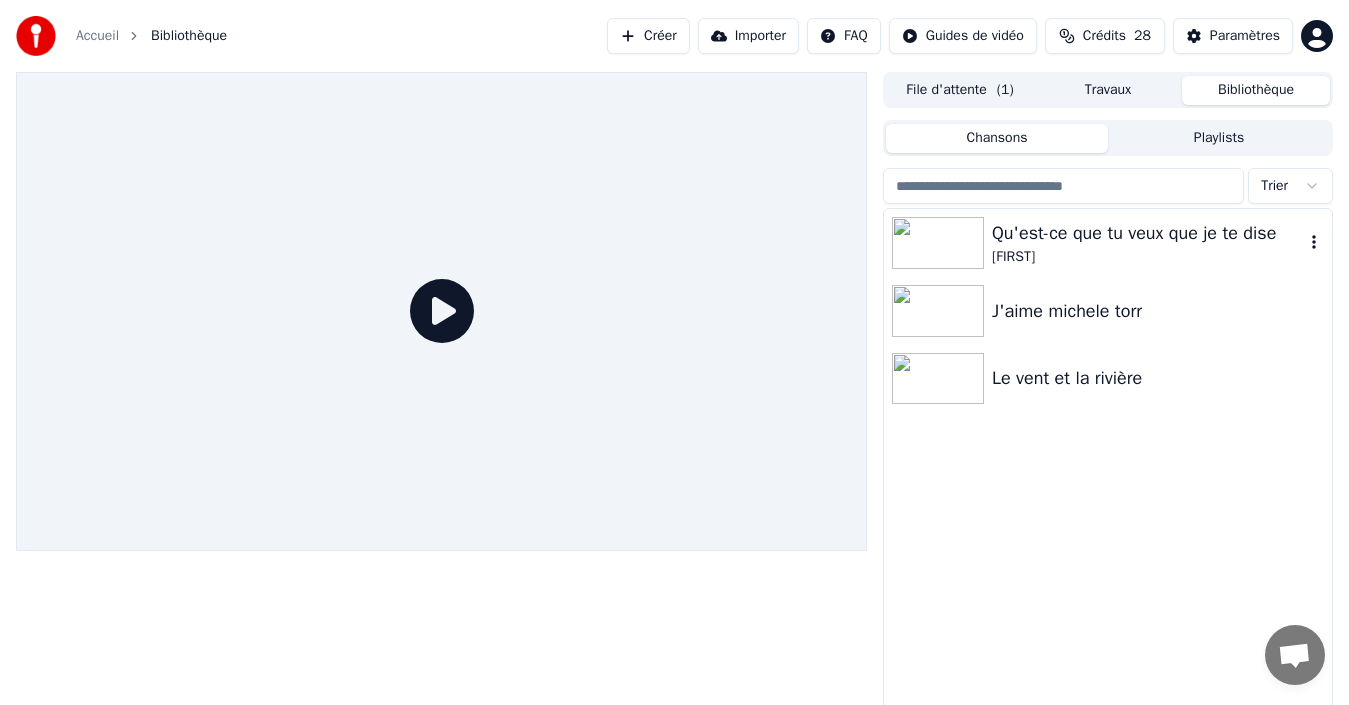 click on "Qu'est-ce que tu veux que je te dise" at bounding box center [1148, 233] 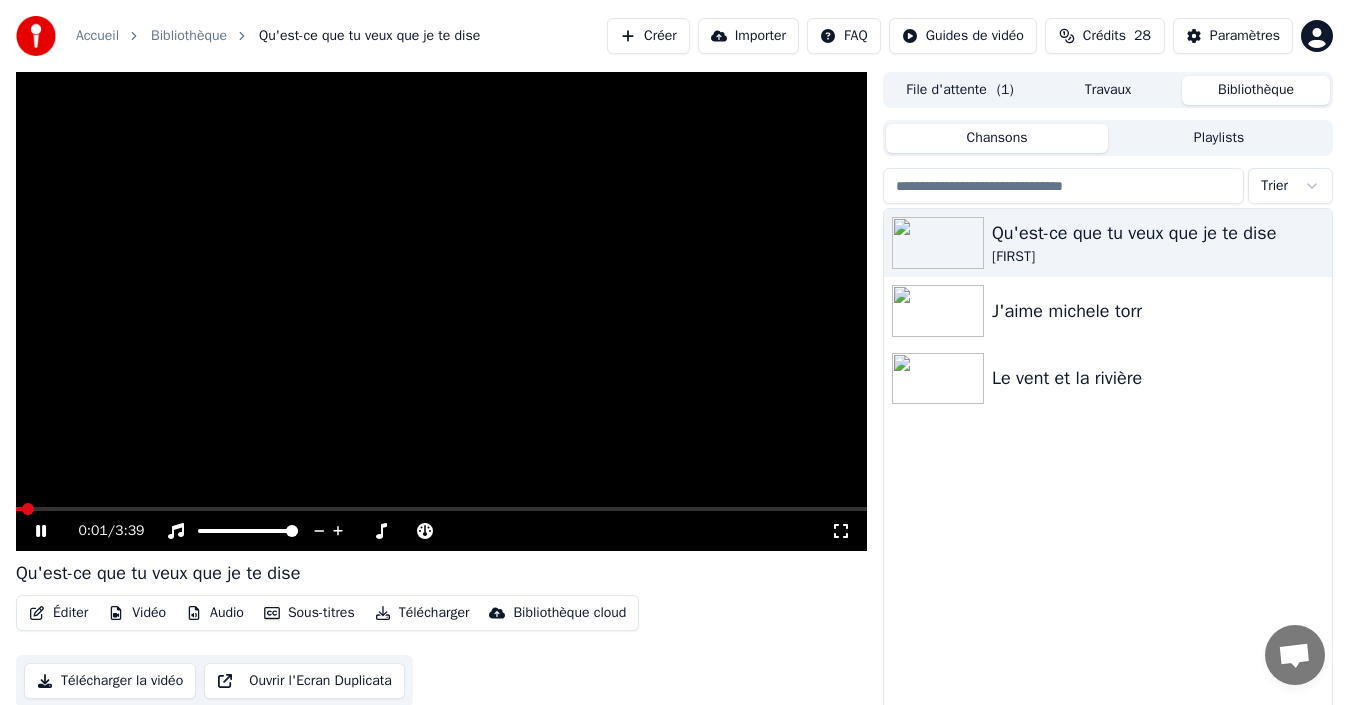 click at bounding box center (441, 509) 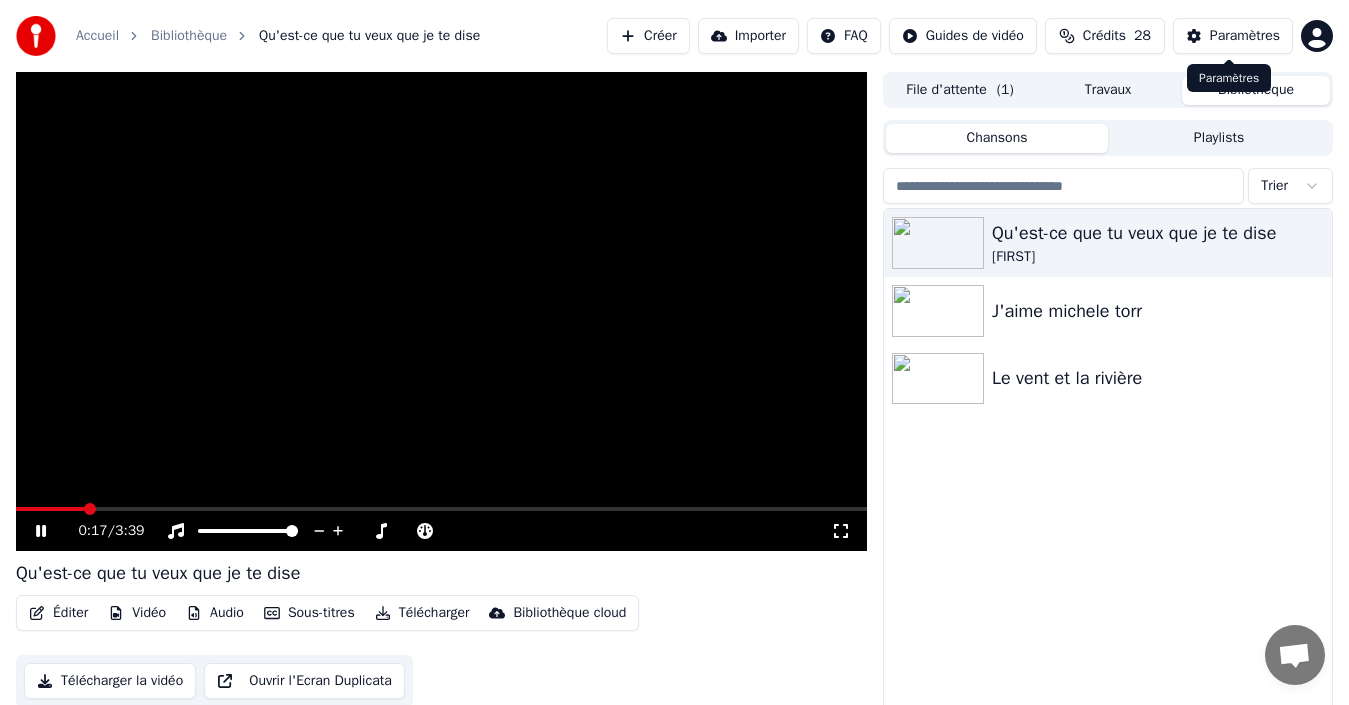 click on "Paramètres" at bounding box center (1233, 36) 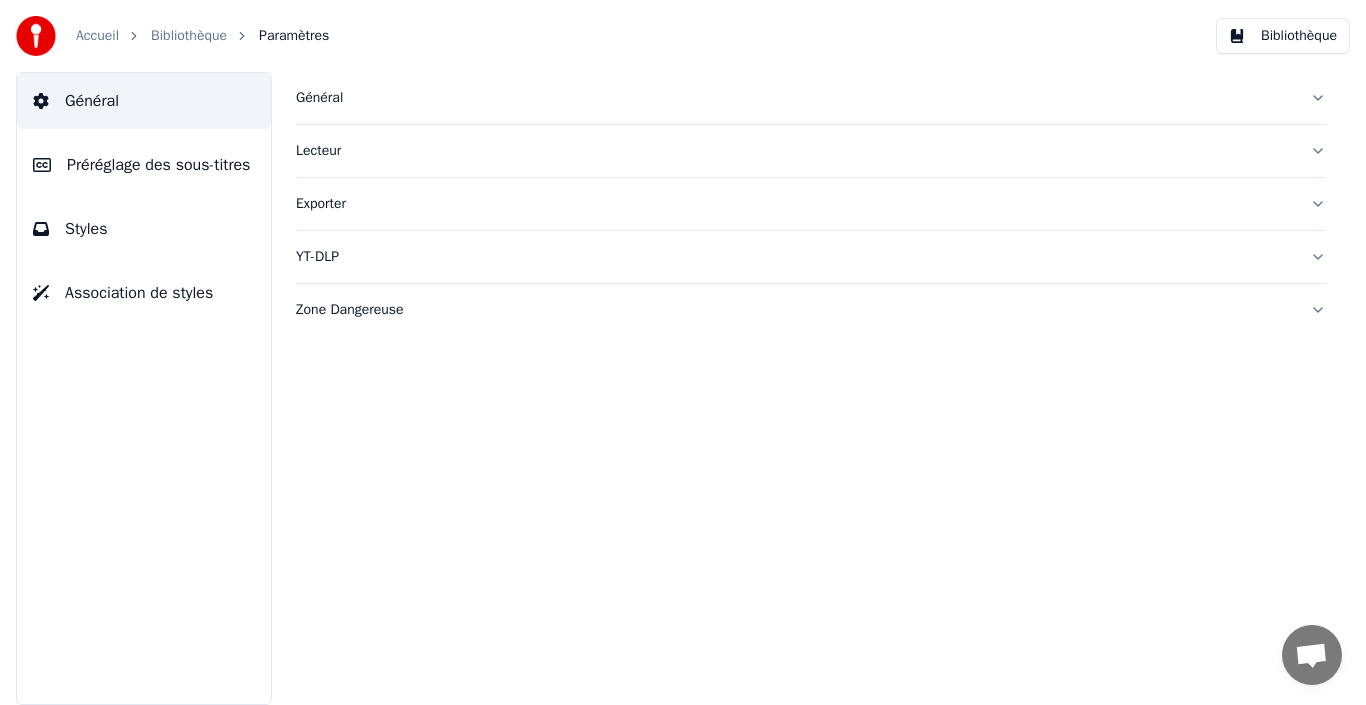 click on "Préréglage des sous-titres" at bounding box center [158, 165] 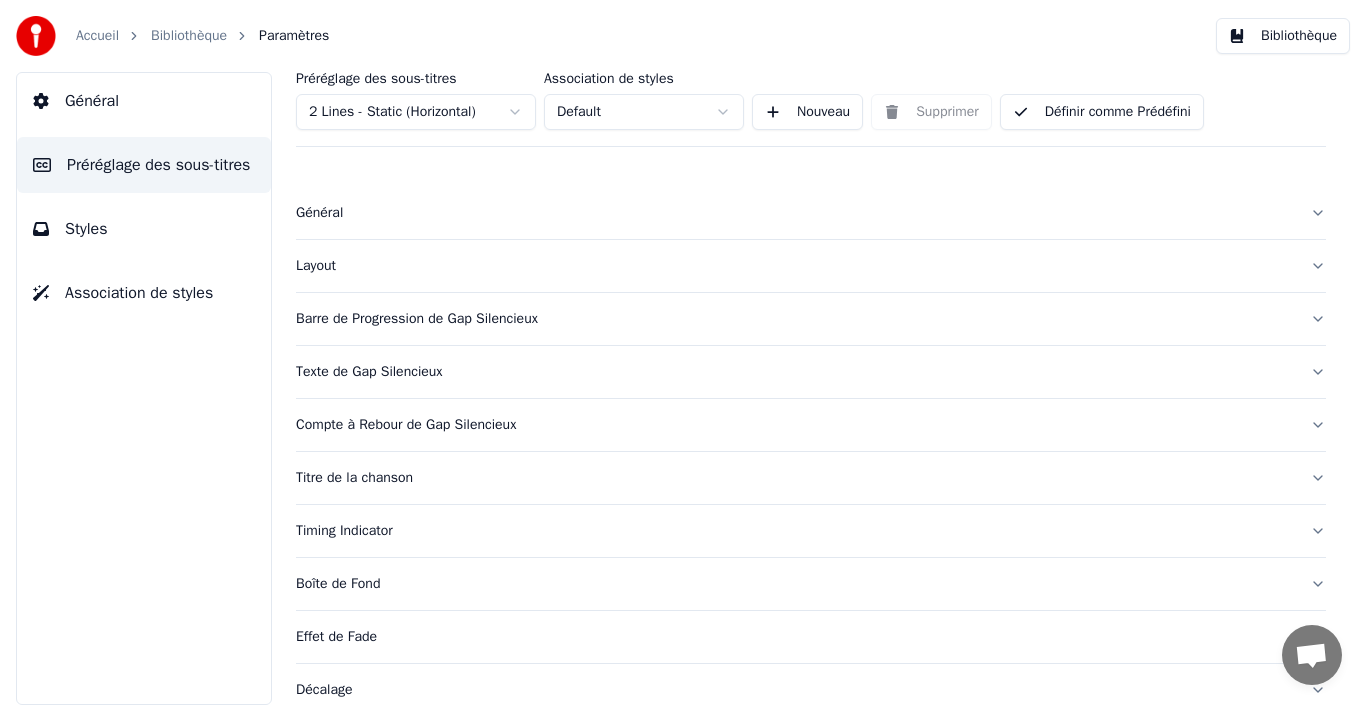 click on "Styles" at bounding box center [144, 229] 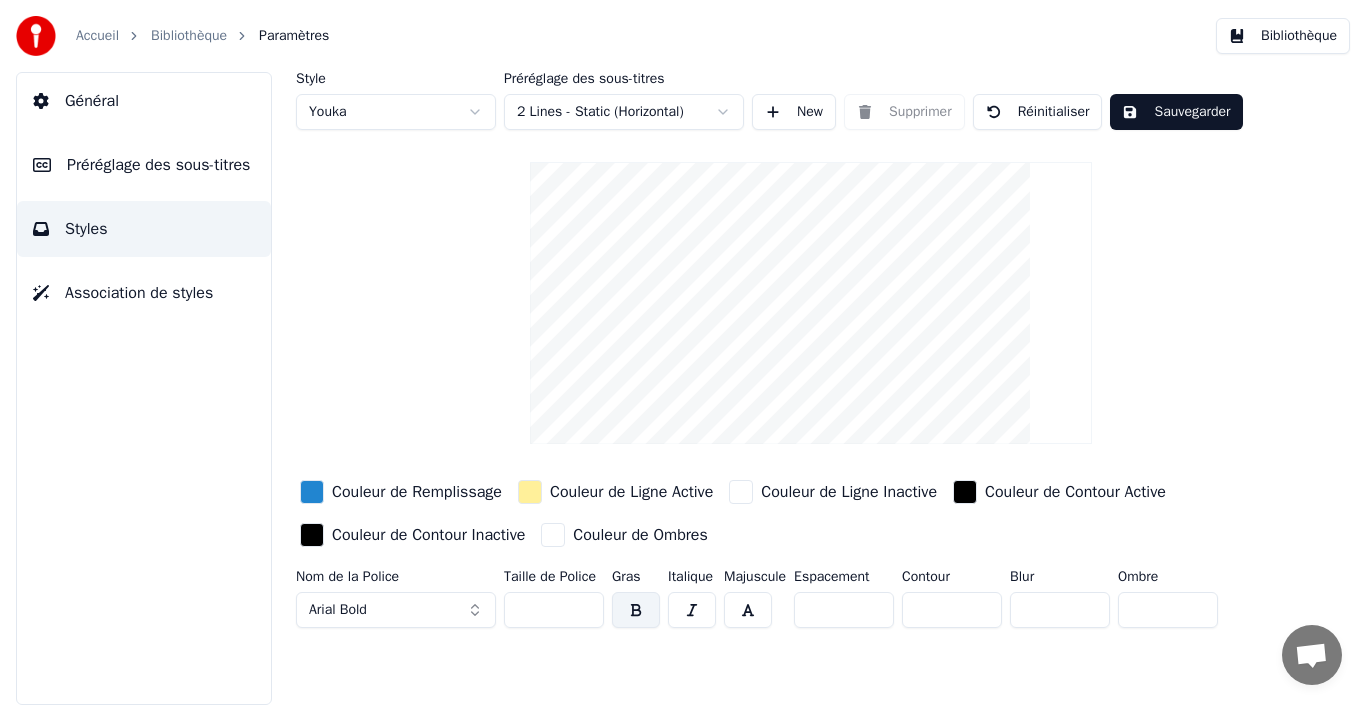 click at bounding box center [811, 303] 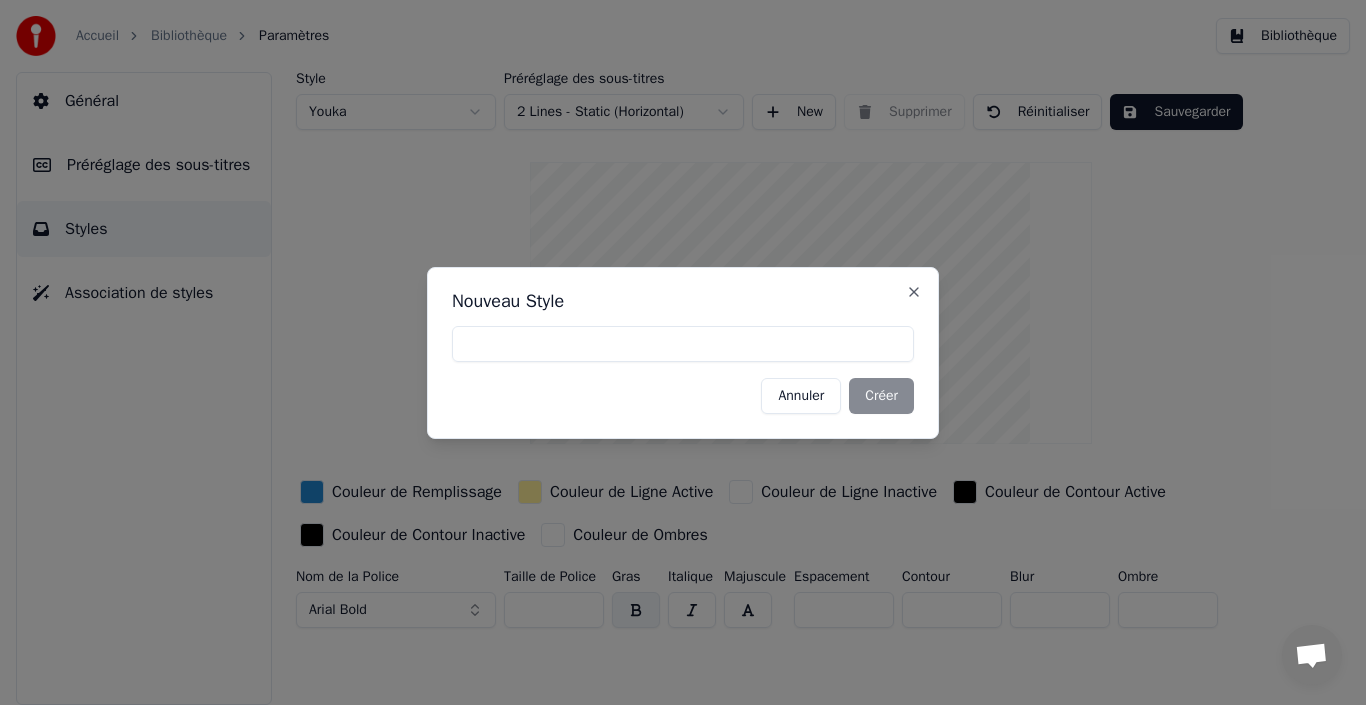 click on "Annuler" at bounding box center [801, 396] 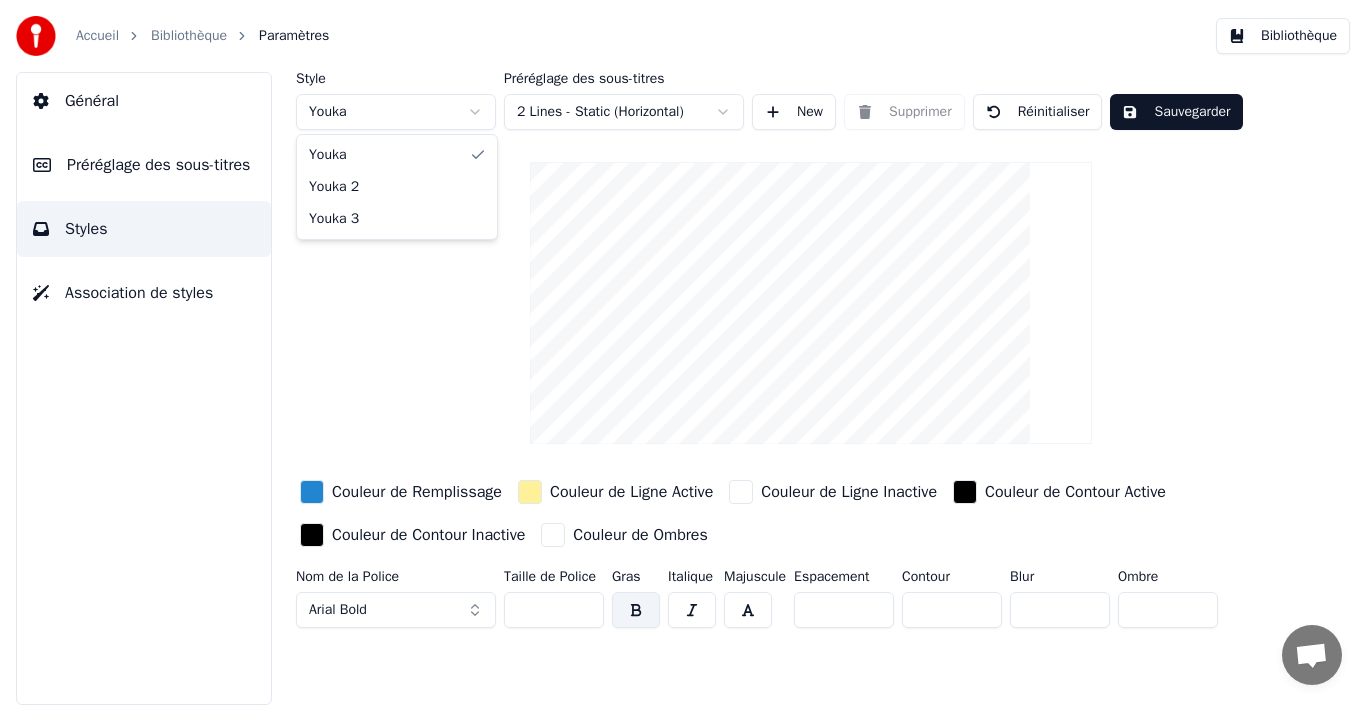 click on "Accueil Bibliothèque Paramètres Bibliothèque Général Préréglage des sous-titres Styles Association de styles Style Youka Préréglage des sous-titres 2 Lines - Static (Horizontal) New Supprimer Réinitialiser Sauvegarder Couleur de Remplissage Couleur de Ligne Active Couleur de Ligne Inactive Couleur de Contour Active Couleur de Contour Inactive Couleur de Ombres Nom de la Police Arial Bold Taille de Police ** Gras Italique Majuscule Espacement * Contour * Blur * Ombre * Youka Youka 2 Youka 3" at bounding box center (683, 352) 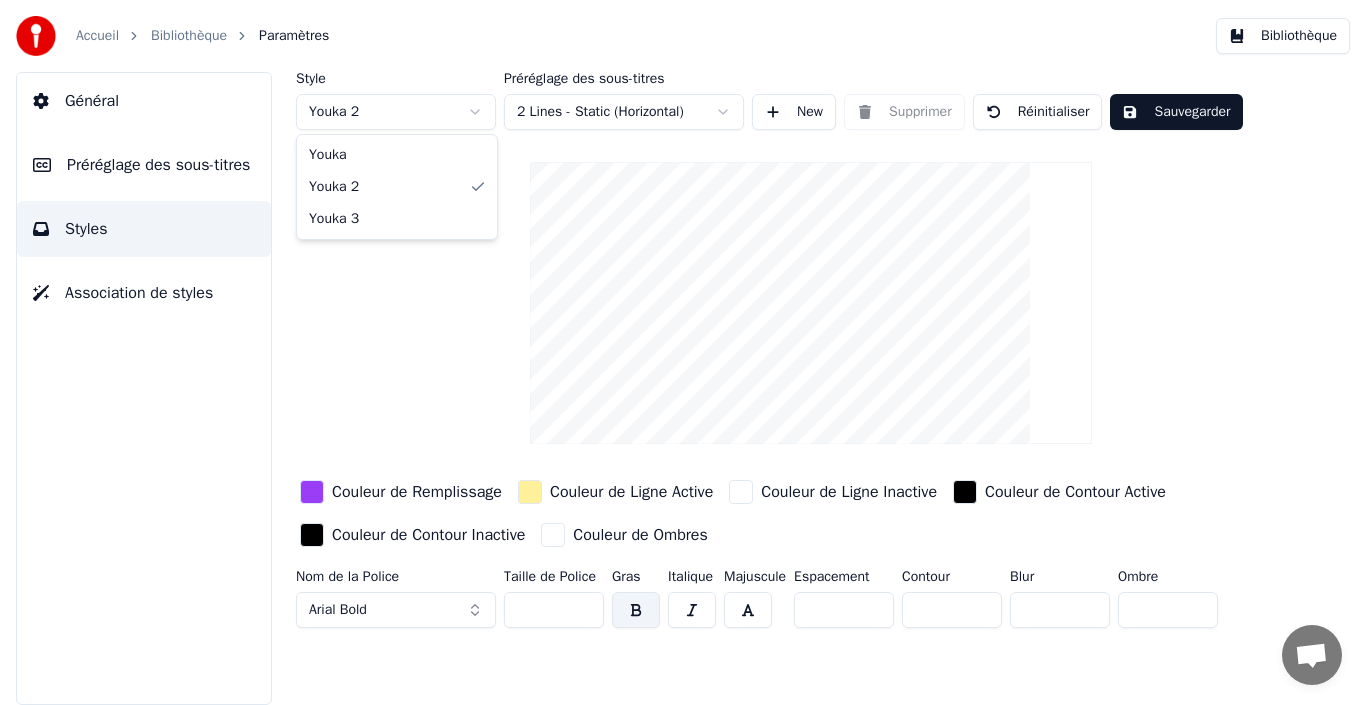 click on "Accueil Bibliothèque Paramètres Bibliothèque Général Préréglage des sous-titres Styles Association de styles Style Youka 2 Préréglage des sous-titres 2 Lines - Static (Horizontal) New Supprimer Réinitialiser Sauvegarder Couleur de Remplissage Couleur de Ligne Active Couleur de Ligne Inactive Couleur de Contour Active Couleur de Contour Inactive Couleur de Ombres Nom de la Police Arial Bold Taille de Police ** Gras Italique Majuscule Espacement * Contour * Blur * Ombre * Youka Youka 2 Youka 3" at bounding box center [683, 352] 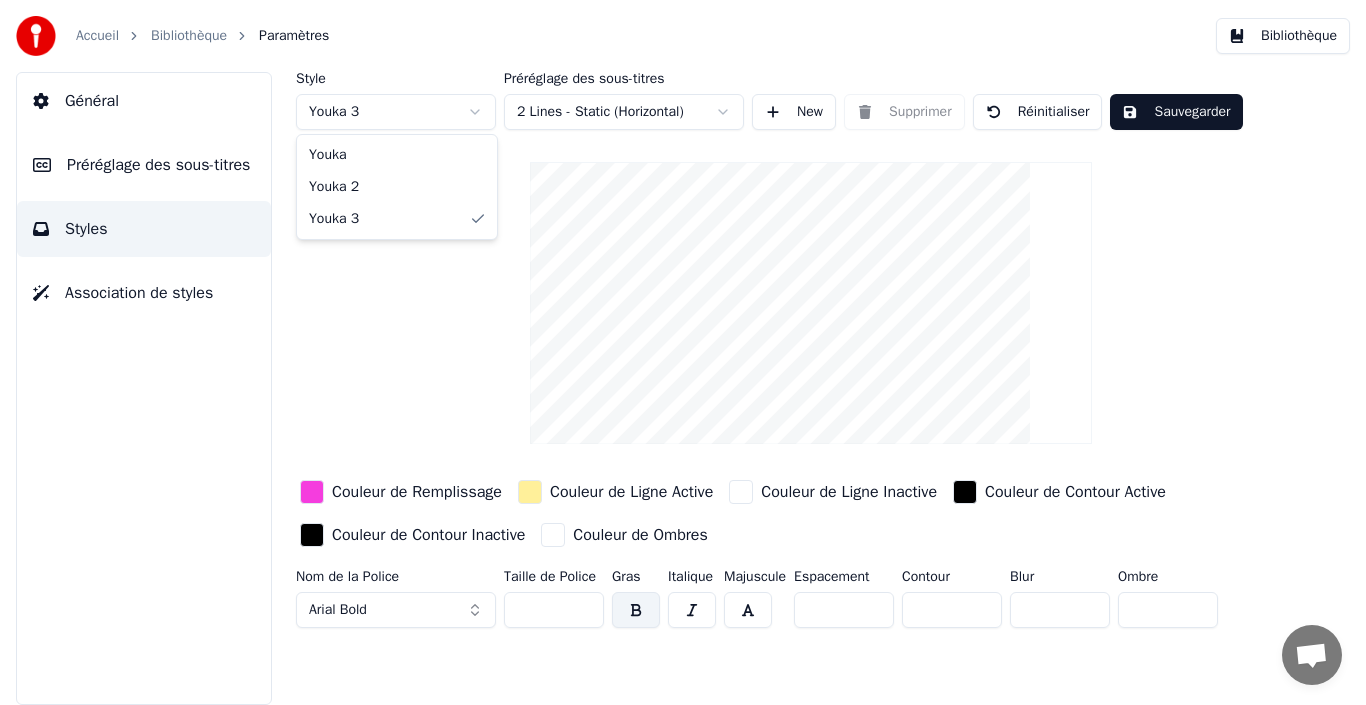 click on "Accueil Bibliothèque Paramètres Bibliothèque Général Préréglage des sous-titres Styles Association de styles Style Youka 3 Préréglage des sous-titres 2 Lines - Static (Horizontal) New Supprimer Réinitialiser Sauvegarder Couleur de Remplissage Couleur de Ligne Active Couleur de Ligne Inactive Couleur de Contour Active Couleur de Contour Inactive Couleur de Ombres Nom de la Police Arial Bold Taille de Police ** Gras Italique Majuscule Espacement * Contour * Blur * Ombre * Youka Youka 2 Youka 3" at bounding box center [683, 352] 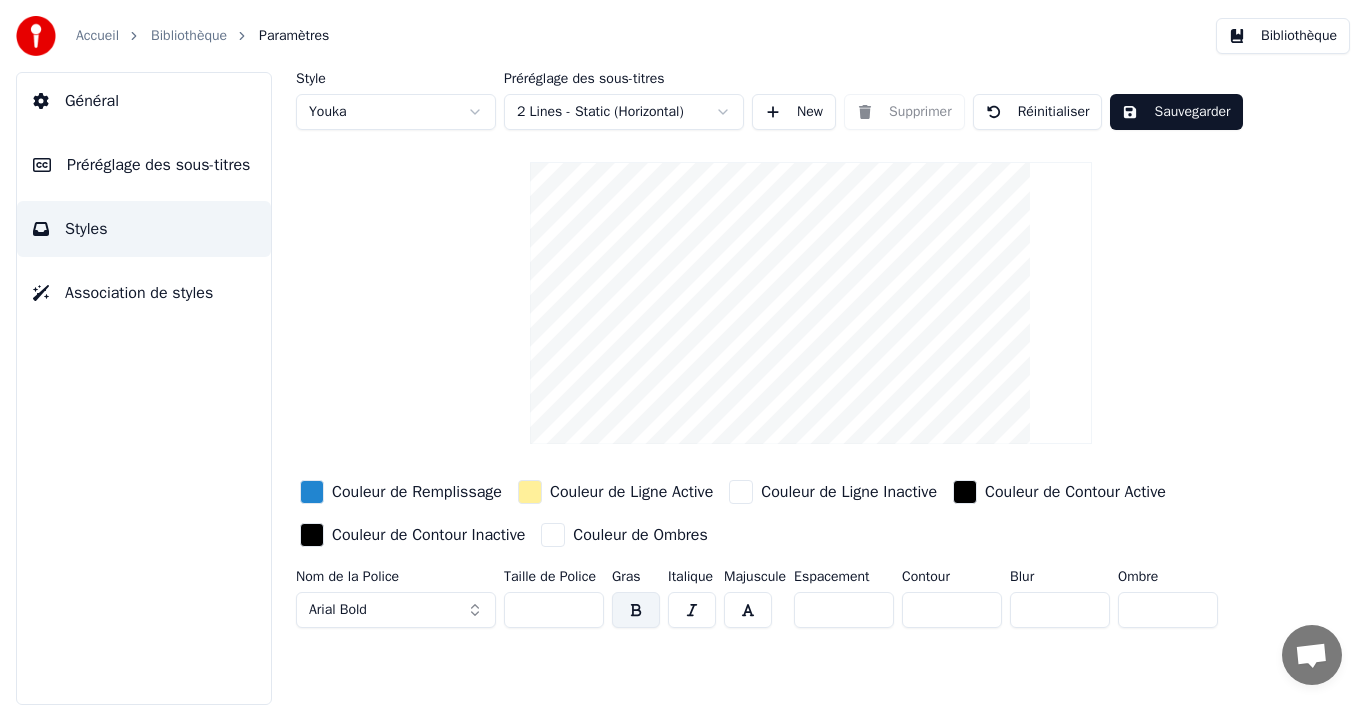 click on "Sauvegarder" at bounding box center (1176, 112) 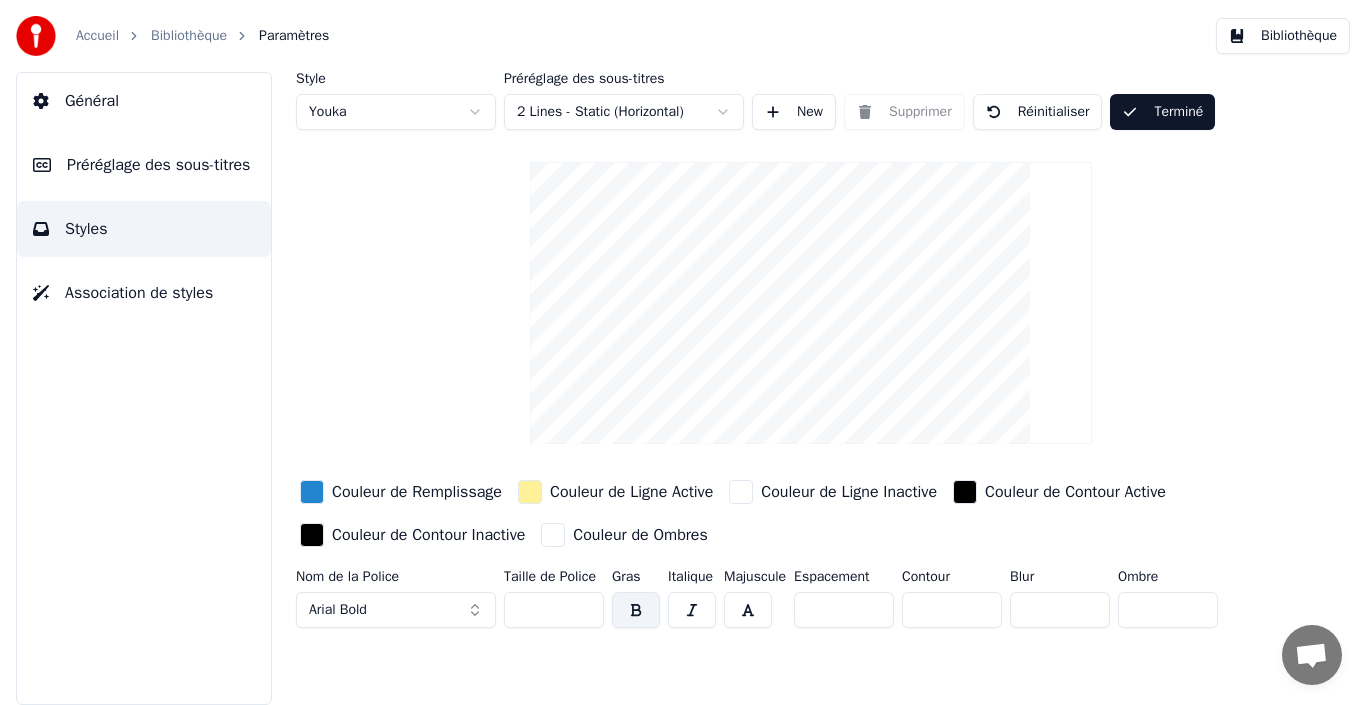 drag, startPoint x: 1179, startPoint y: 124, endPoint x: 1194, endPoint y: 107, distance: 22.671568 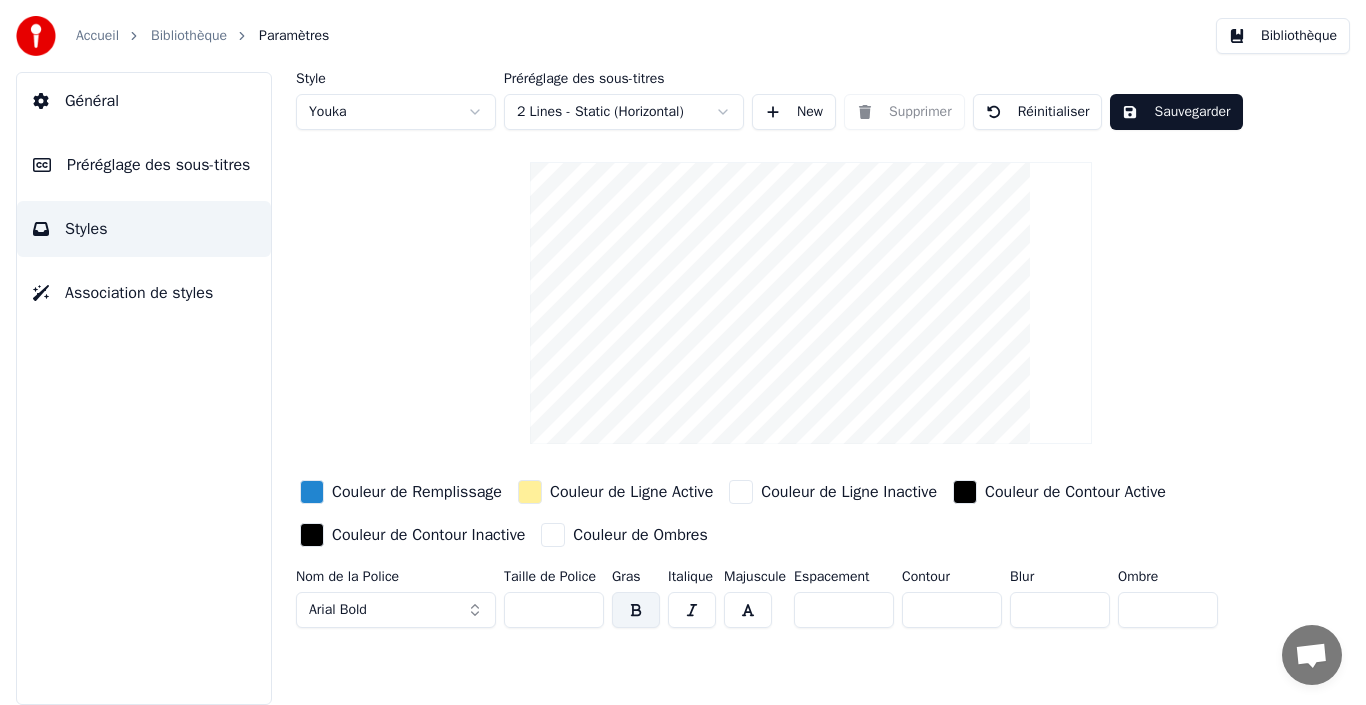 click on "Style Youka Préréglage des sous-titres 2 Lines - Static (Horizontal) New Supprimer Réinitialiser Sauvegarder Couleur de Remplissage Couleur de Ligne Active Couleur de Ligne Inactive Couleur de Contour Active Couleur de Contour Inactive Couleur de Ombres Nom de la Police Arial Bold Taille de Police ** Gras Italique Majuscule Espacement * Contour * Blur * Ombre *" at bounding box center (811, 354) 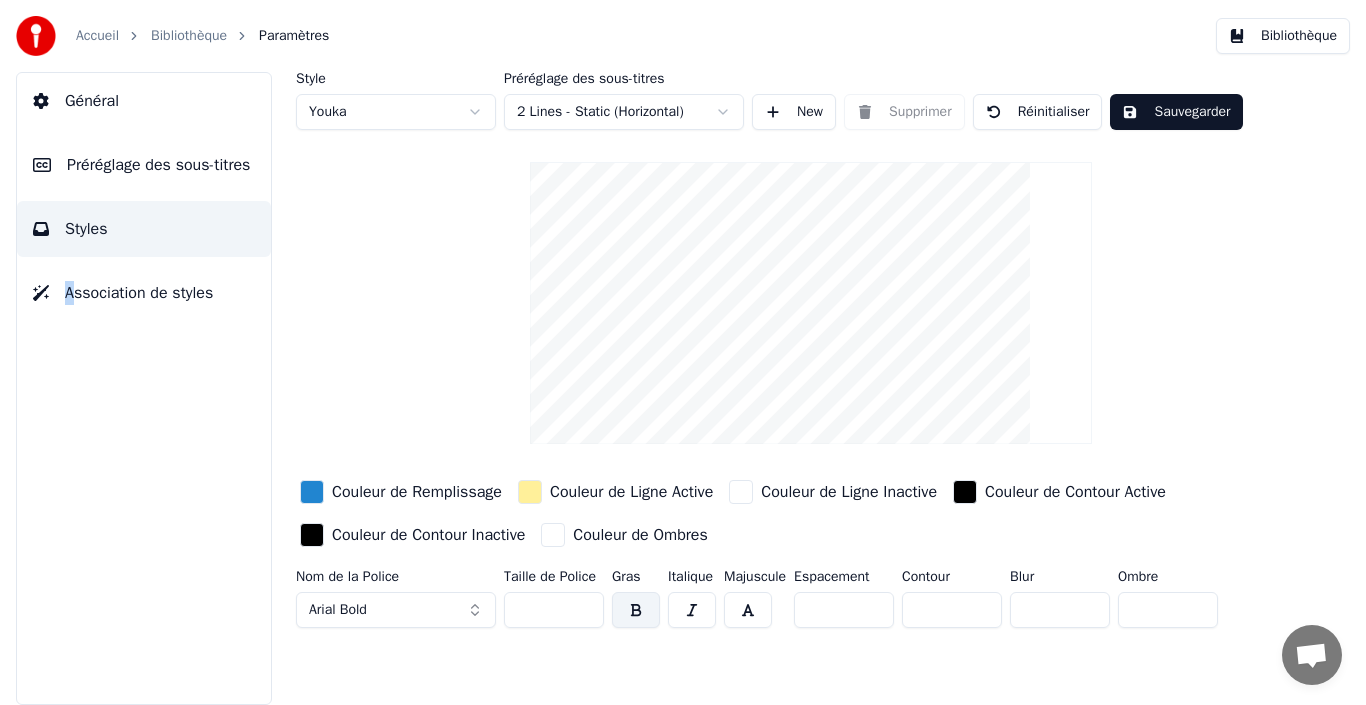click on "Association de styles" at bounding box center [144, 293] 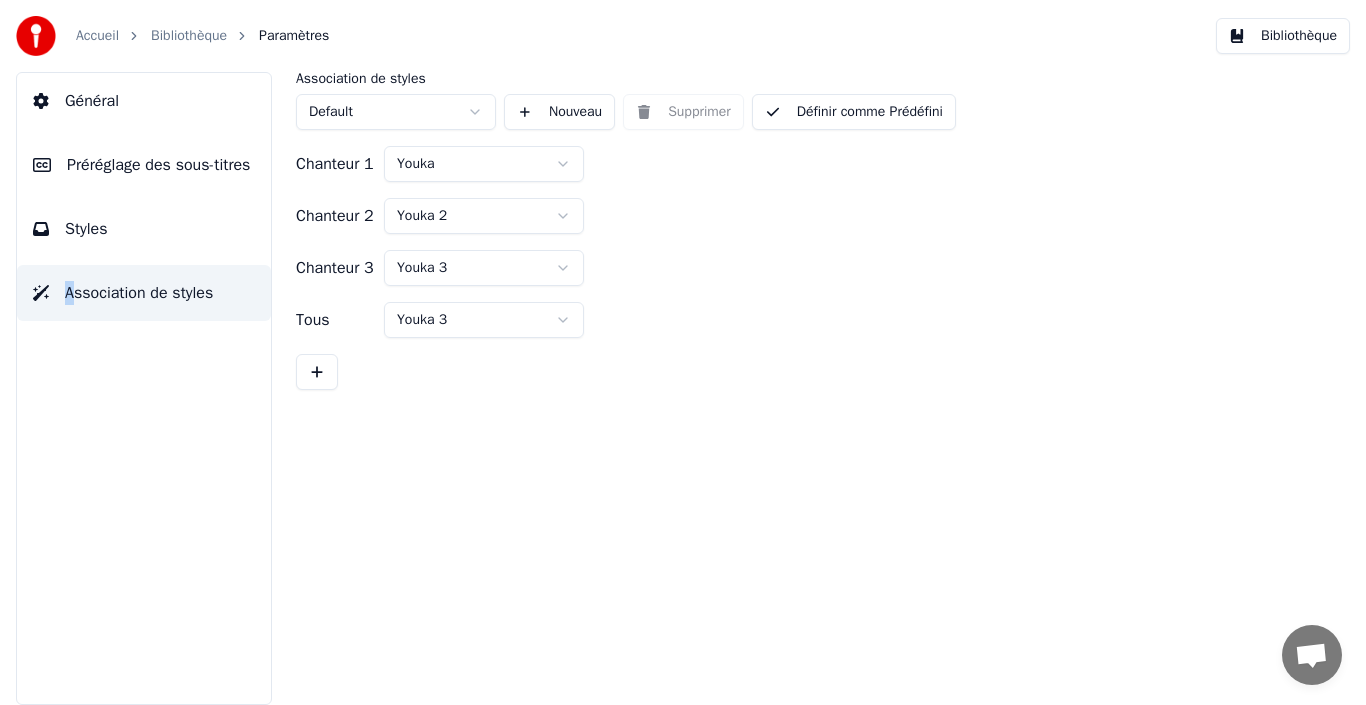 click on "Styles" at bounding box center (144, 229) 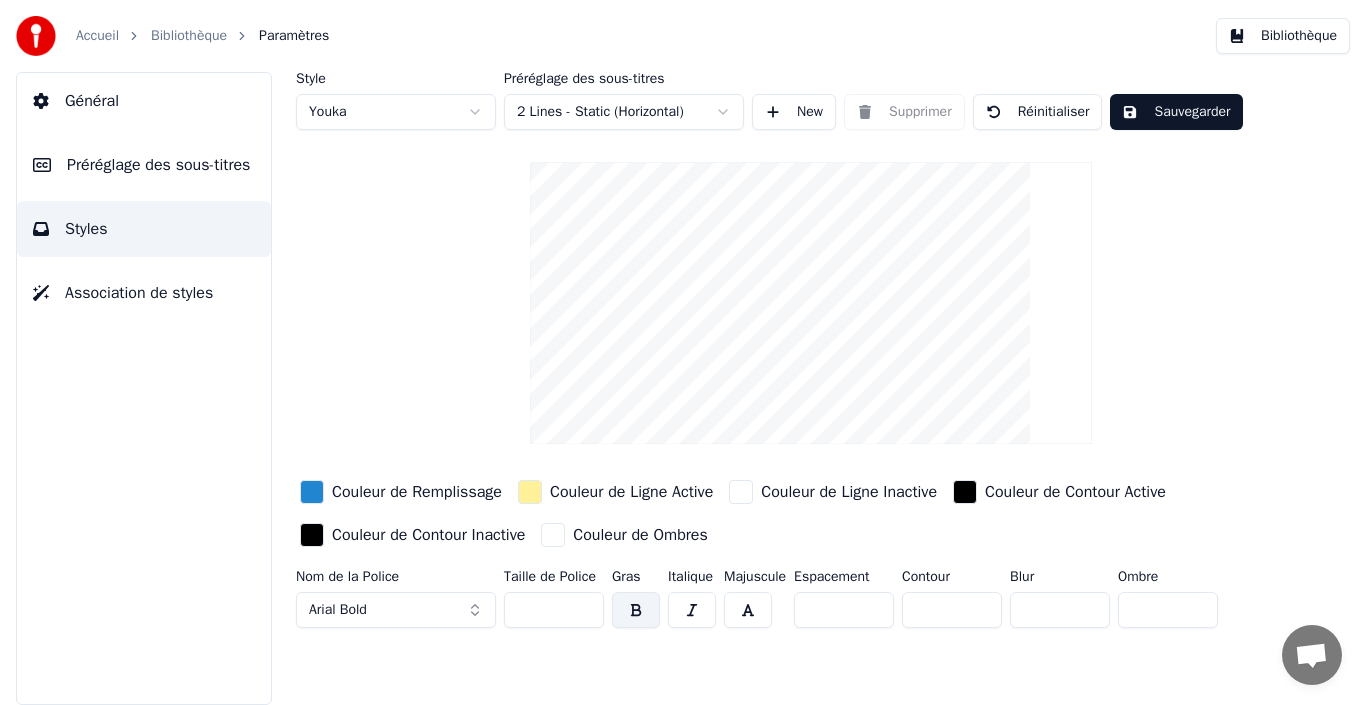 drag, startPoint x: 1170, startPoint y: 329, endPoint x: 1206, endPoint y: 306, distance: 42.72002 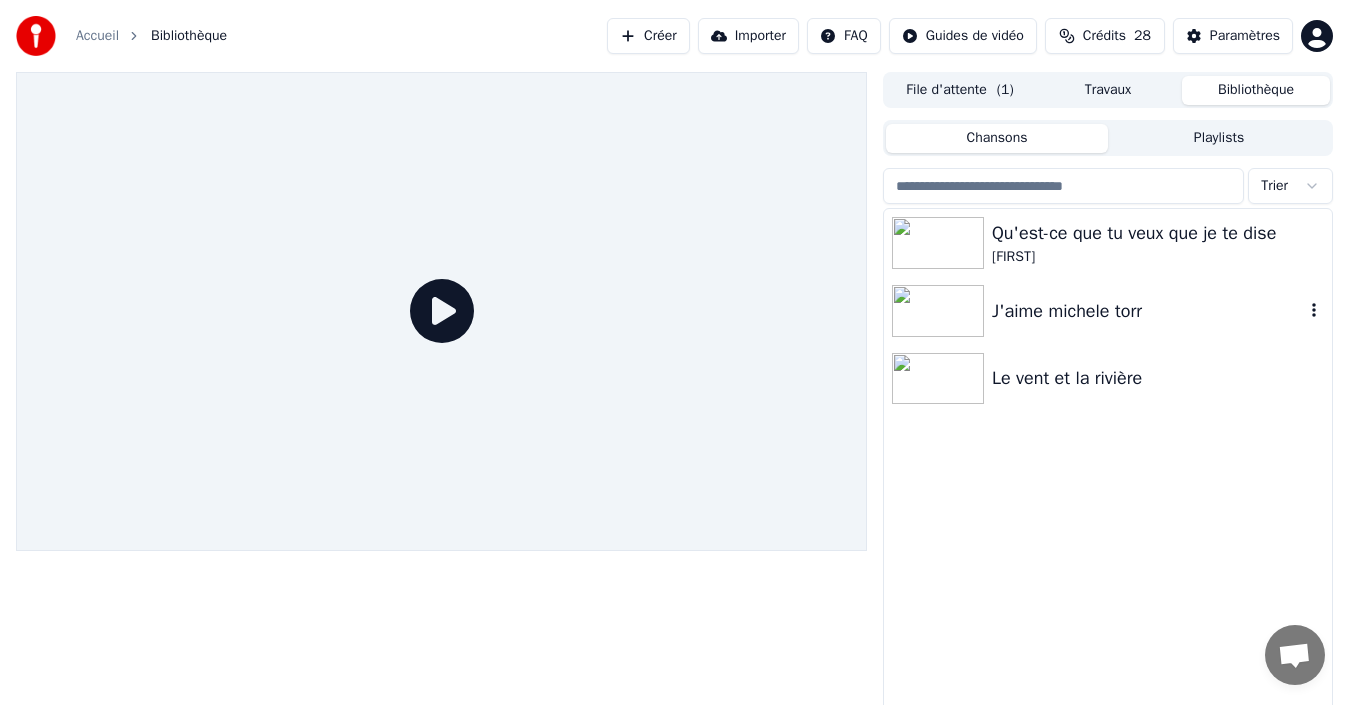 click on "J'aime [PERSON]" at bounding box center [1148, 311] 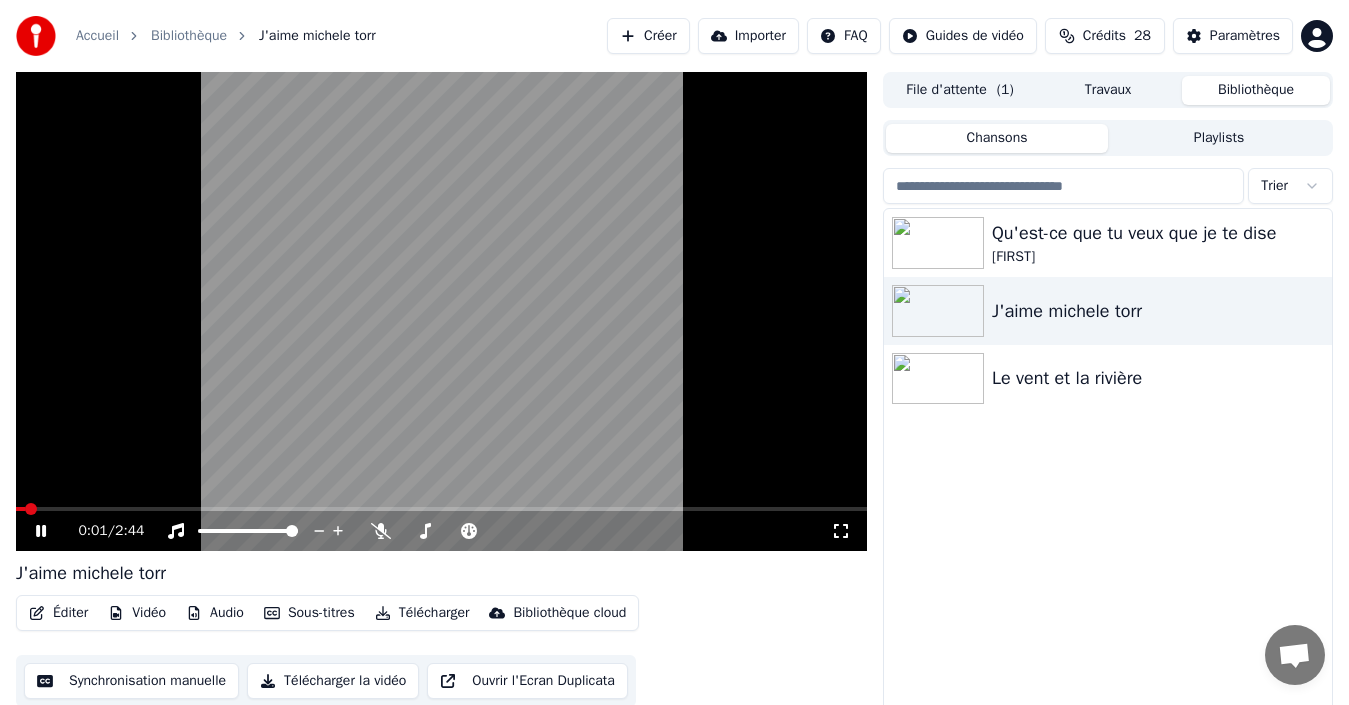 click at bounding box center (441, 311) 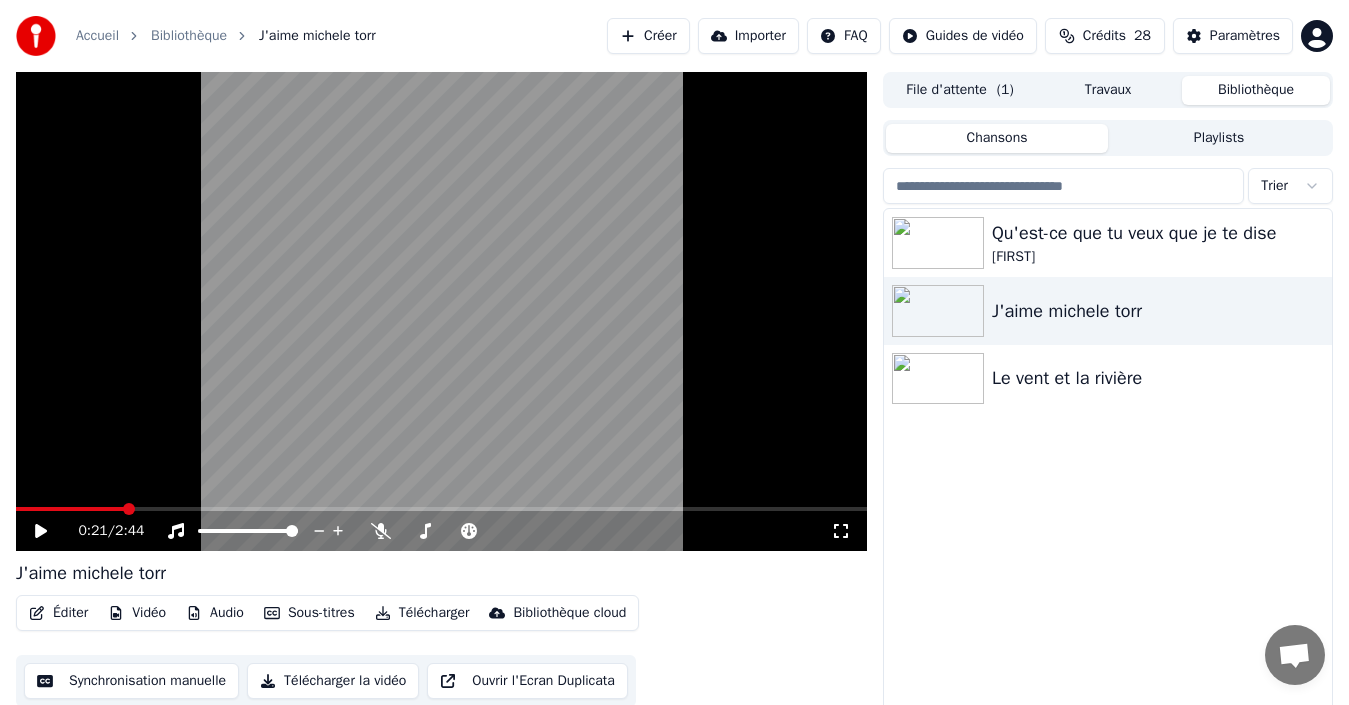 click at bounding box center [441, 509] 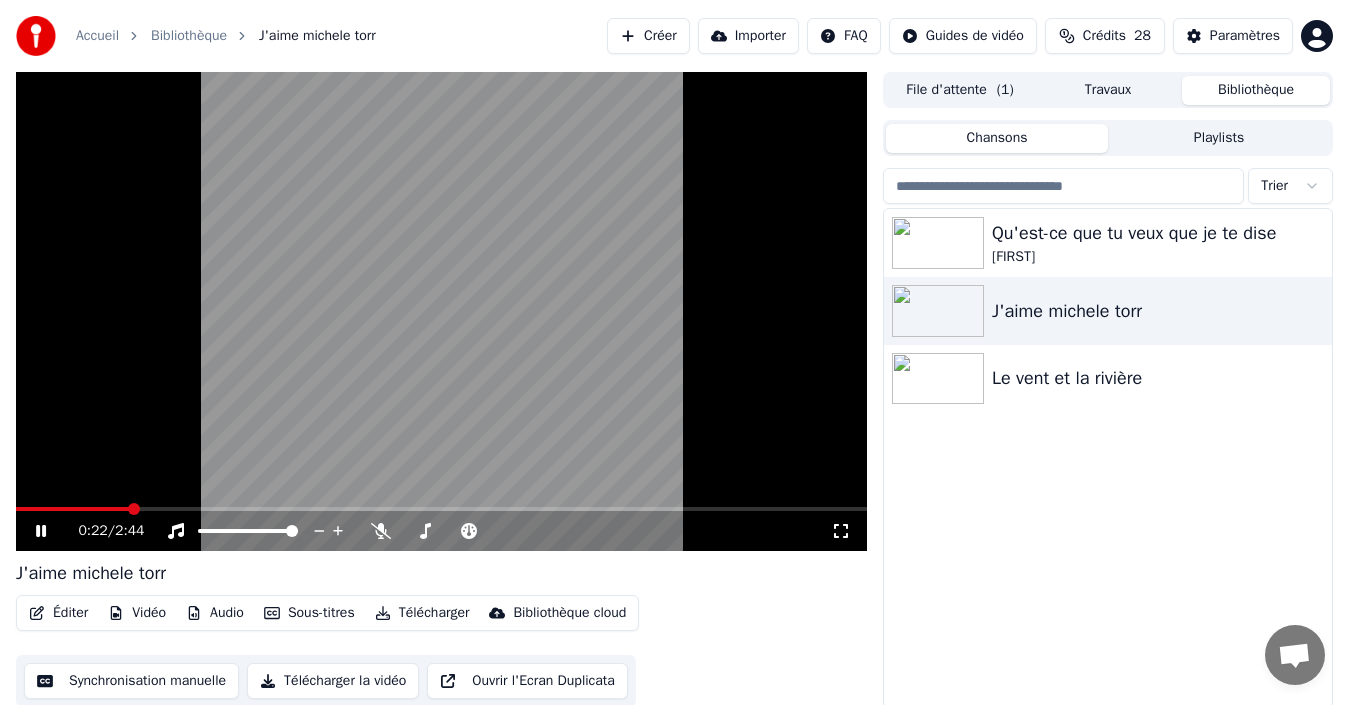 click at bounding box center [441, 509] 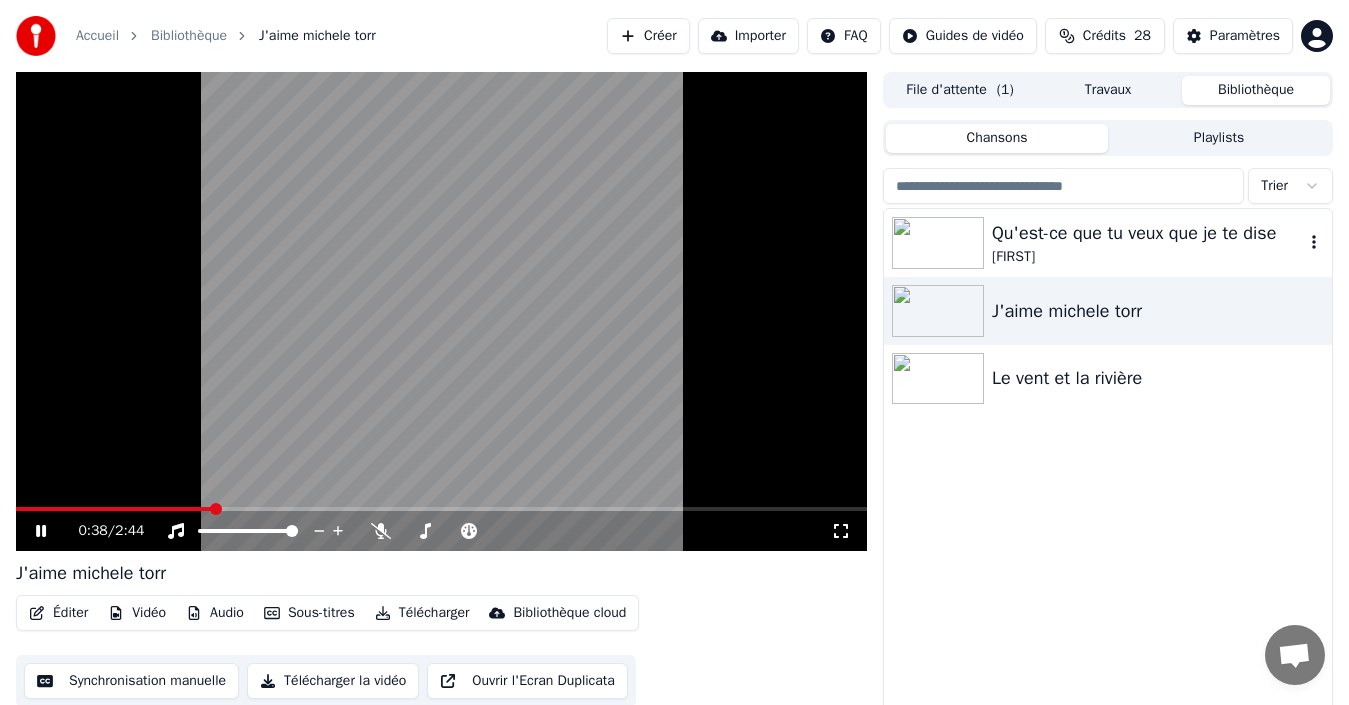 click on "[FIRST]" at bounding box center [1148, 257] 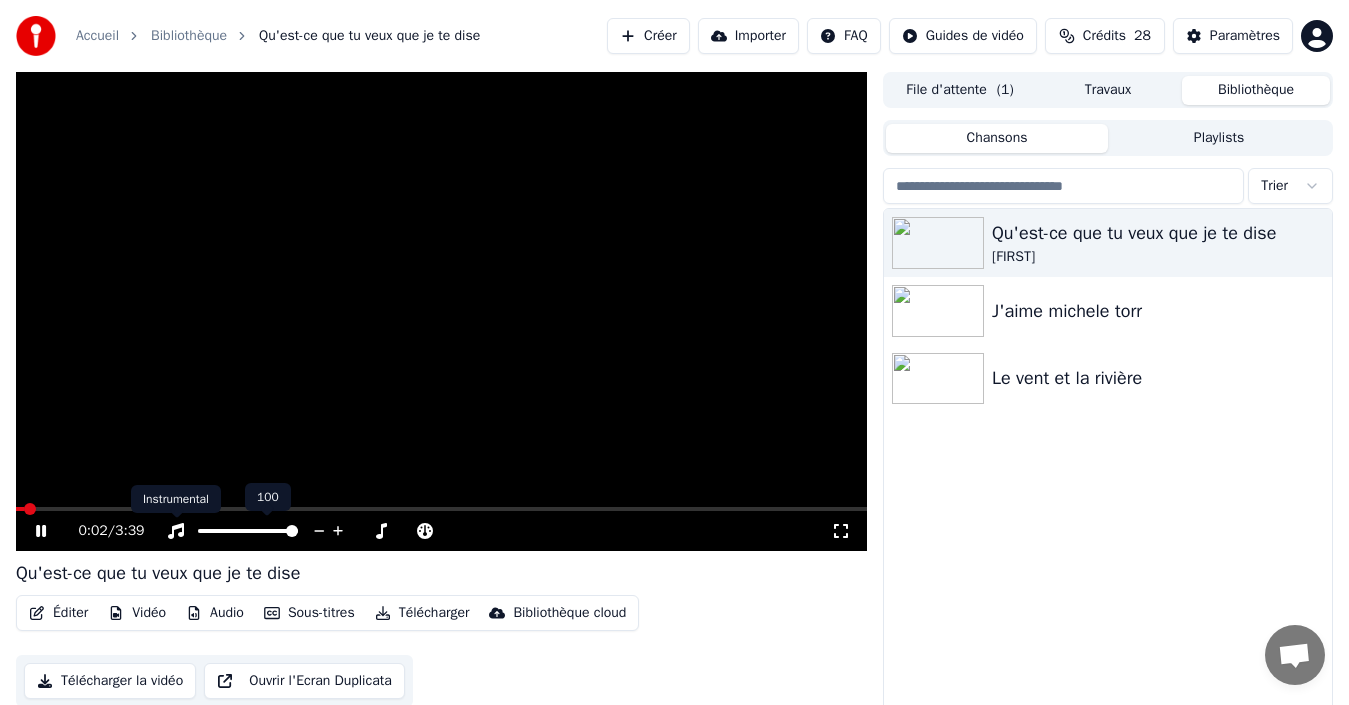 click on "Instrumental Instrumental" at bounding box center [176, 499] 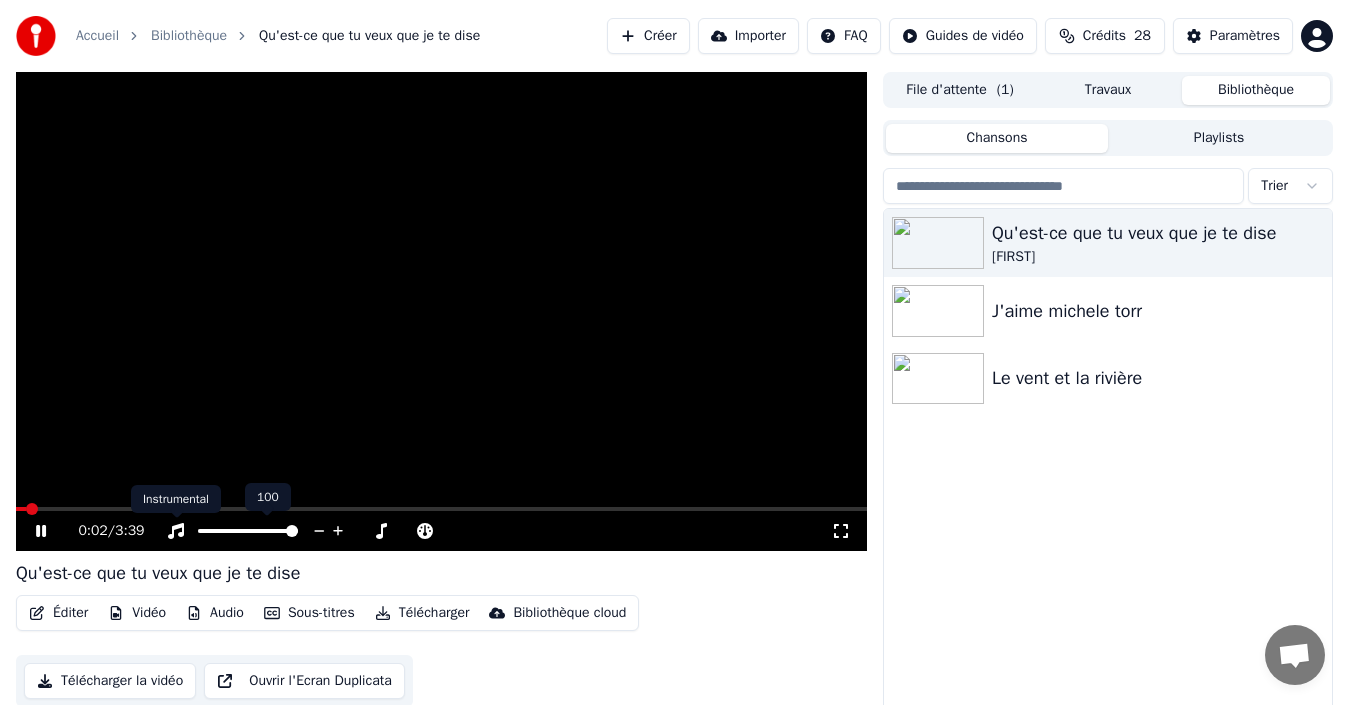 click on "Instrumental Instrumental" at bounding box center [176, 499] 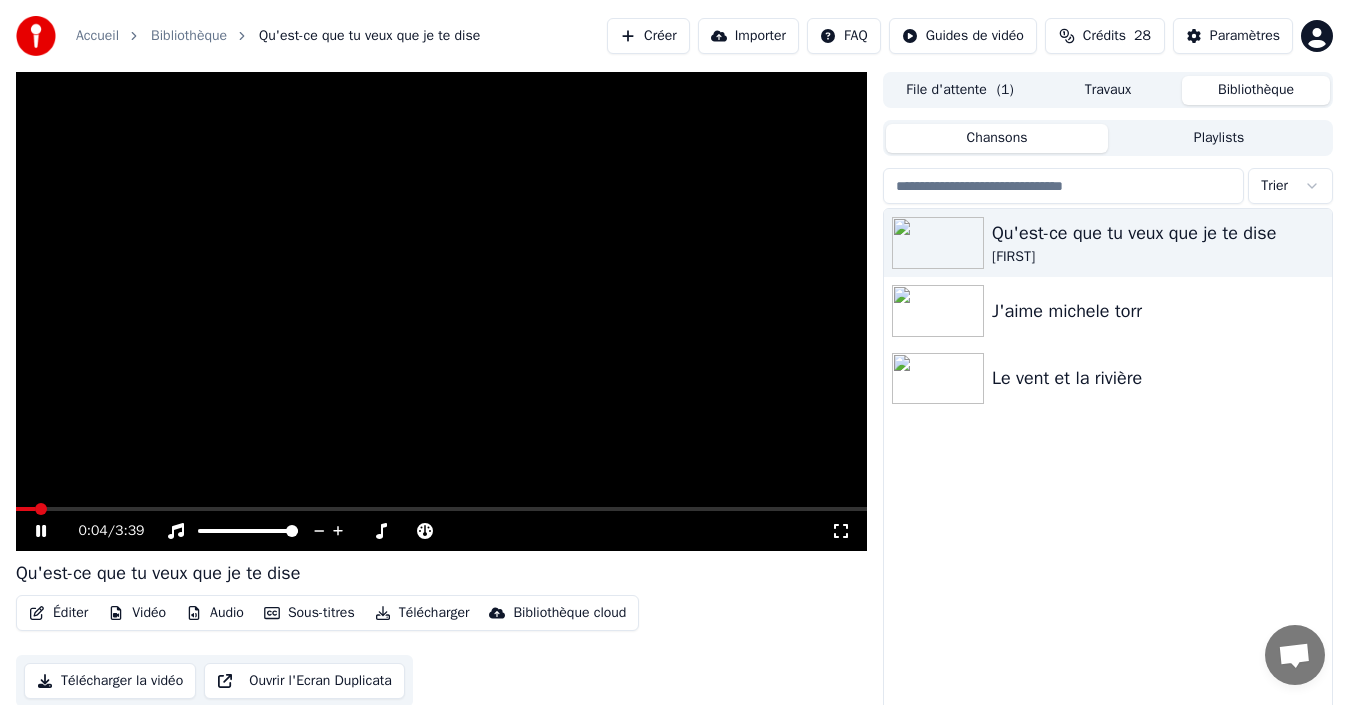 click at bounding box center [441, 509] 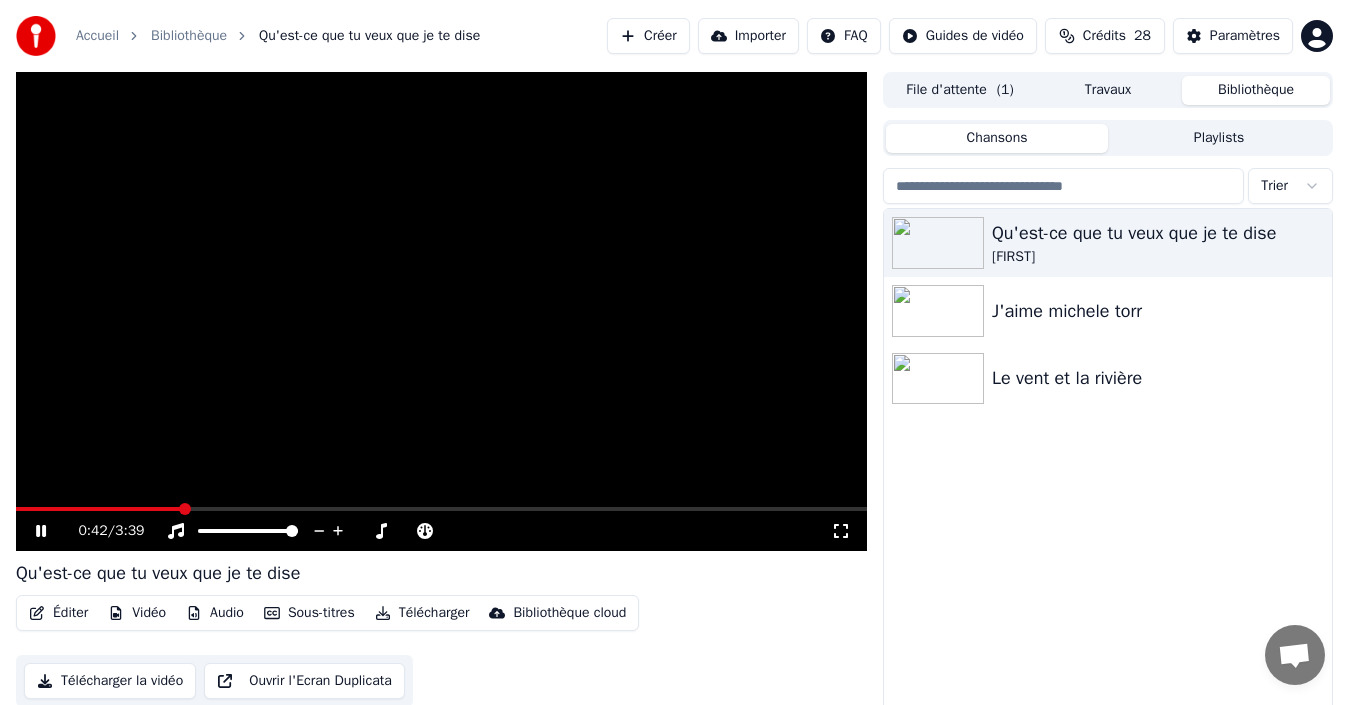 click at bounding box center (98, 509) 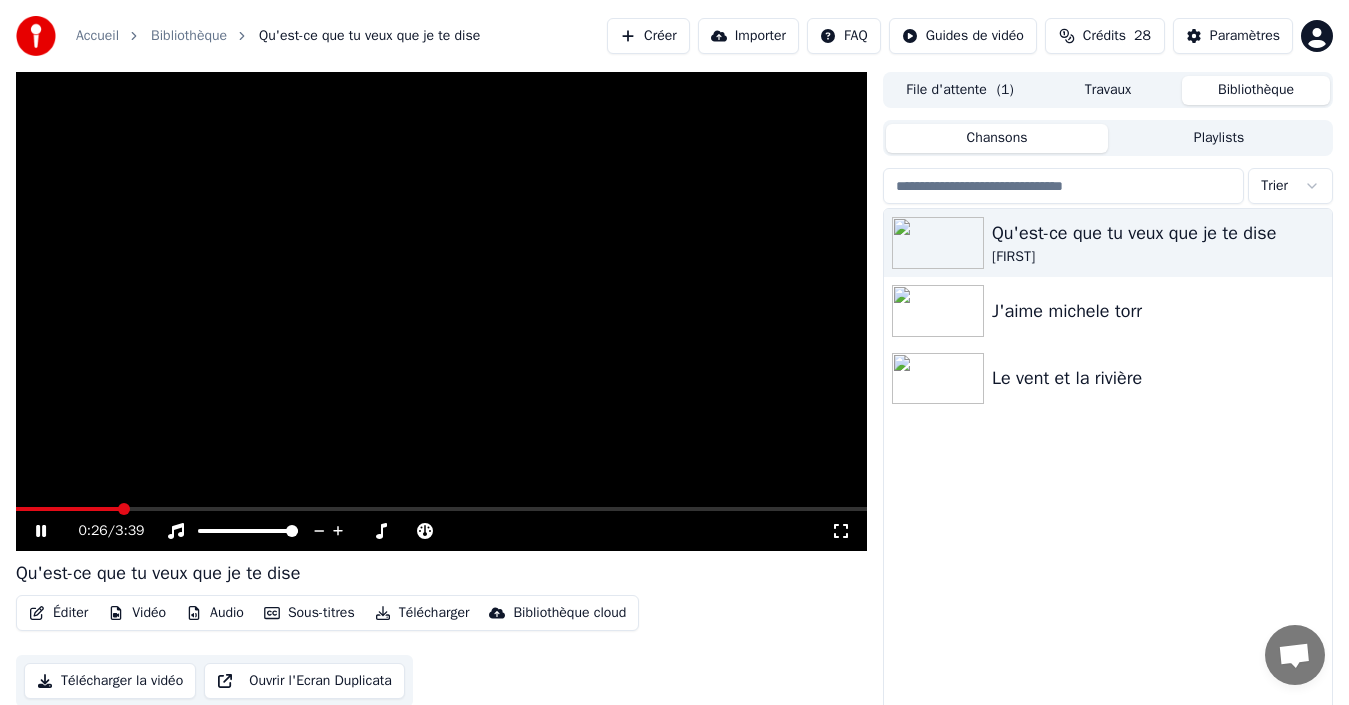 click at bounding box center [68, 509] 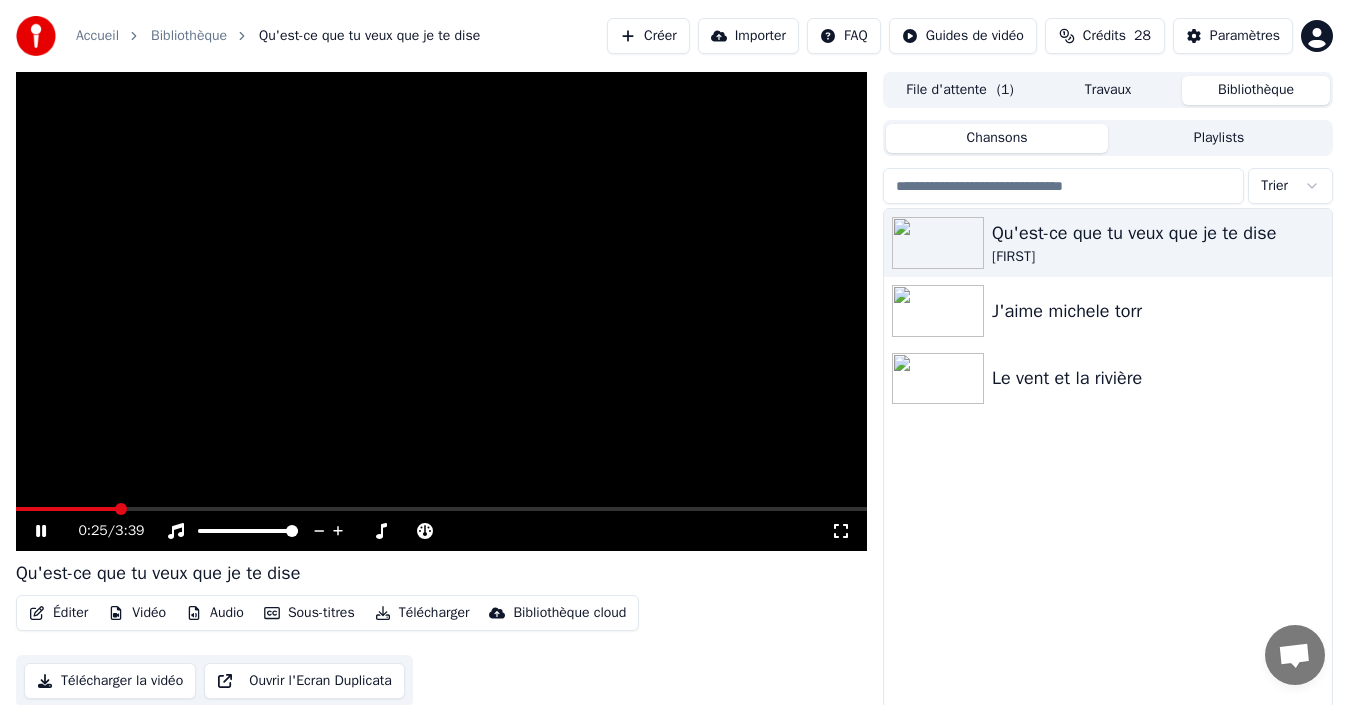 click at bounding box center (66, 509) 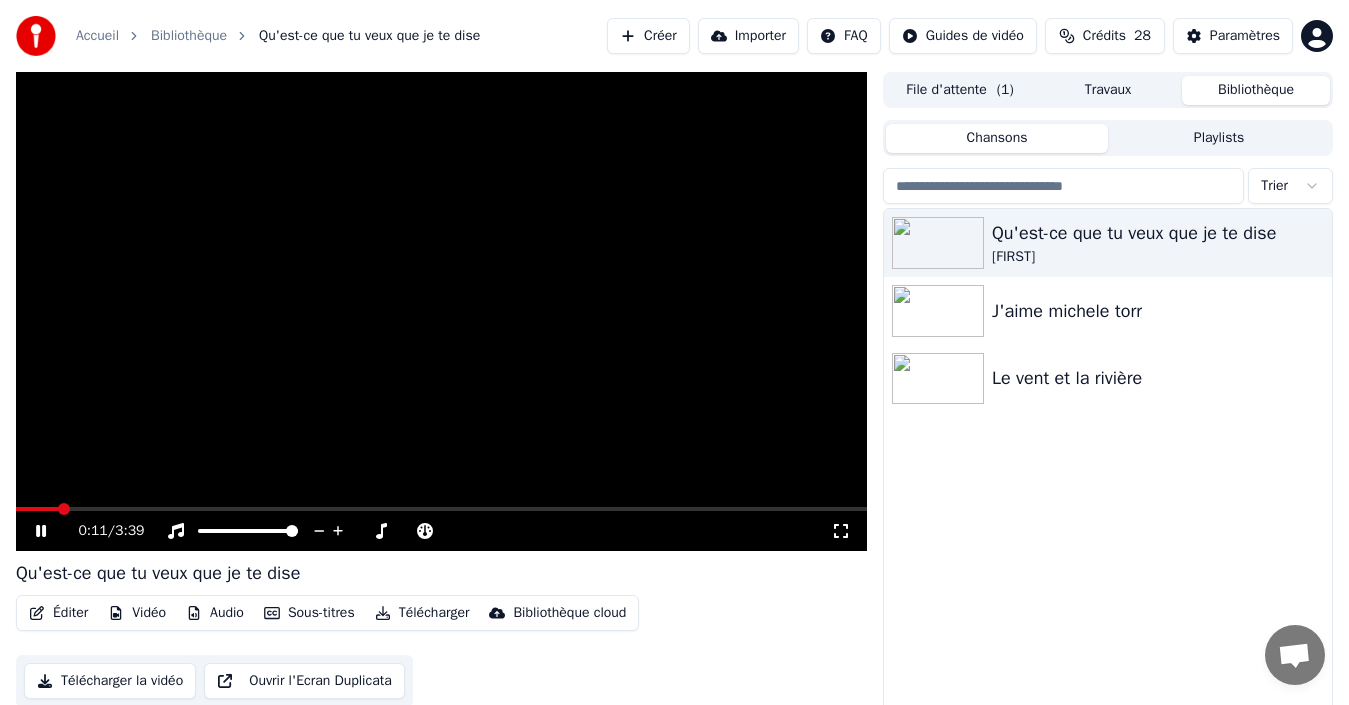 click at bounding box center [37, 509] 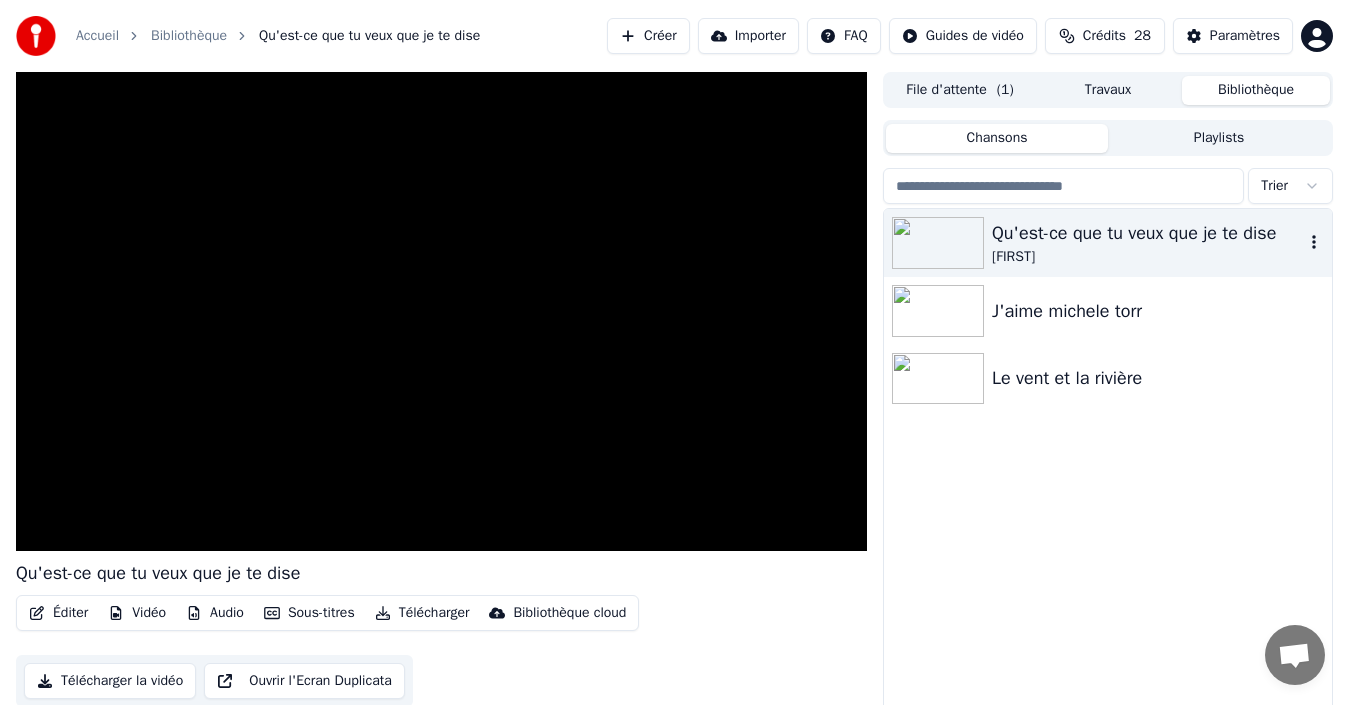 click 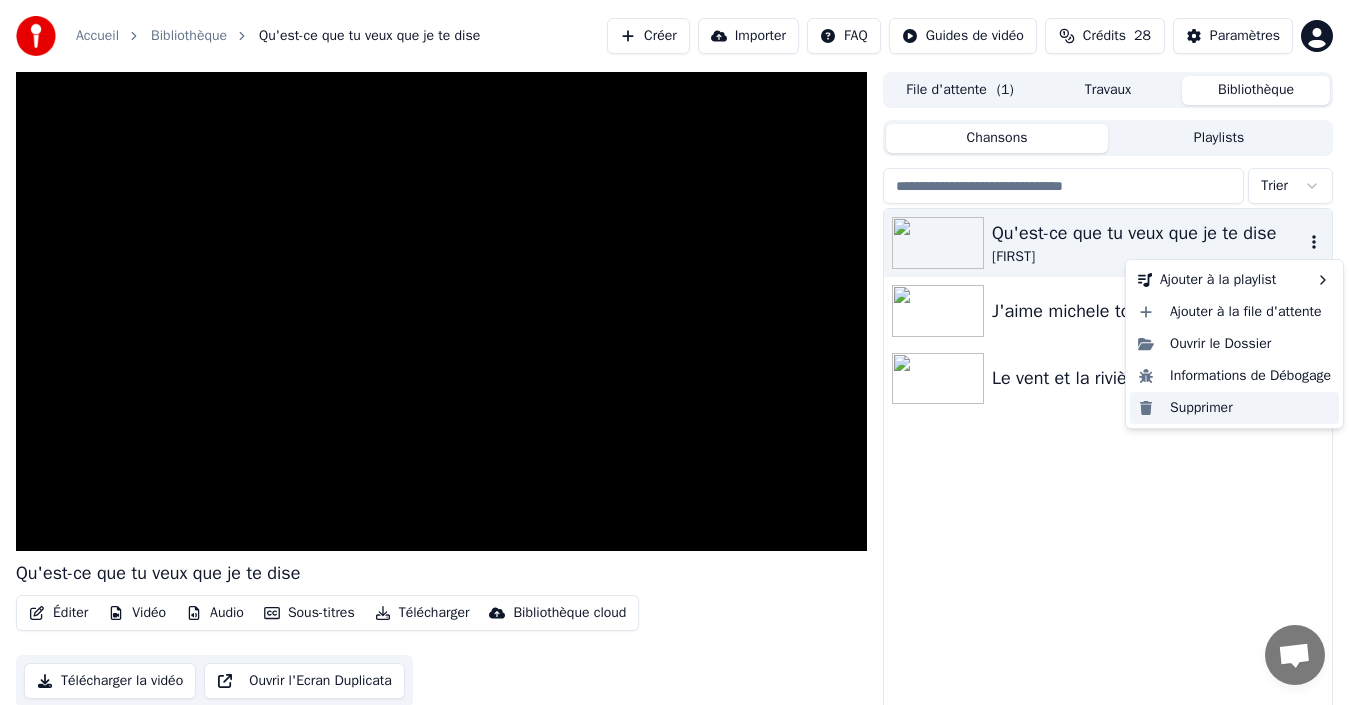 click on "Supprimer" at bounding box center (1234, 408) 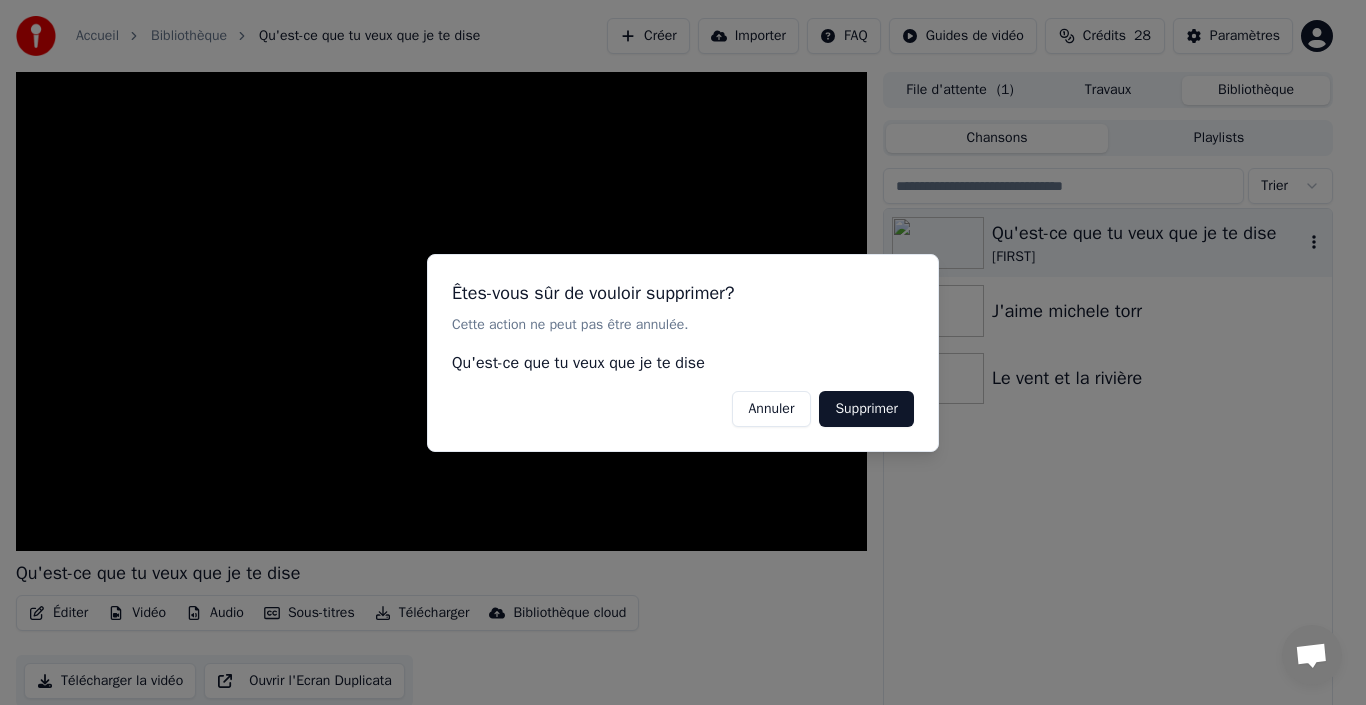 click on "Supprimer" at bounding box center [866, 408] 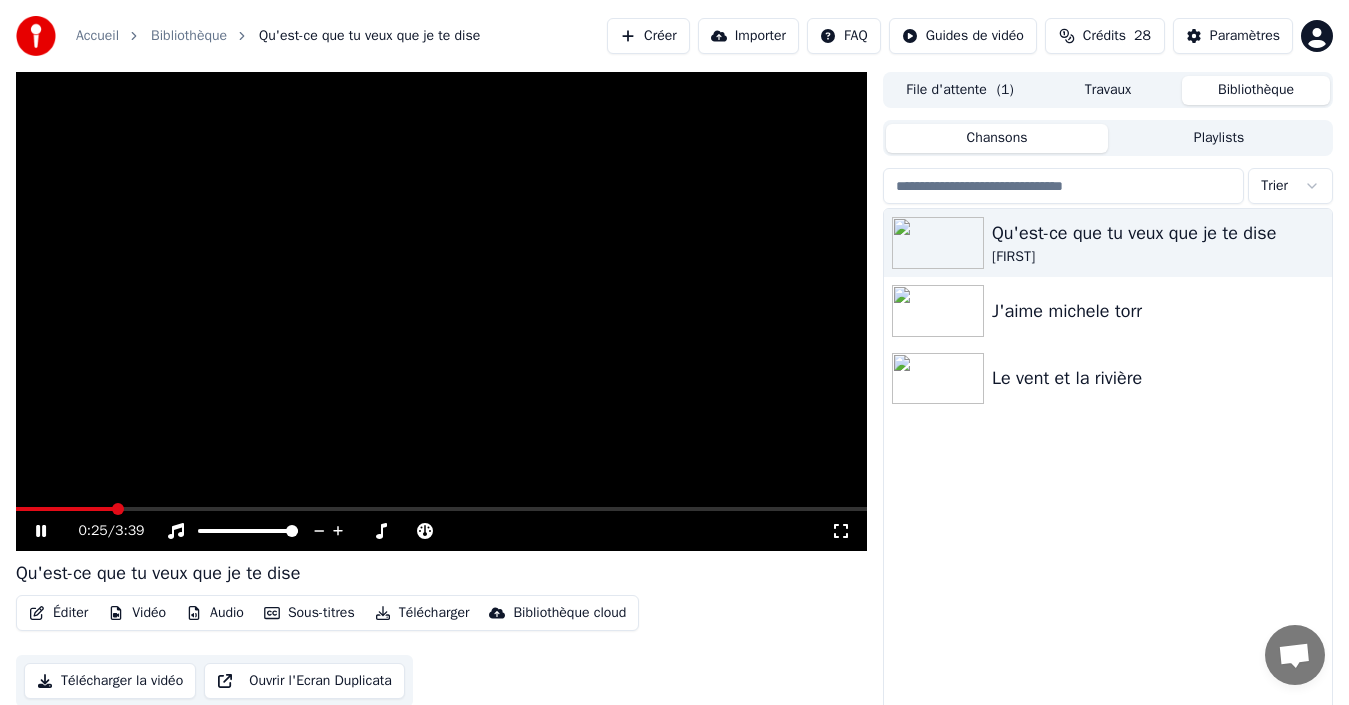 click at bounding box center (441, 311) 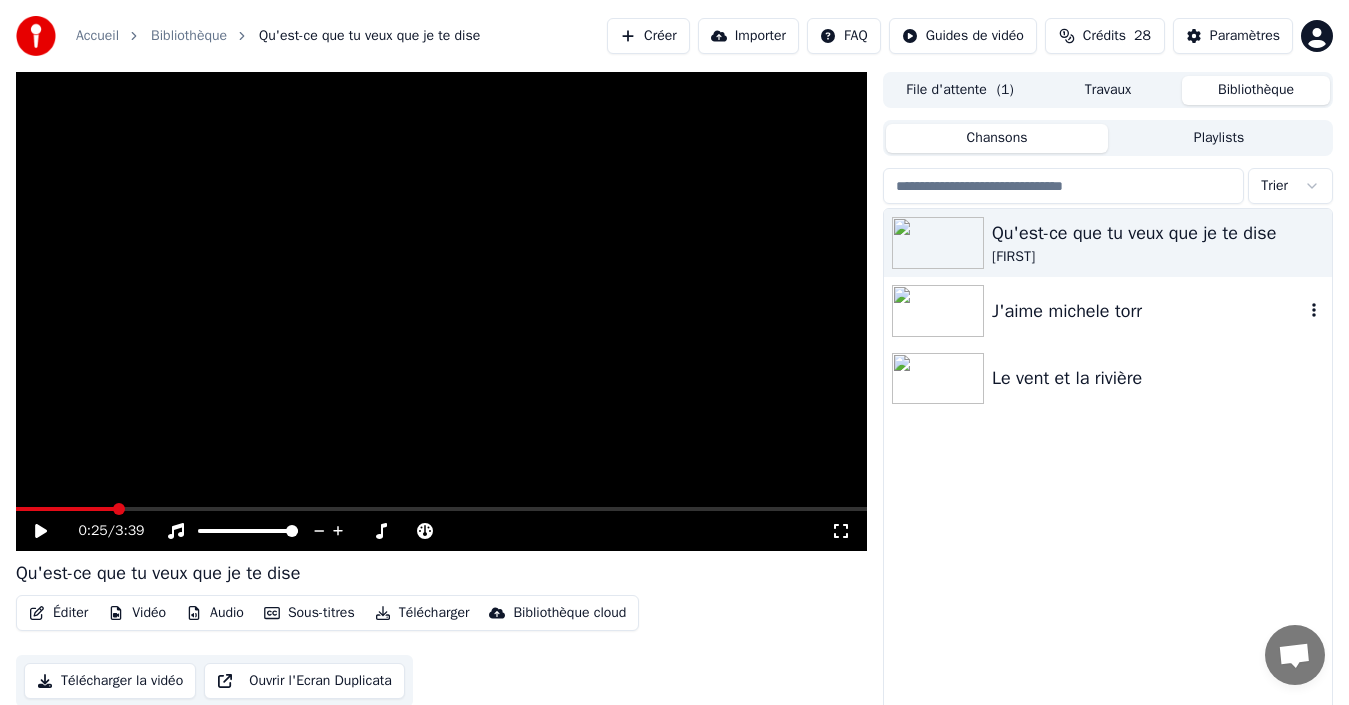 click on "J'aime [PERSON]" at bounding box center [1148, 311] 